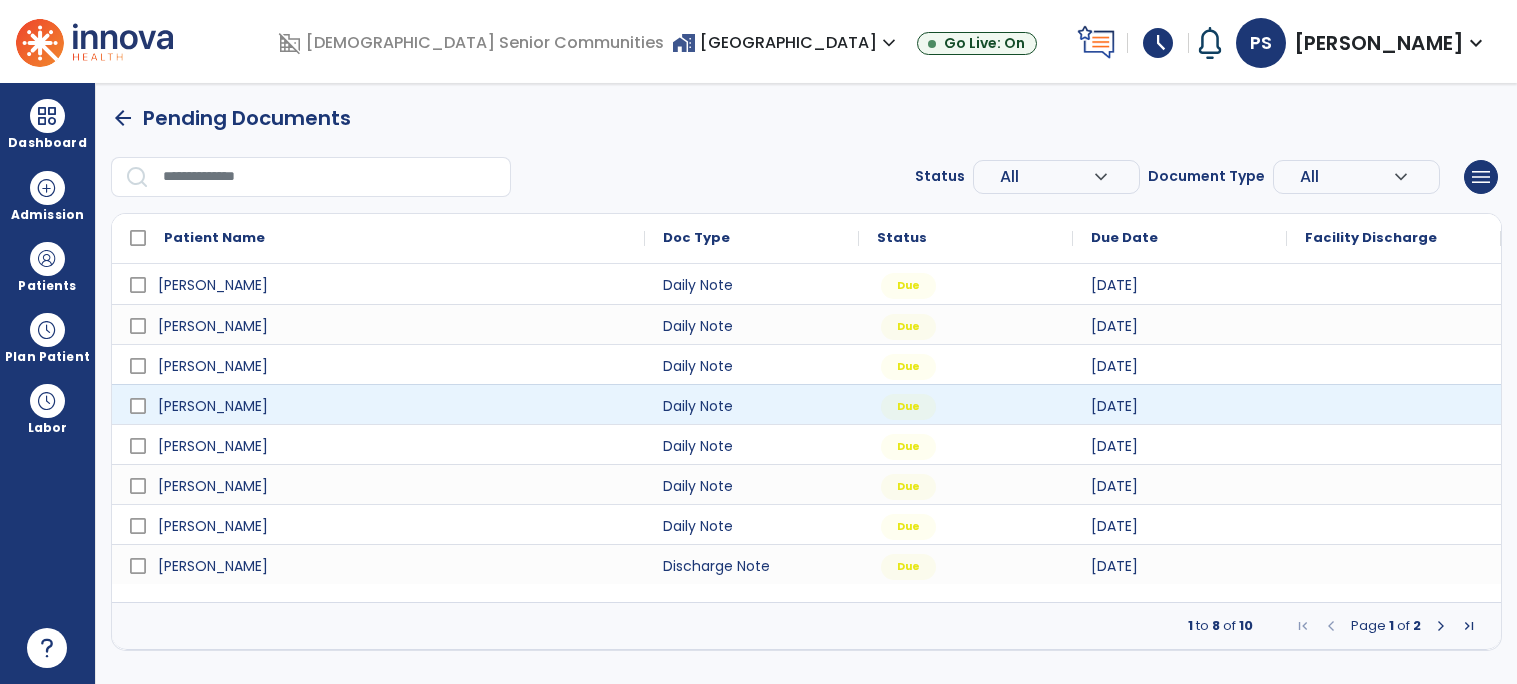 scroll, scrollTop: 0, scrollLeft: 0, axis: both 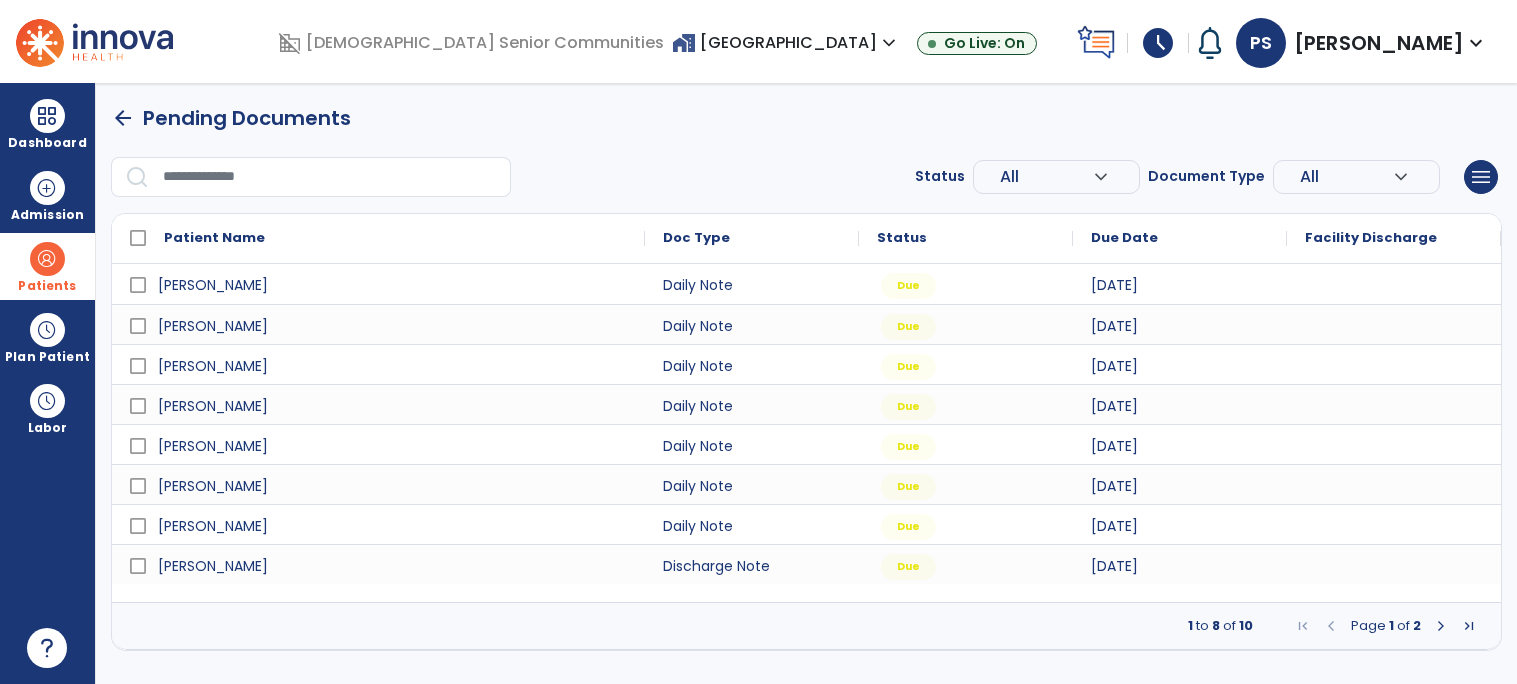 click on "Patients" at bounding box center (47, 266) 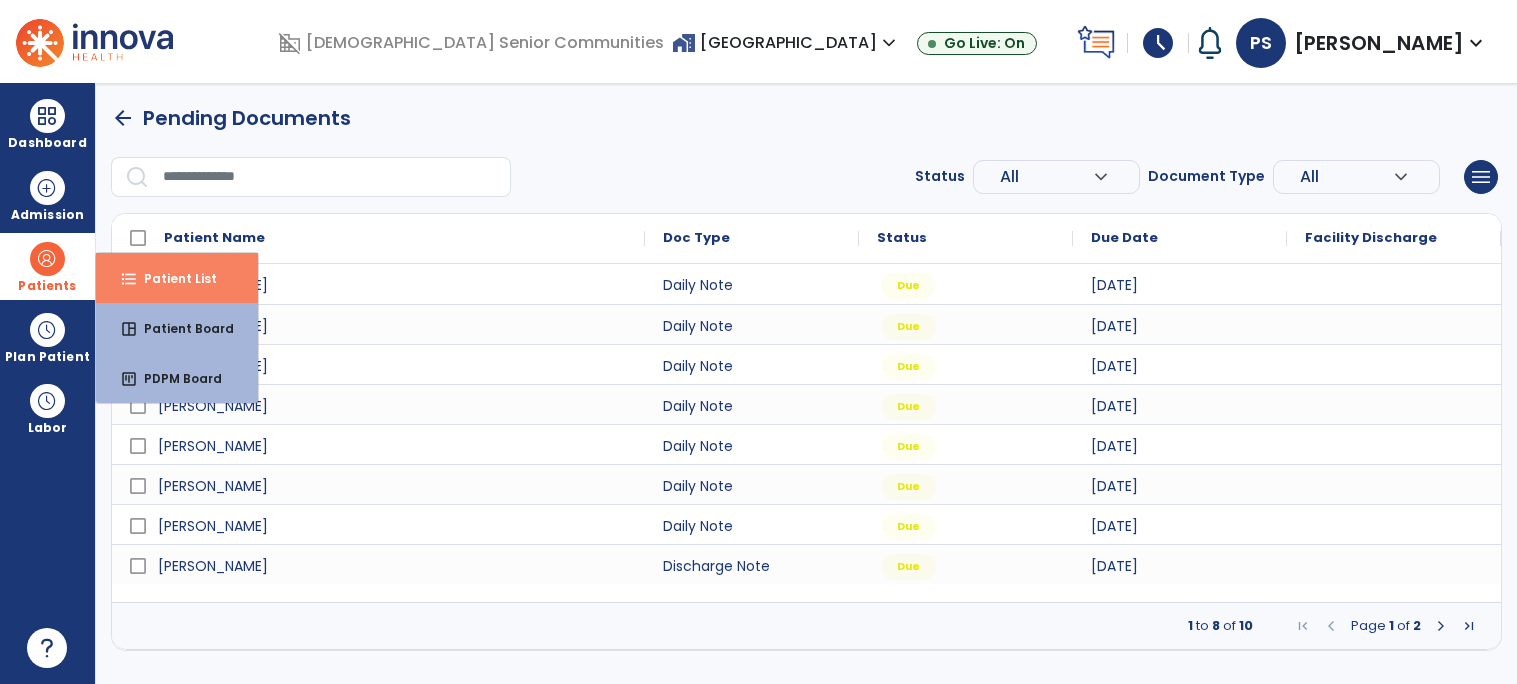 click on "Patient List" at bounding box center [172, 278] 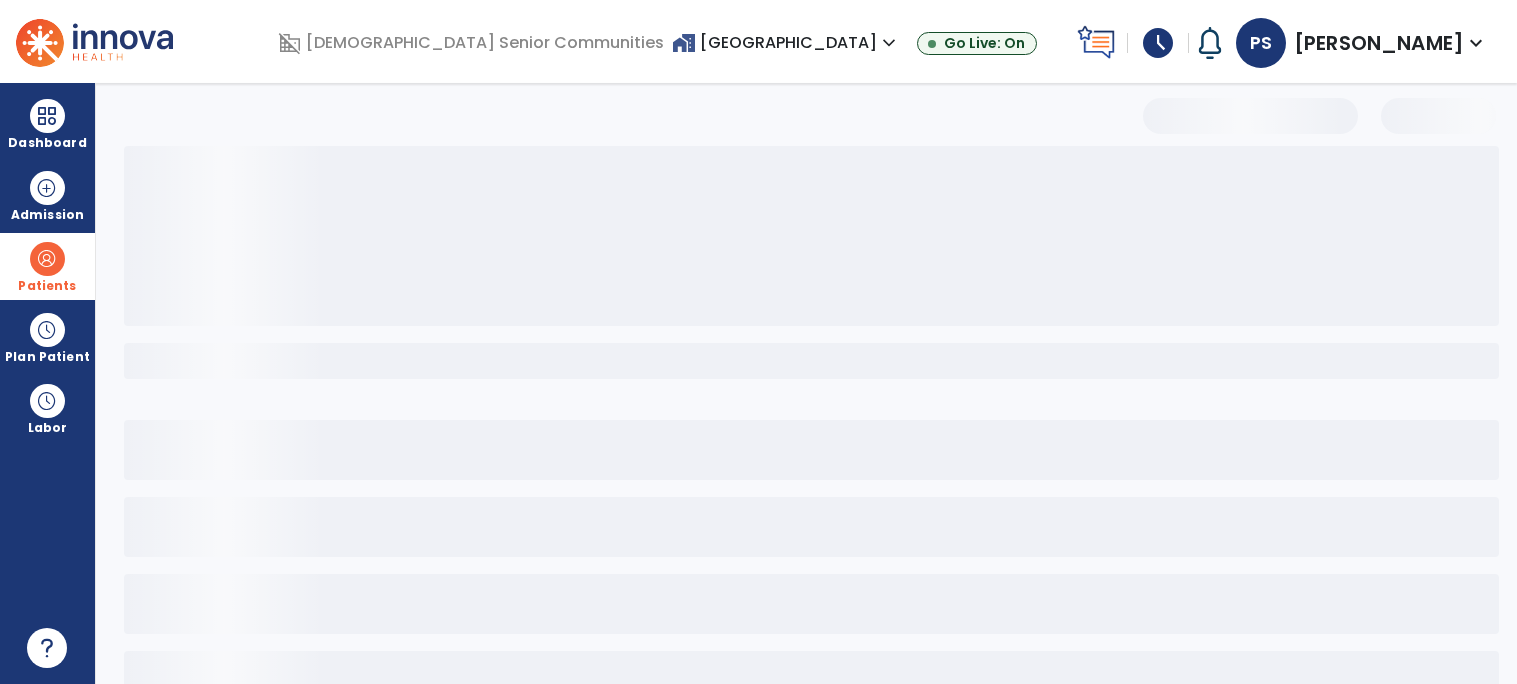 select on "***" 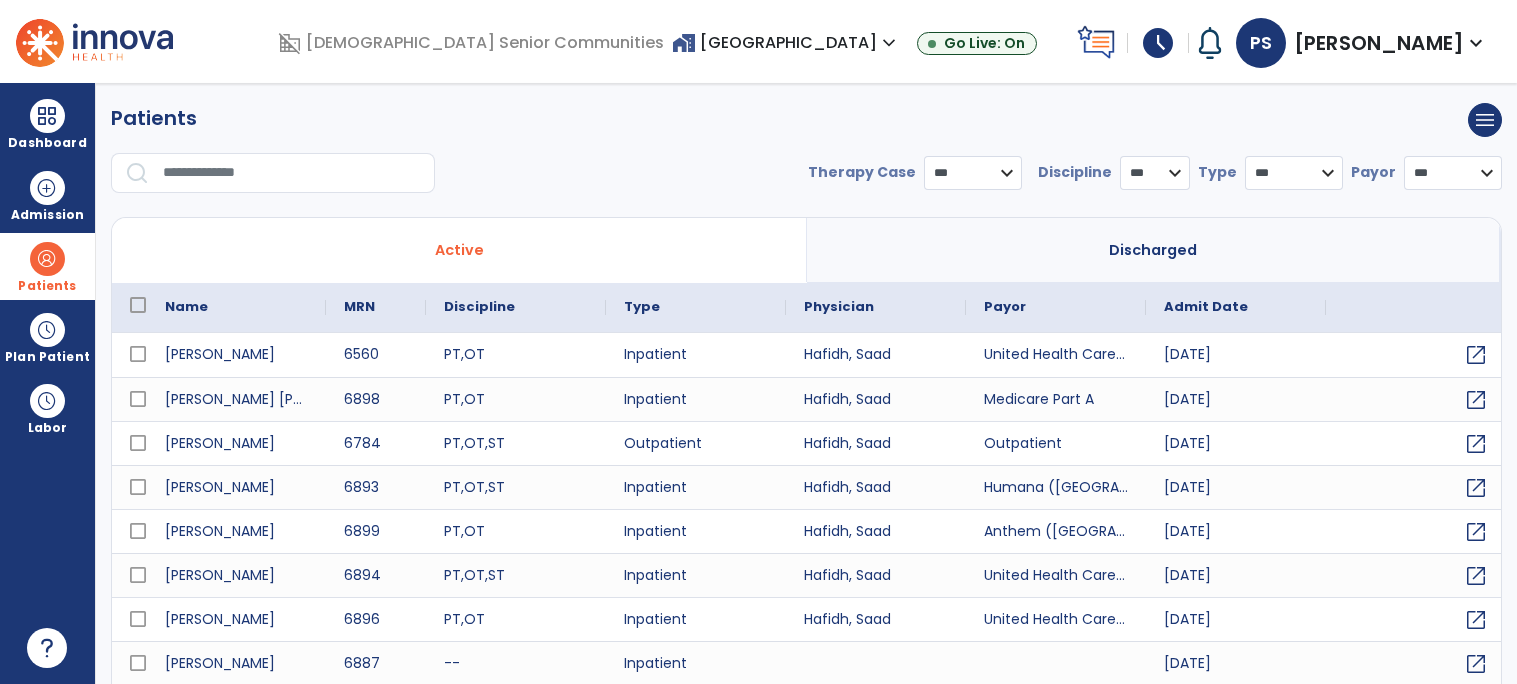 click at bounding box center (292, 173) 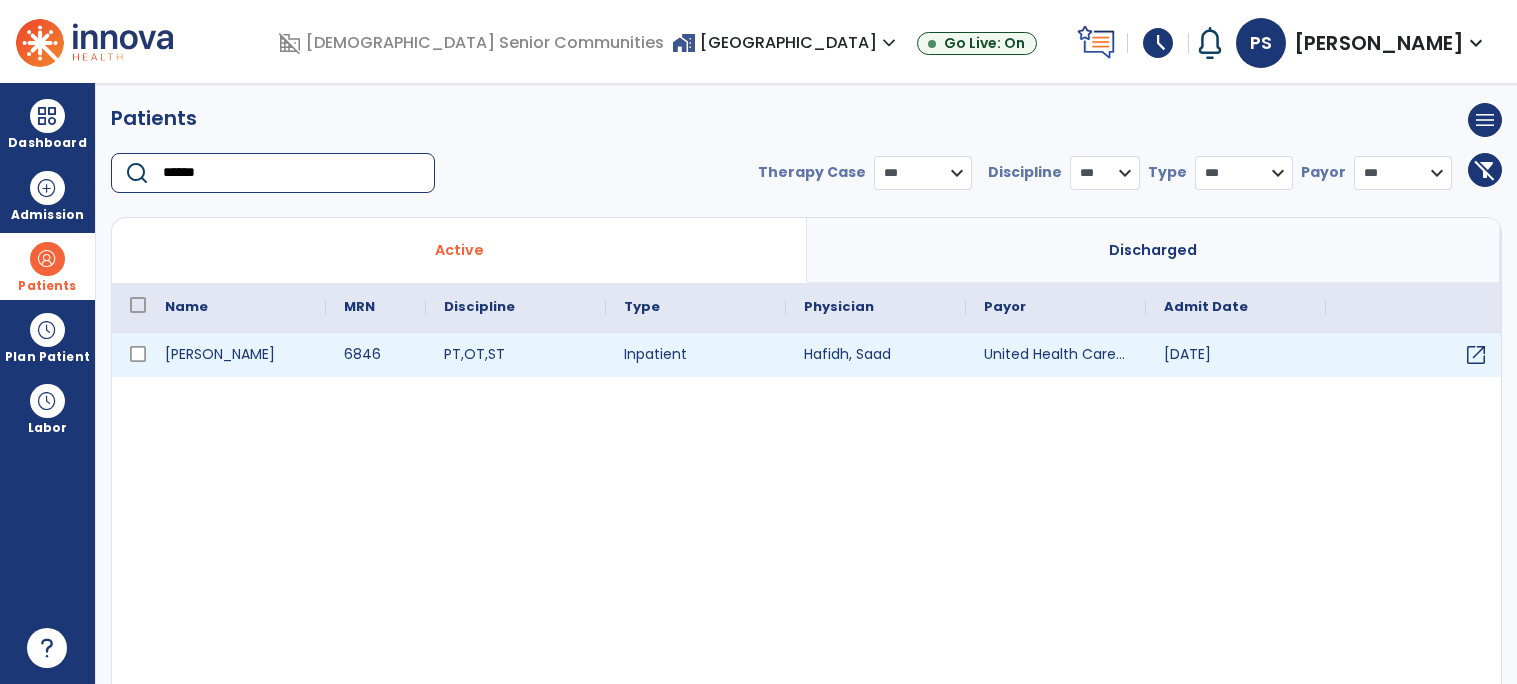 type on "******" 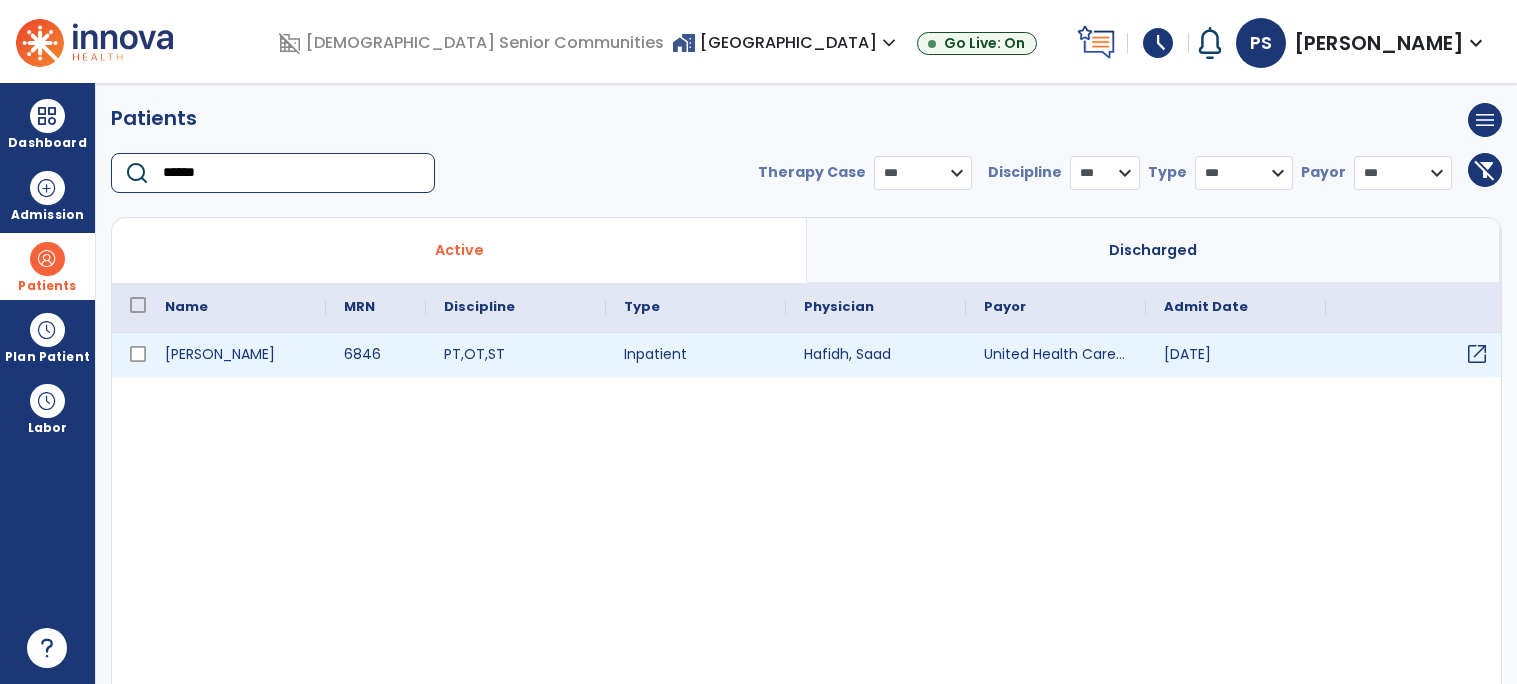 click on "open_in_new" at bounding box center (1477, 354) 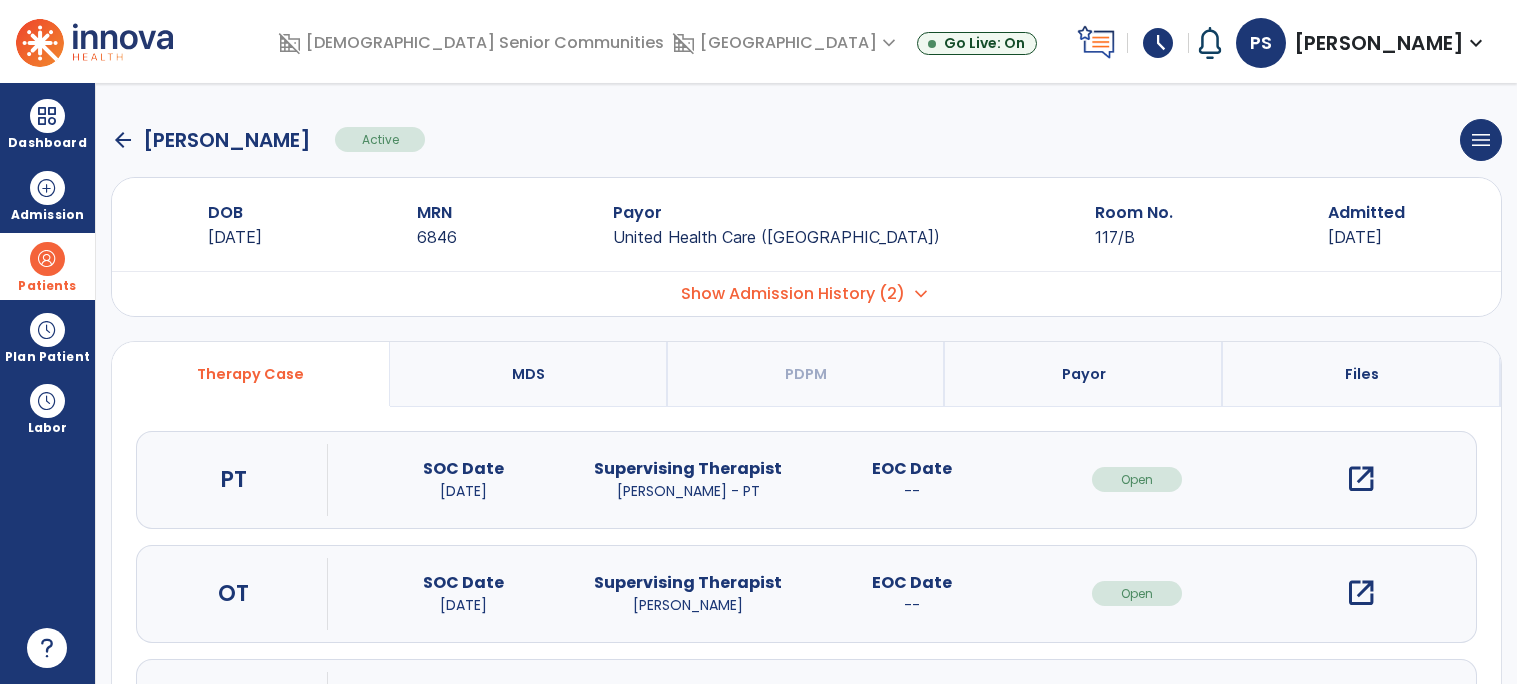 scroll, scrollTop: 123, scrollLeft: 0, axis: vertical 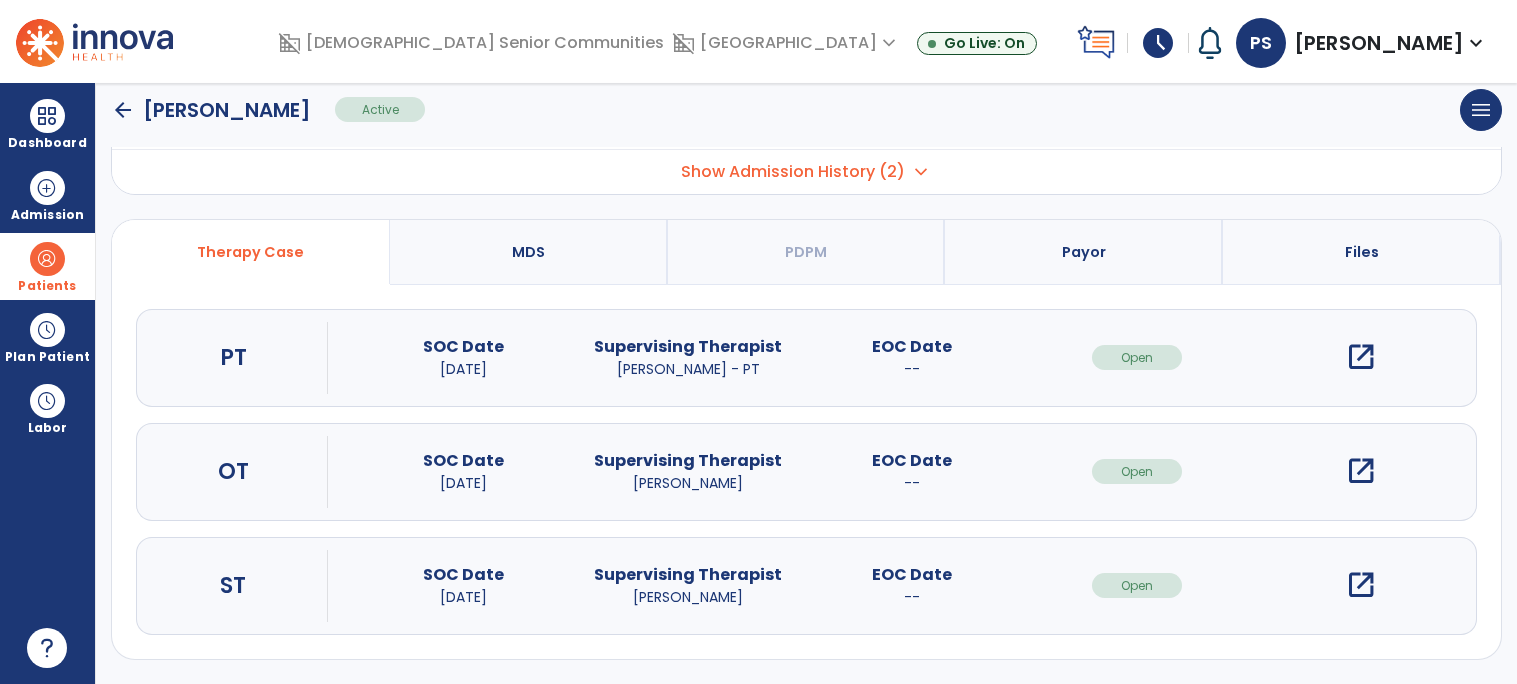 click on "open_in_new" at bounding box center [1361, 585] 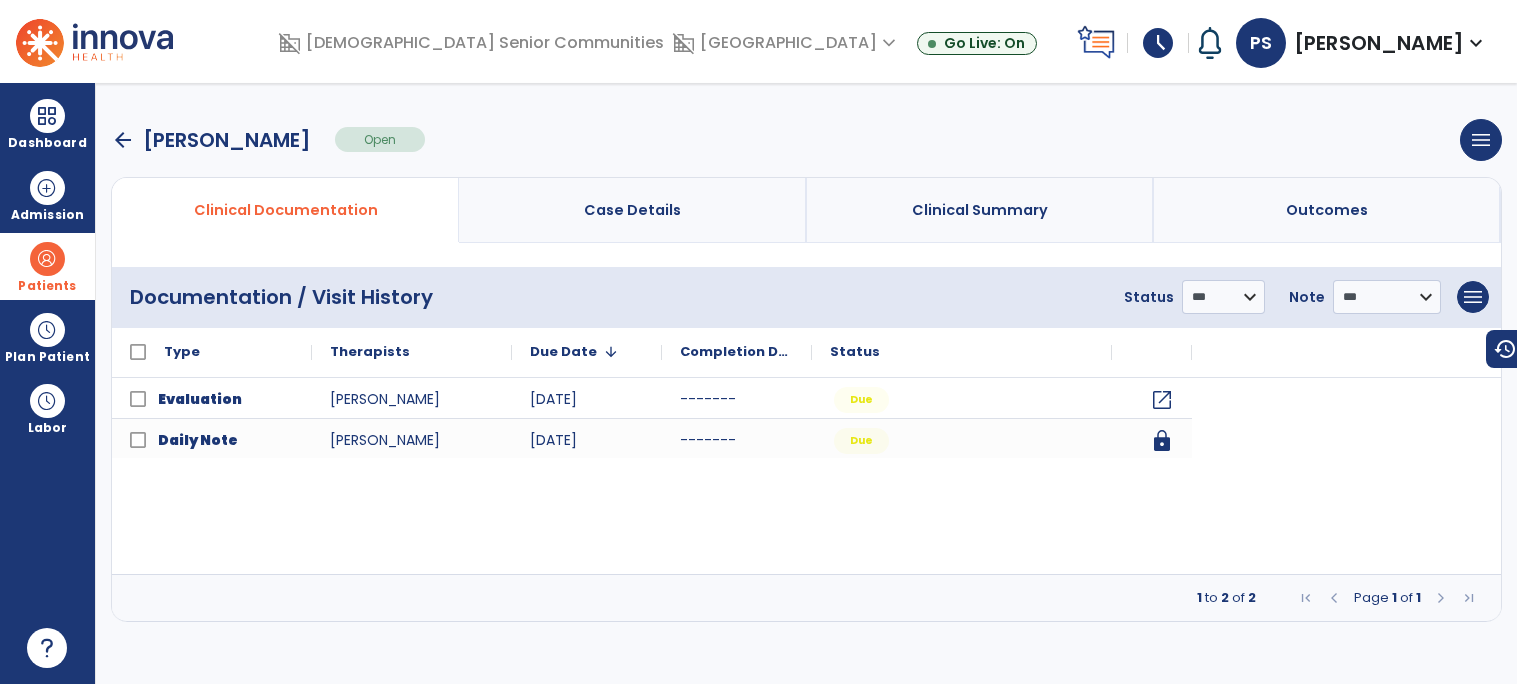 scroll, scrollTop: 0, scrollLeft: 0, axis: both 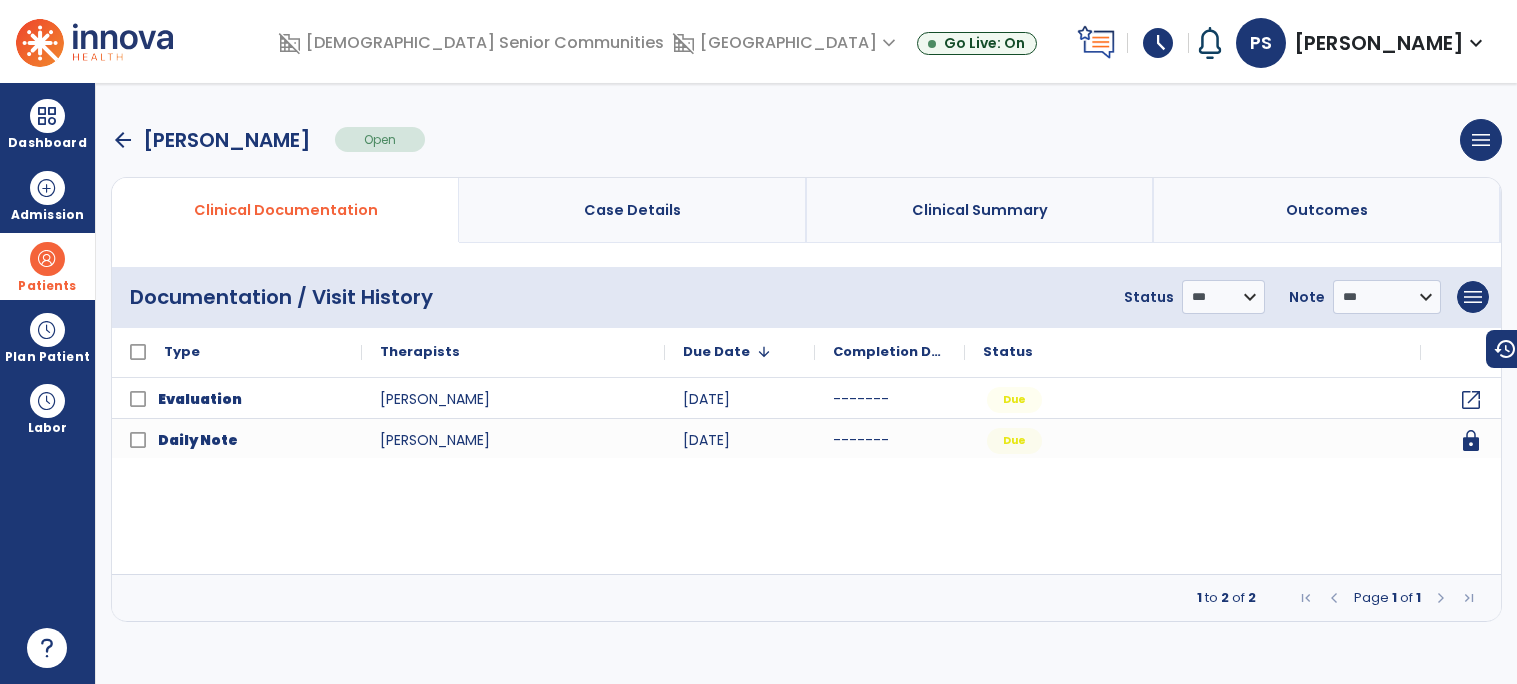 click on "arrow_back" at bounding box center [123, 140] 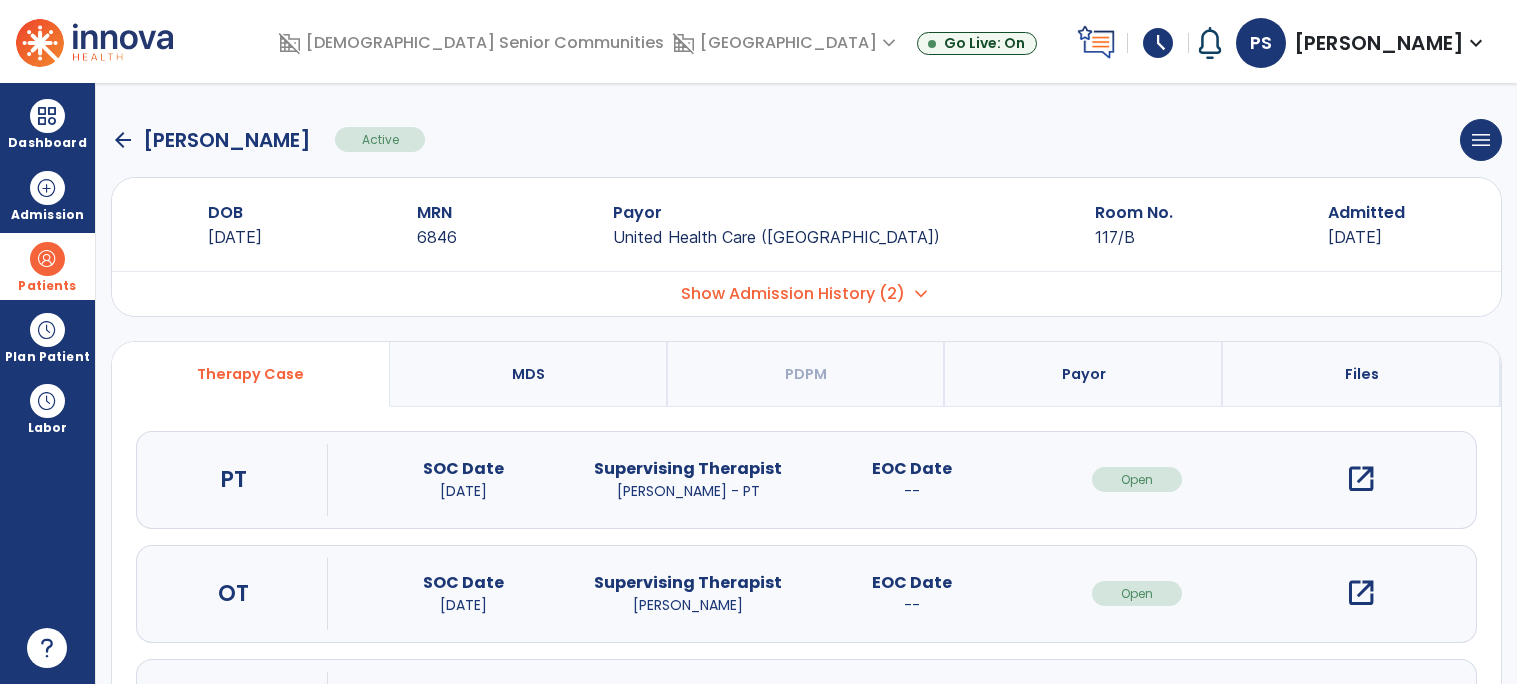 click on "open_in_new" at bounding box center (1361, 593) 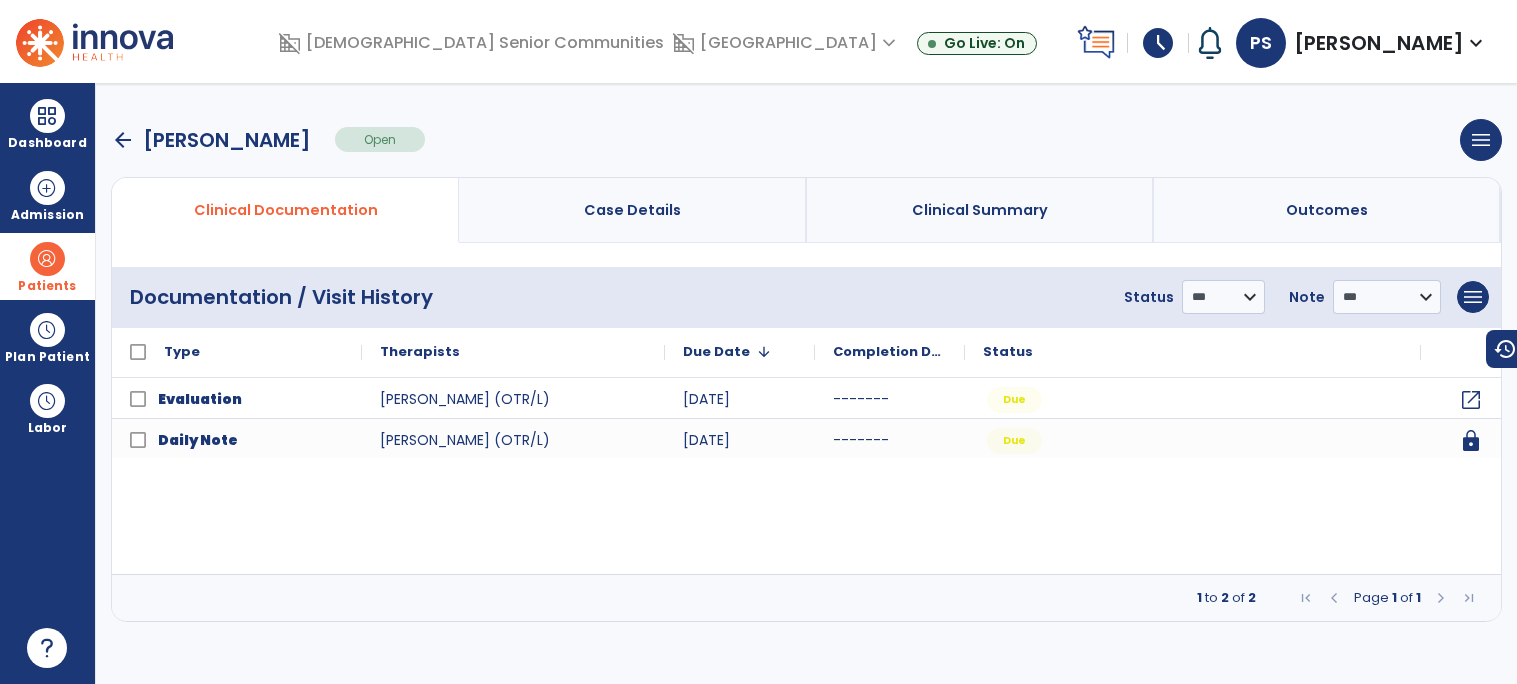 click on "arrow_back" at bounding box center (123, 140) 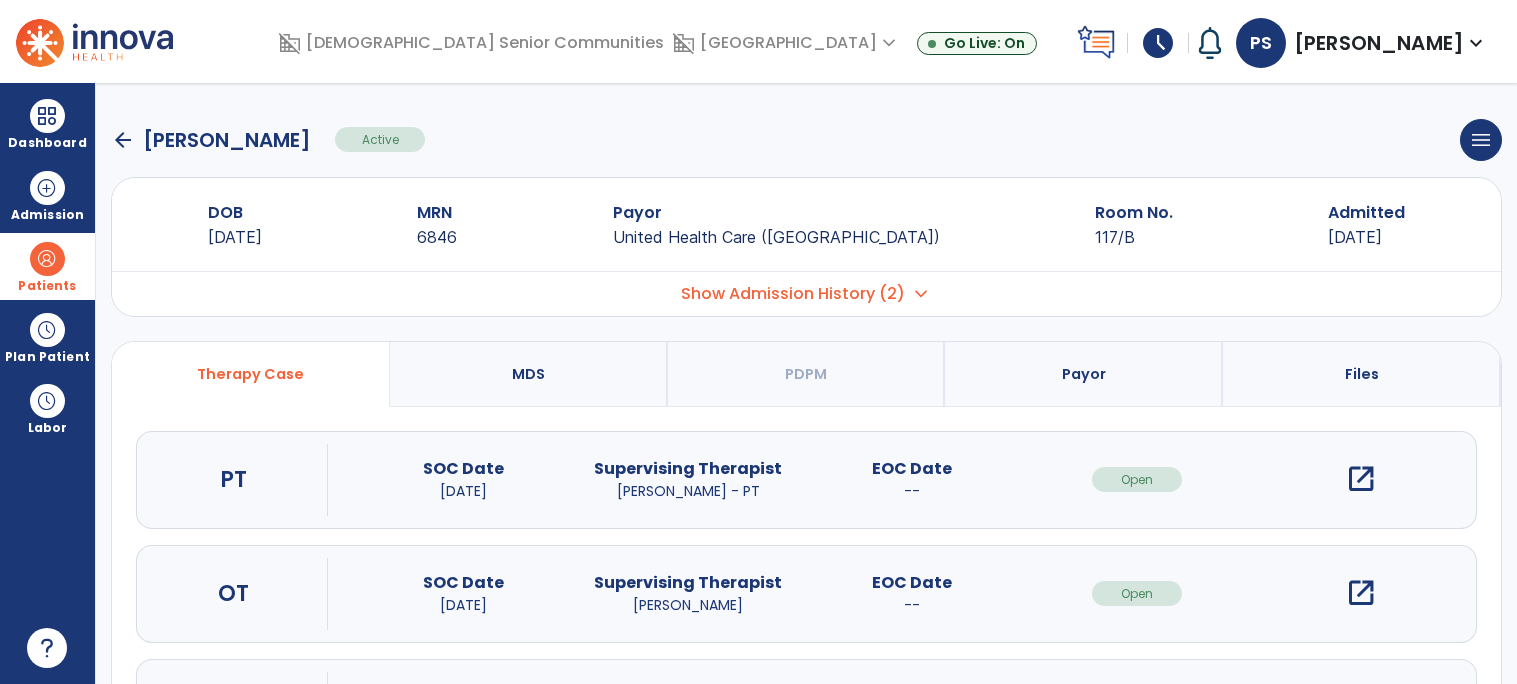 click on "open_in_new" at bounding box center [1361, 479] 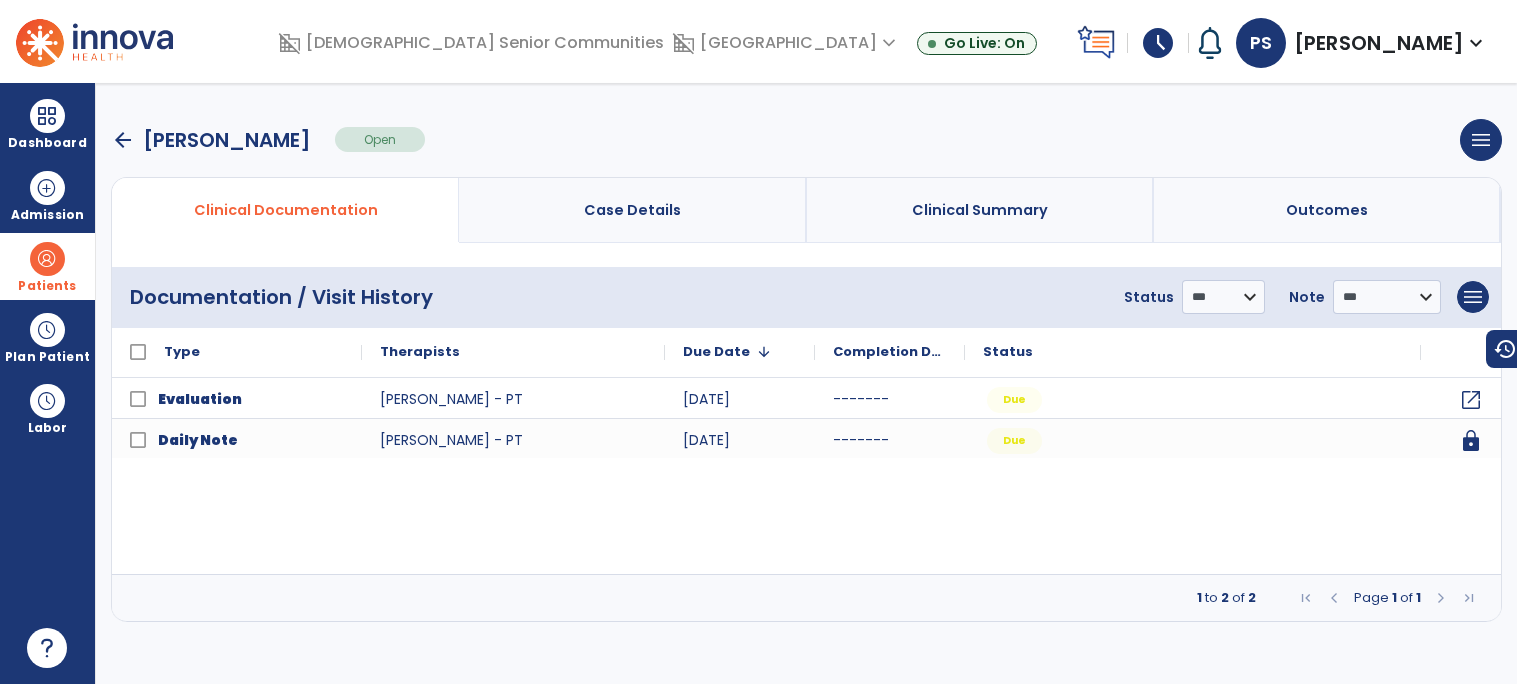 click on "arrow_back" at bounding box center [123, 140] 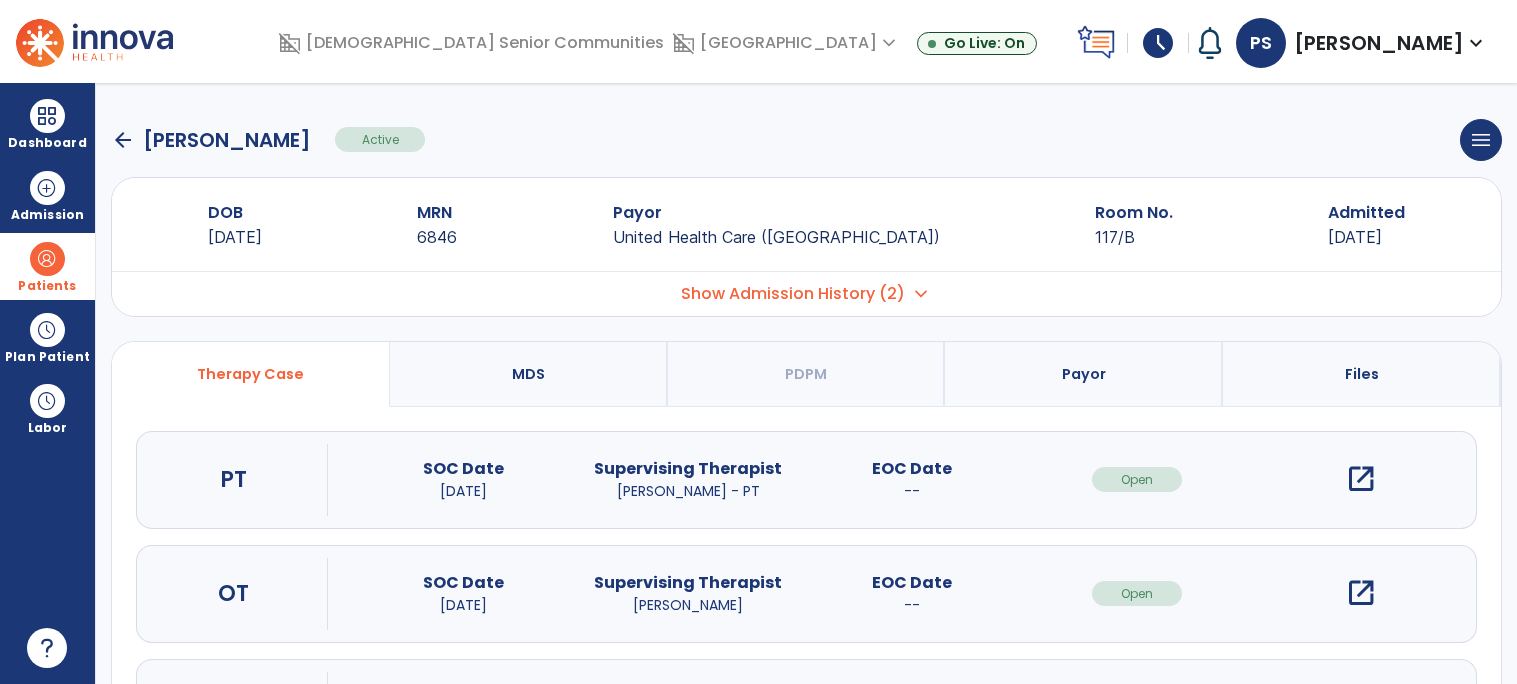 scroll, scrollTop: 123, scrollLeft: 0, axis: vertical 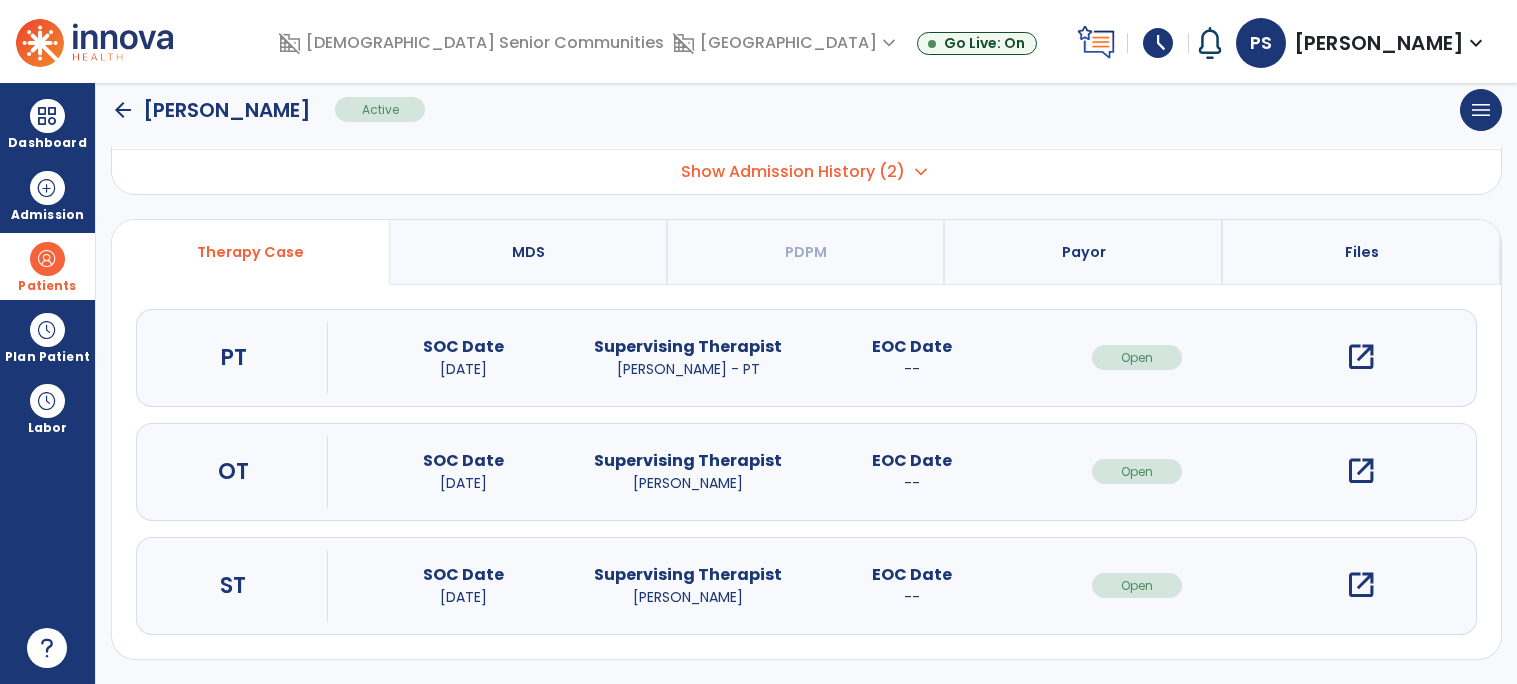 click on "open_in_new" at bounding box center [1361, 585] 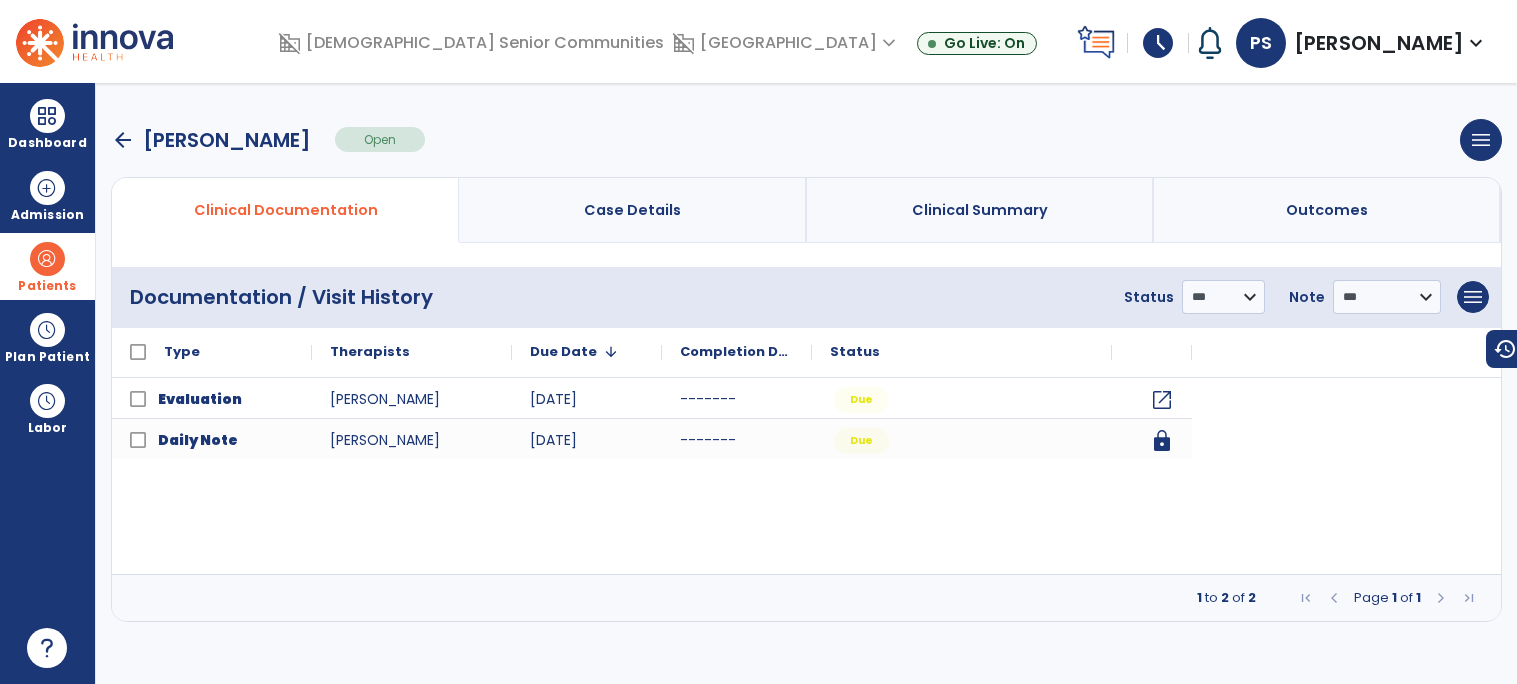 scroll, scrollTop: 0, scrollLeft: 0, axis: both 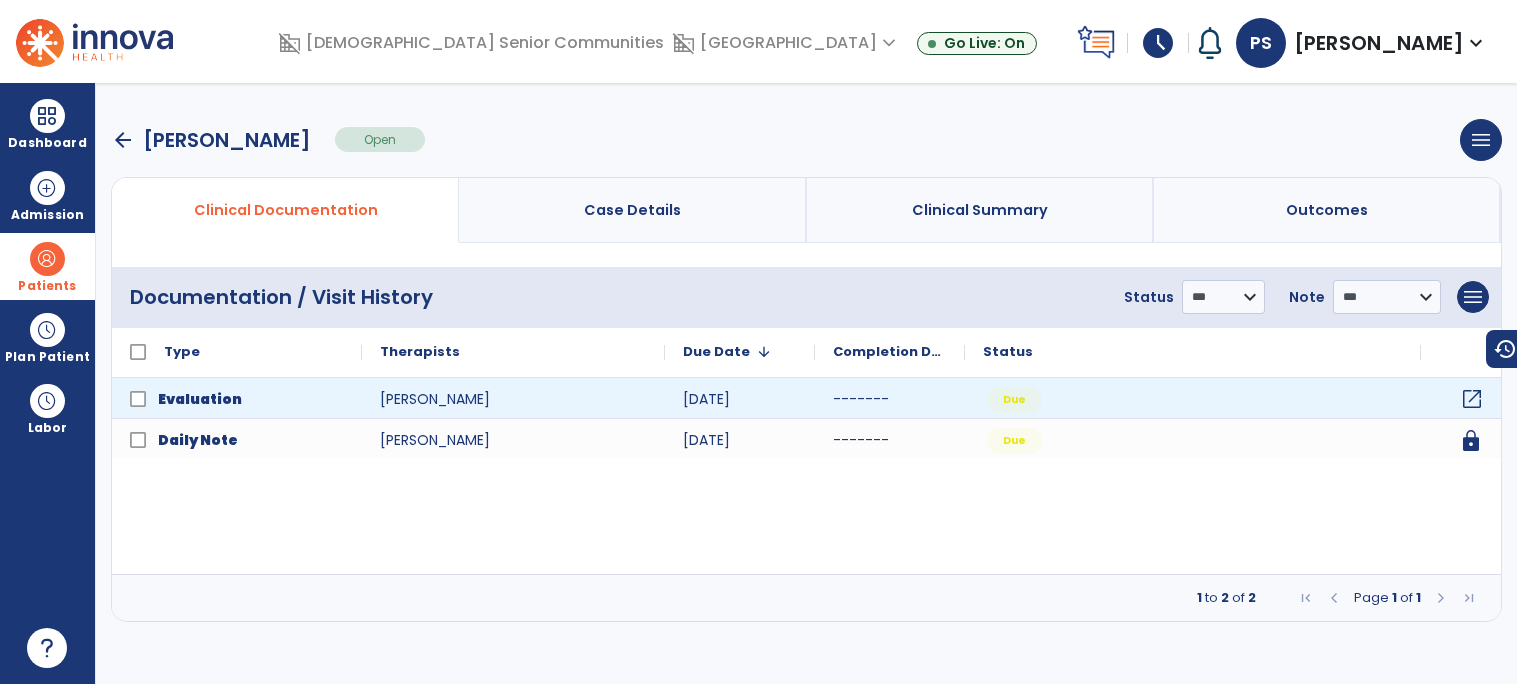 click on "open_in_new" 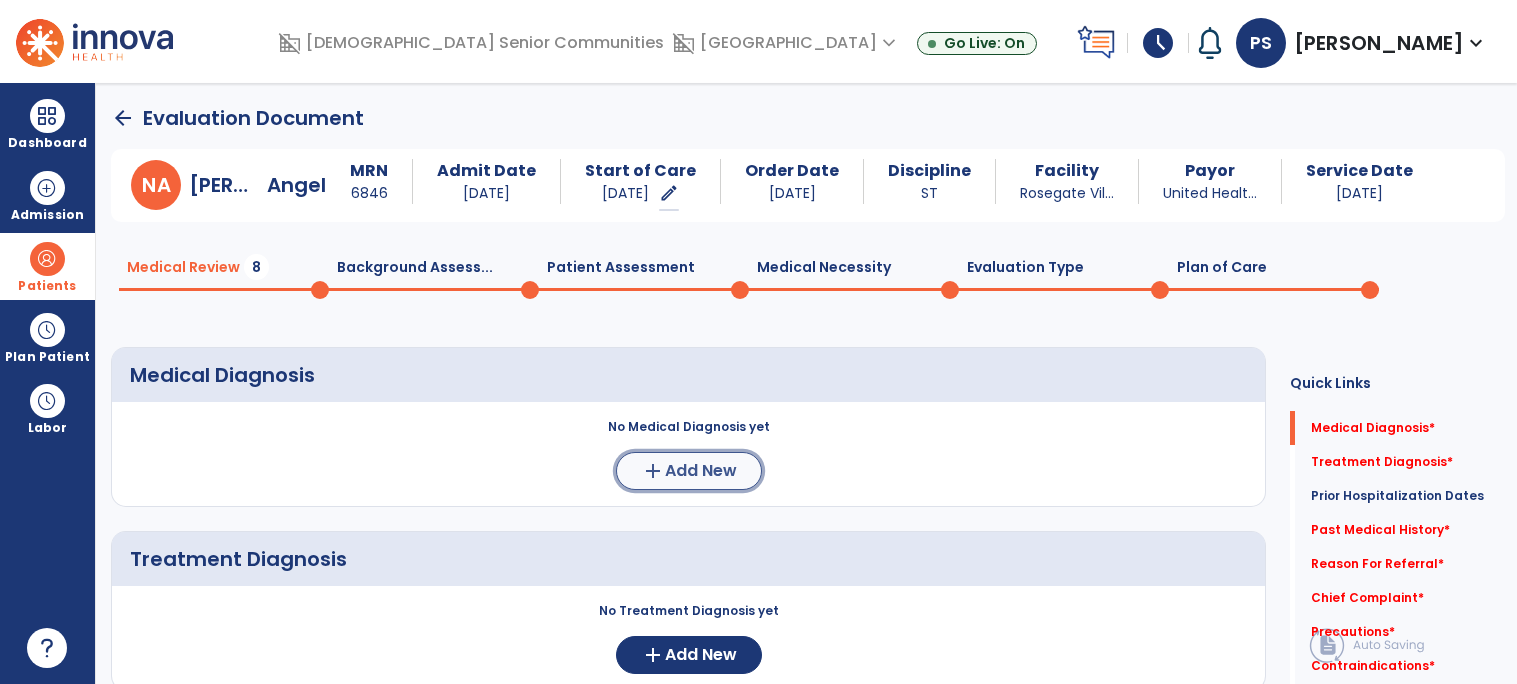 click on "add" 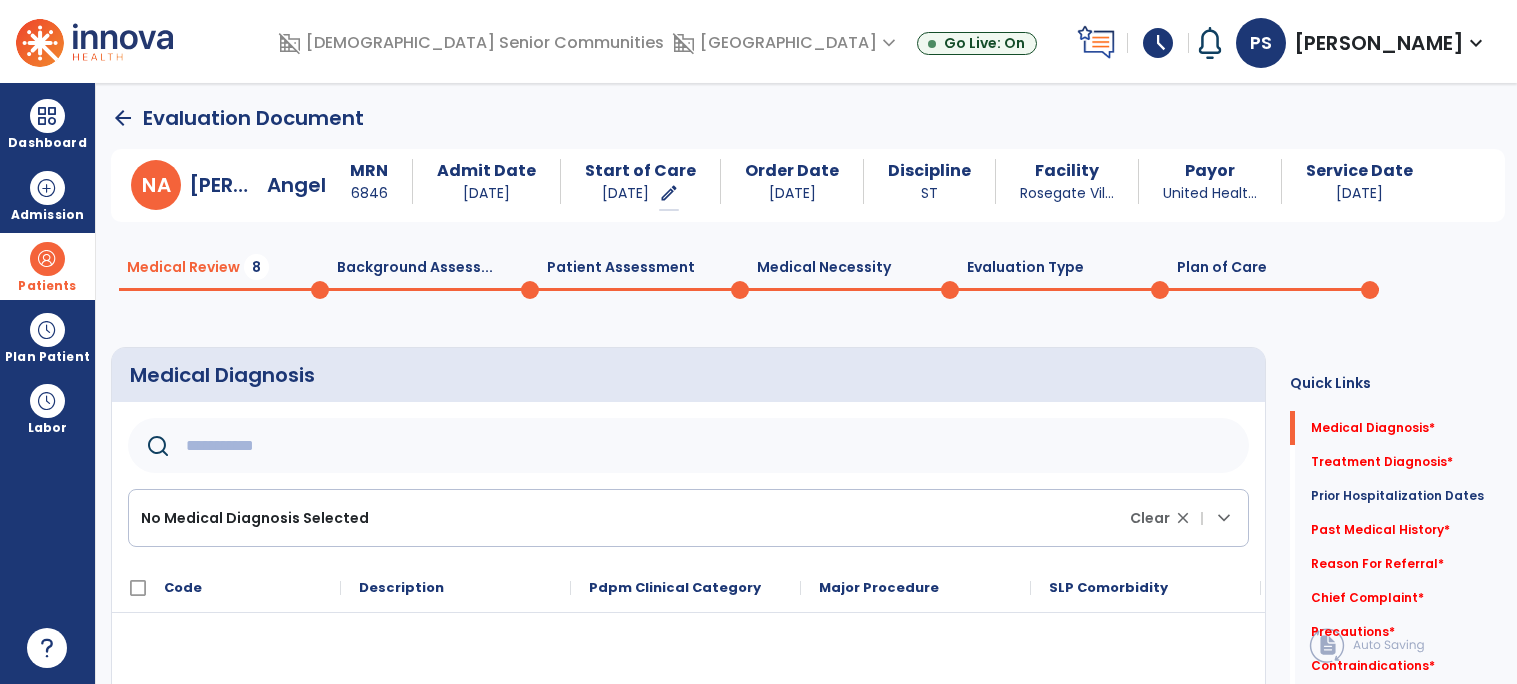 click 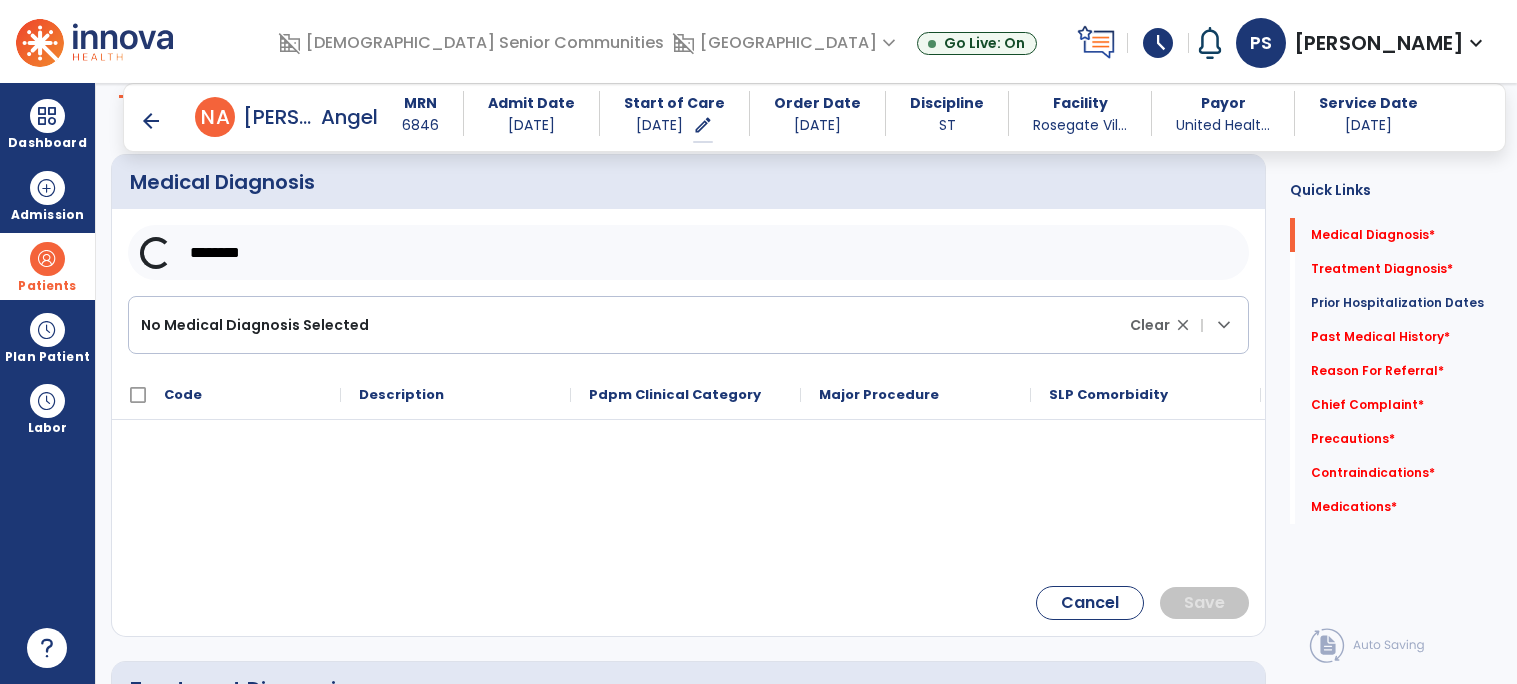scroll, scrollTop: 184, scrollLeft: 0, axis: vertical 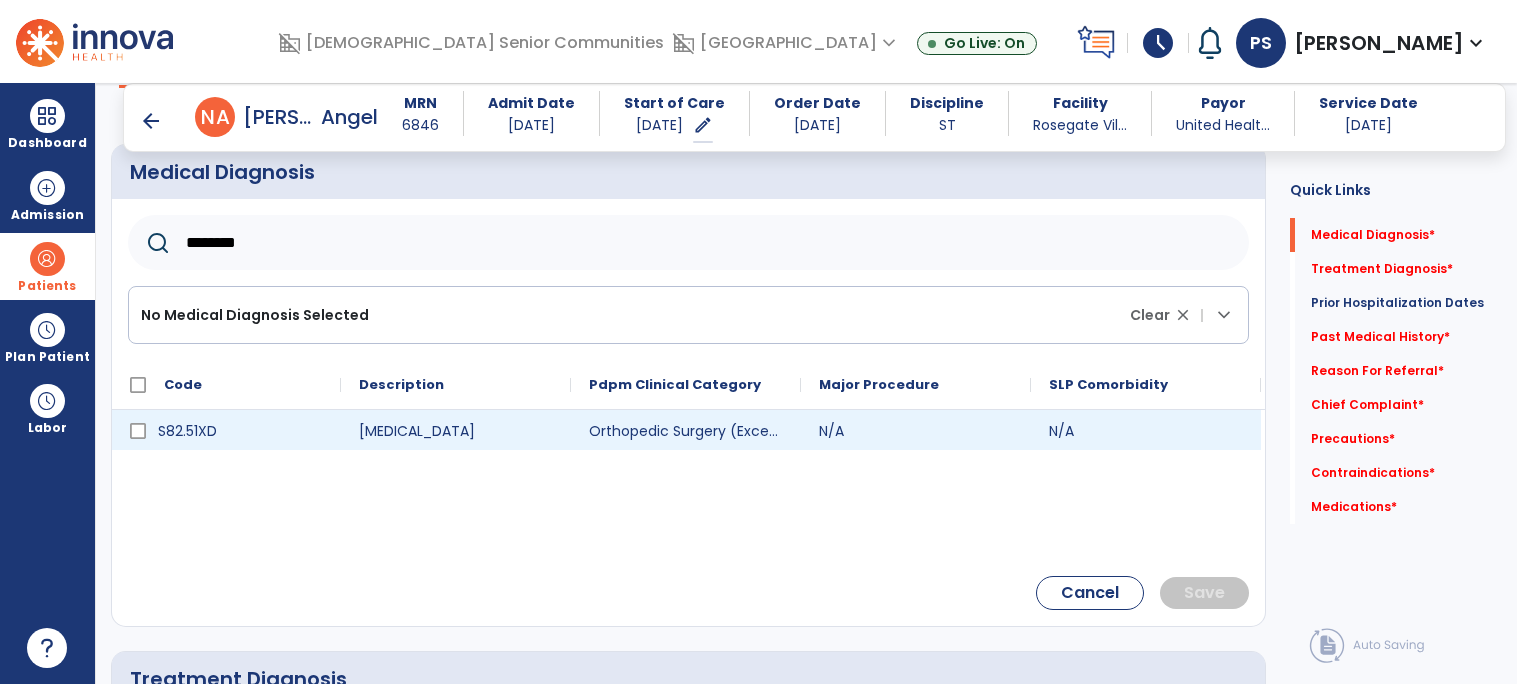 type on "********" 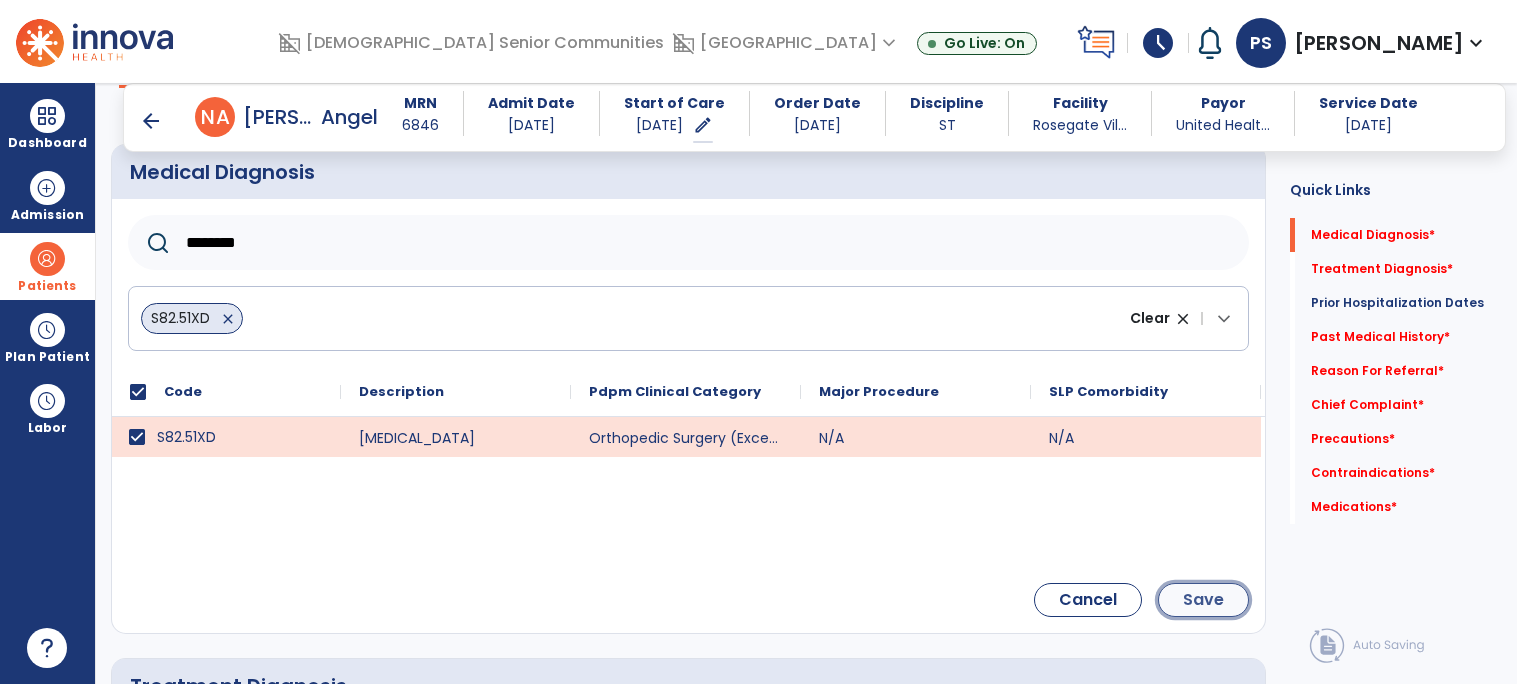 click on "Save" 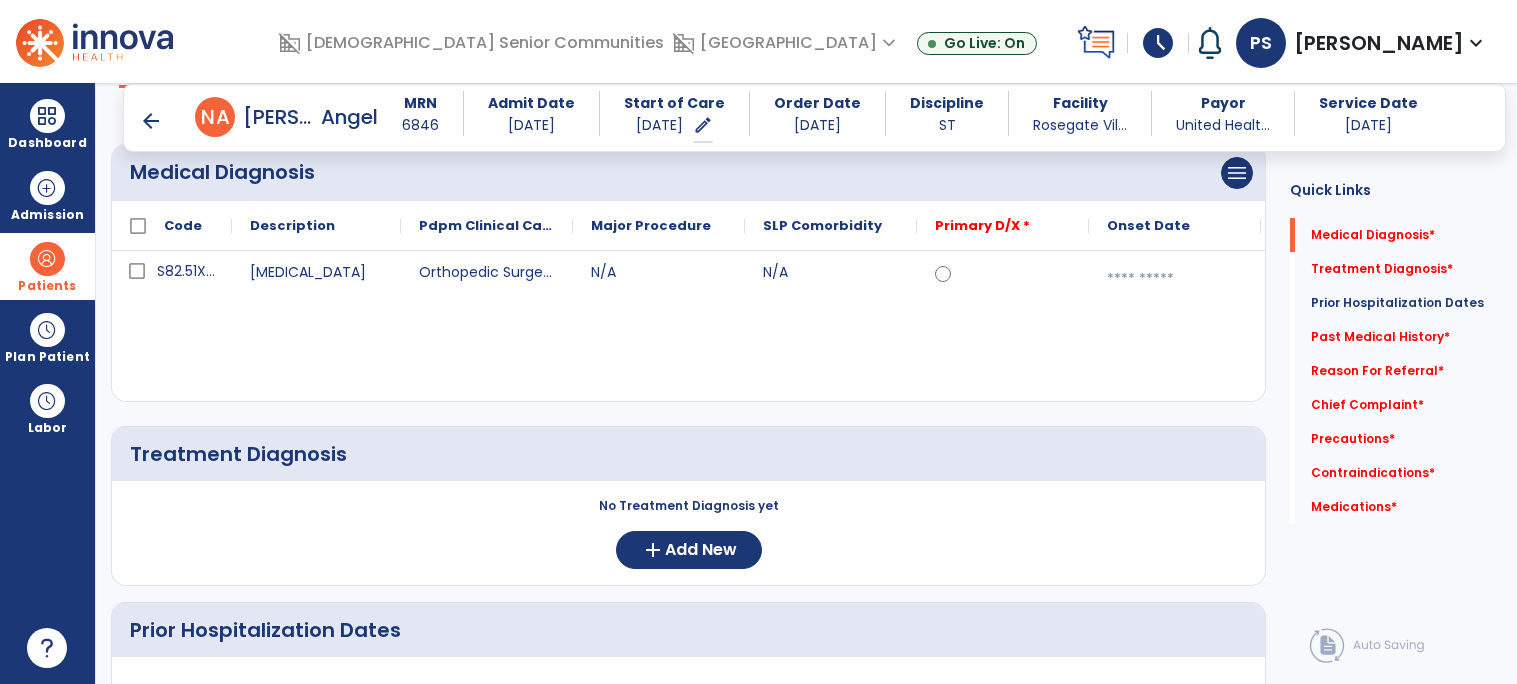click on "S82.51XD Displaced fracture of medial malleolus of right tibia, subsequent encounter for closed fracture with routine healing  Orthopedic Surgery (Except Major Joint Replacement or Spinal Surgery) N/A N/A  calendar_today" 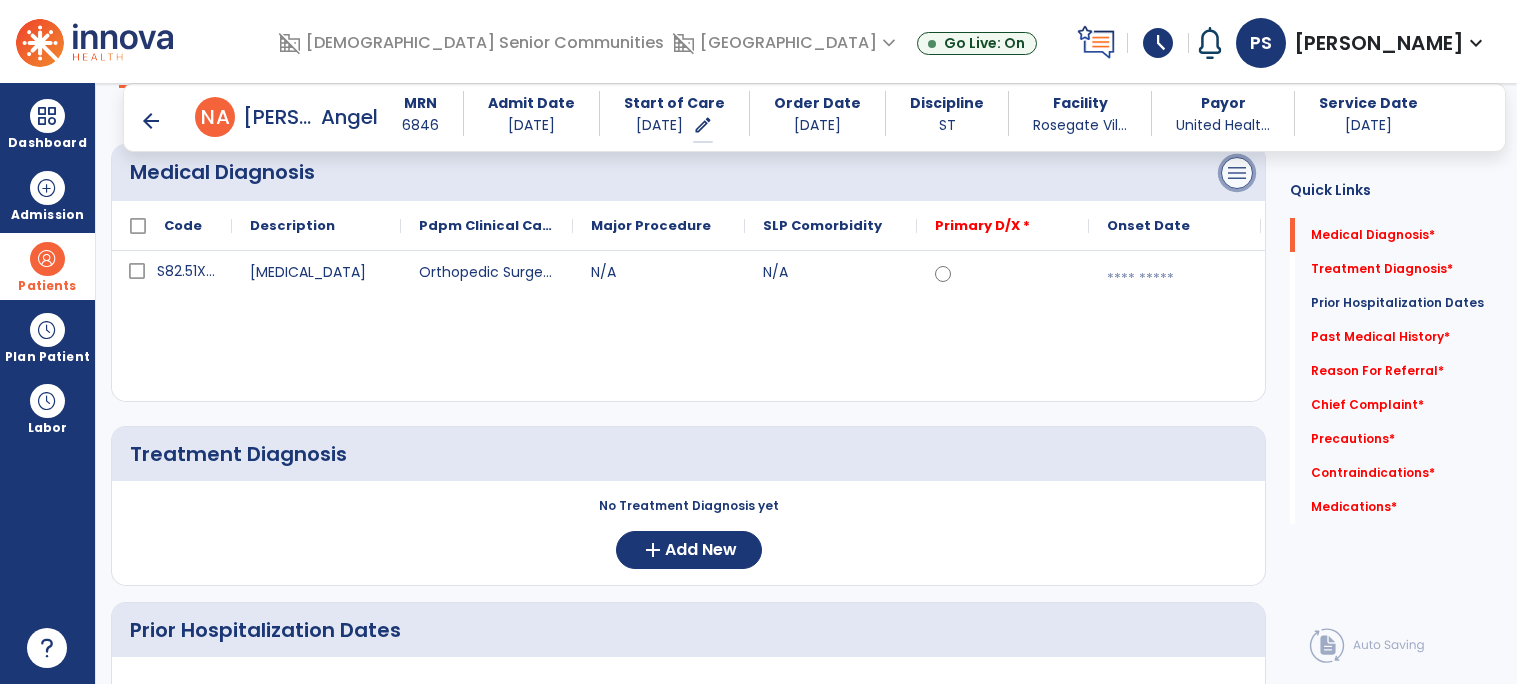 click on "menu" at bounding box center [1237, 173] 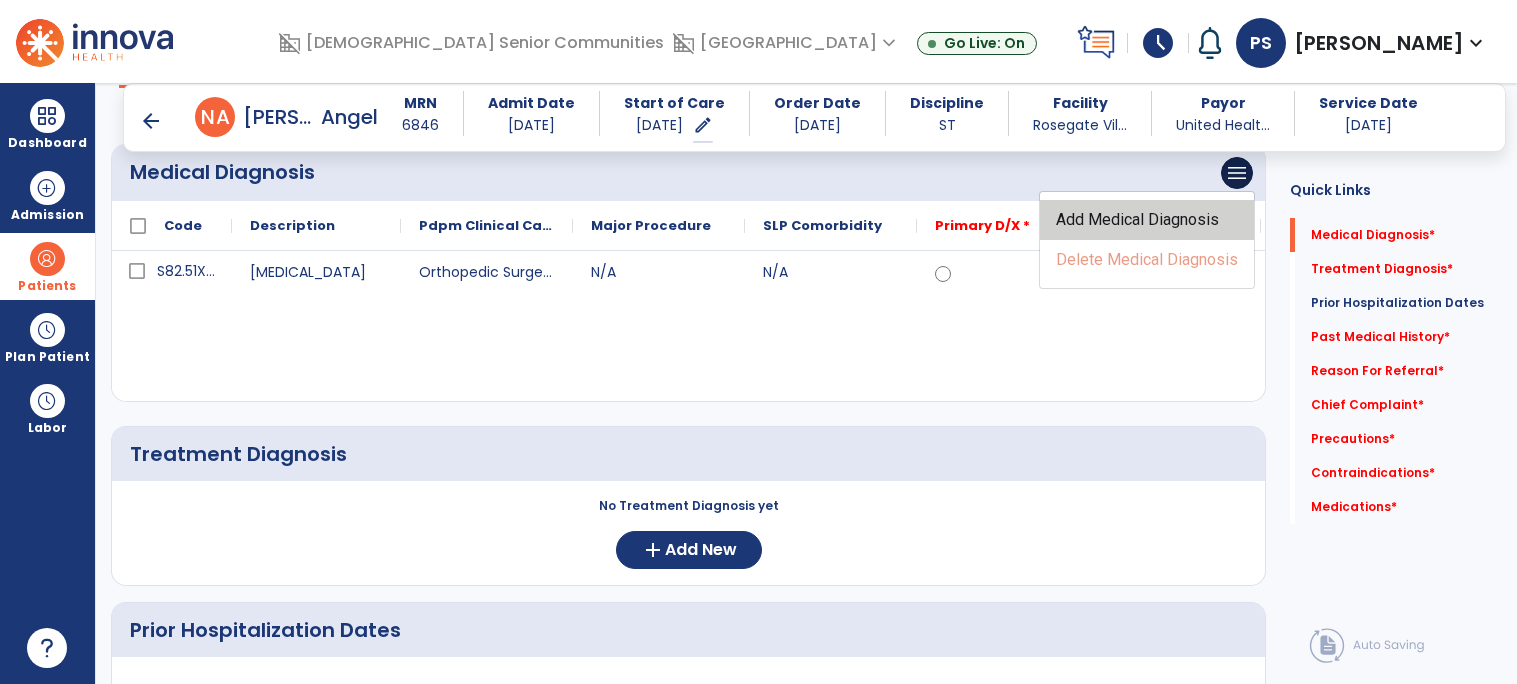 click on "Add Medical Diagnosis" 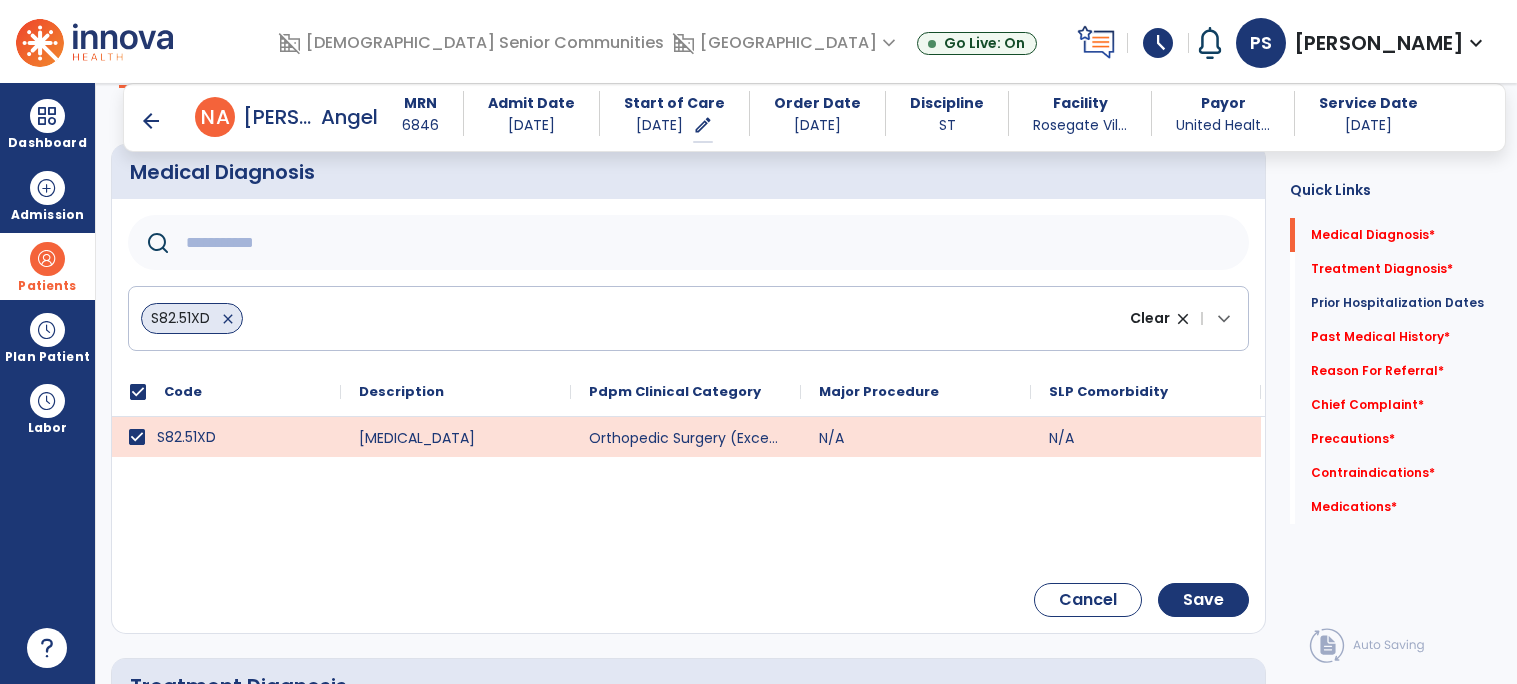 click 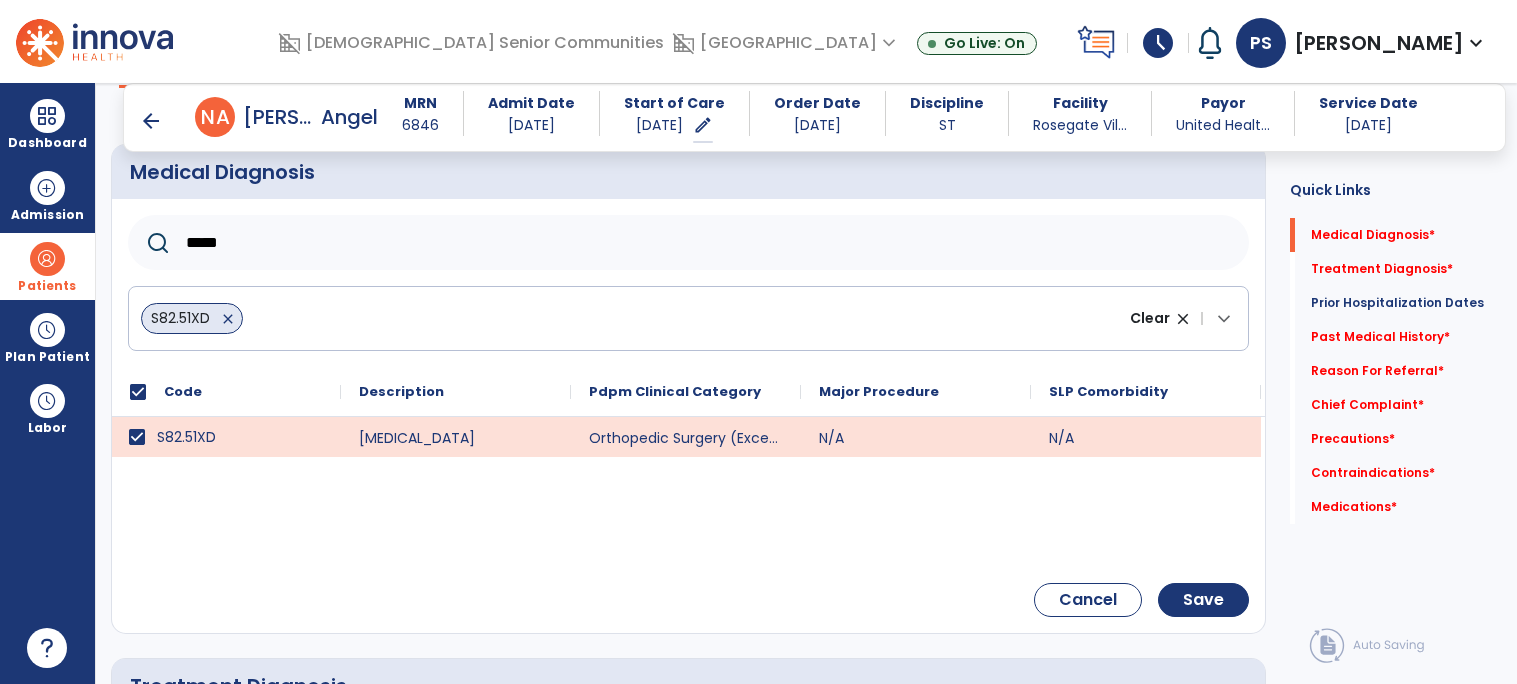 type on "*****" 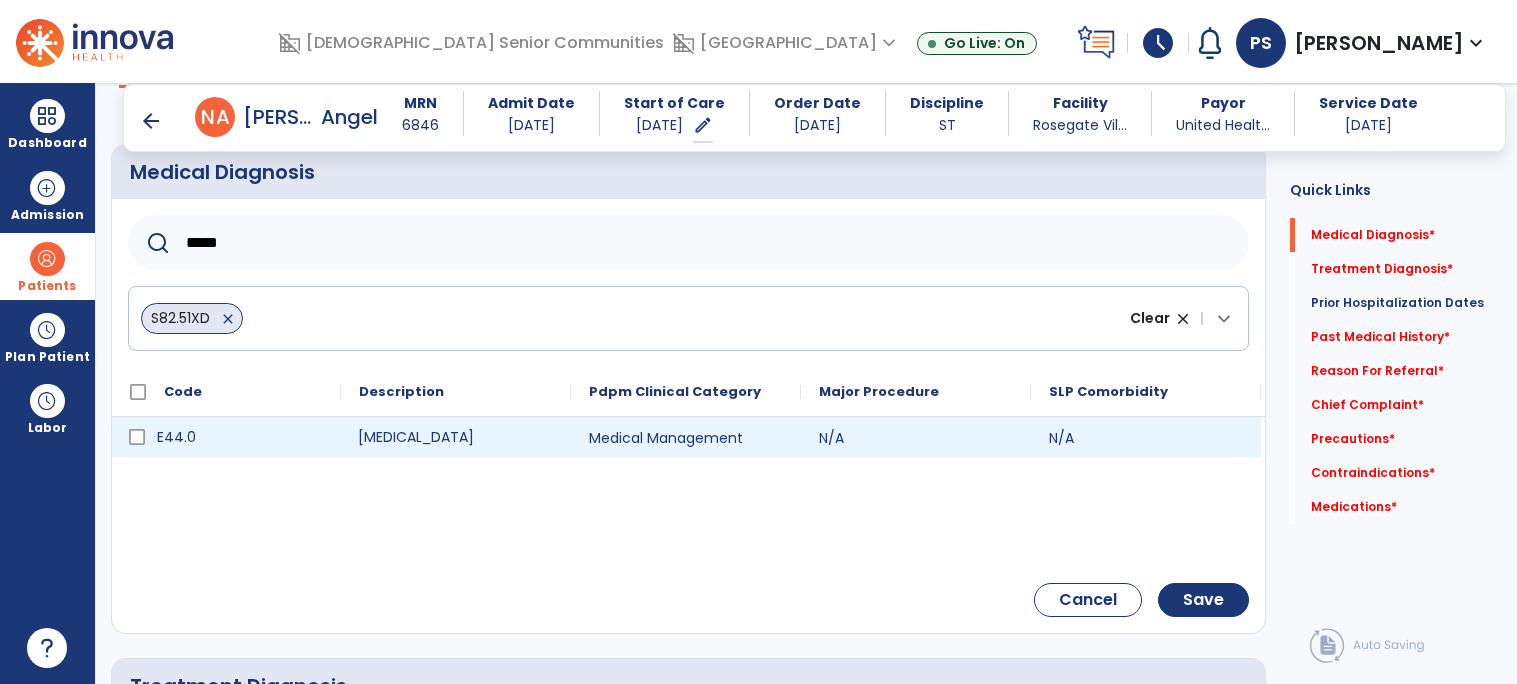click on "Moderate protein-calorie malnutrition" 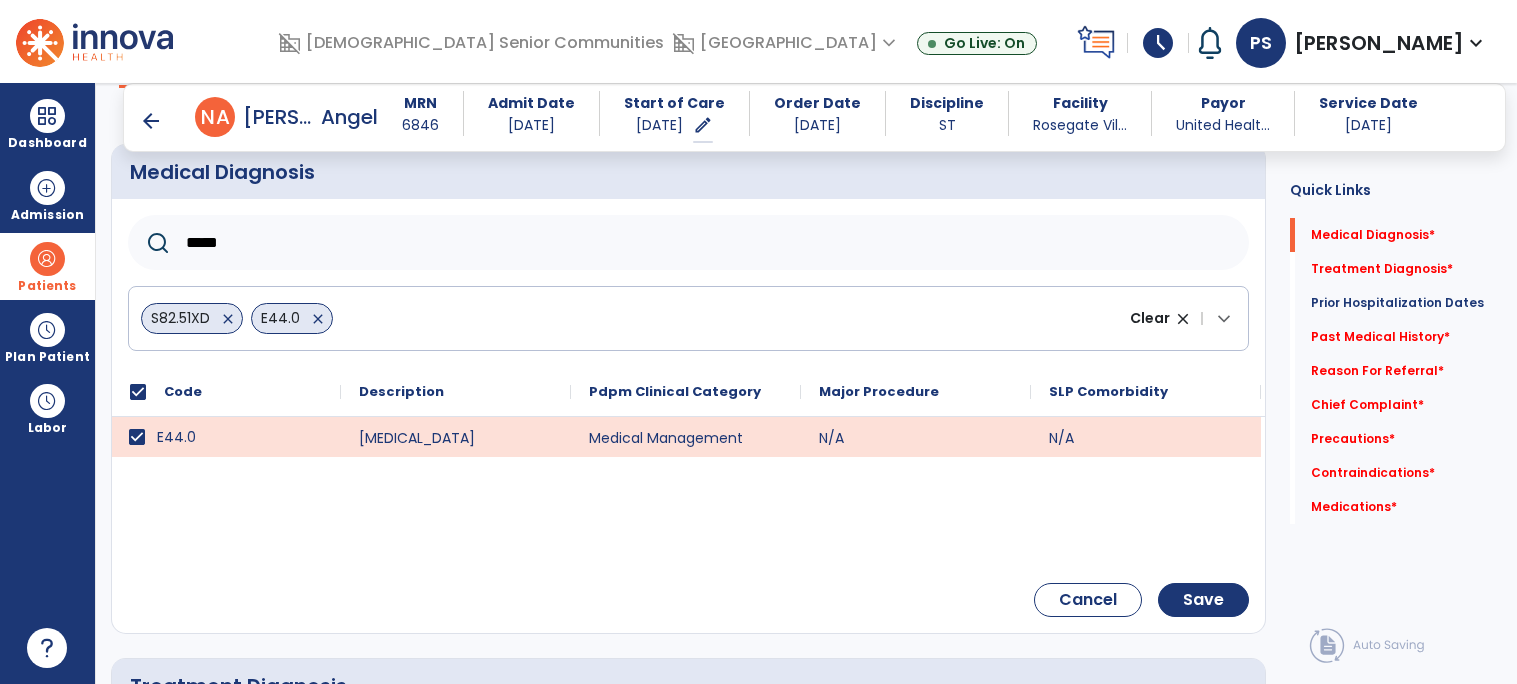click on "Cancel    Save" 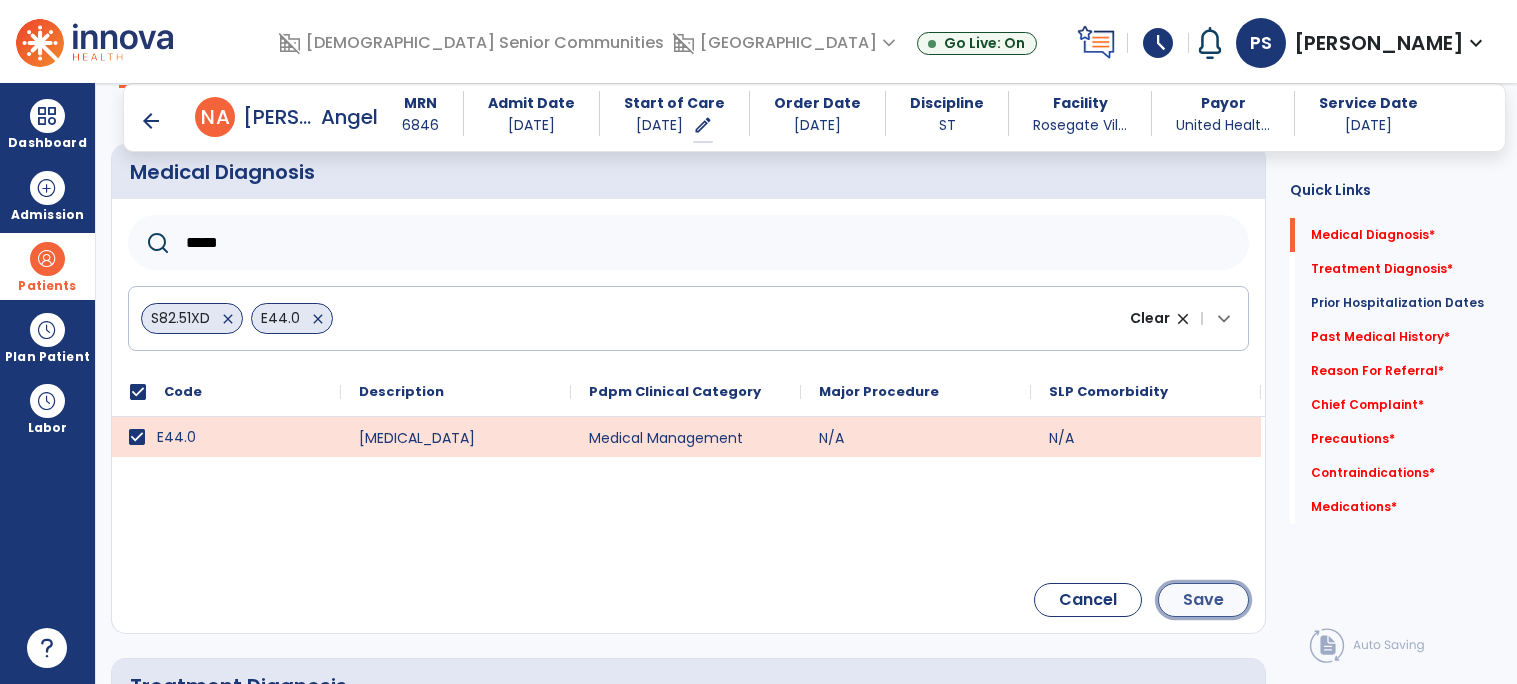 click on "Save" 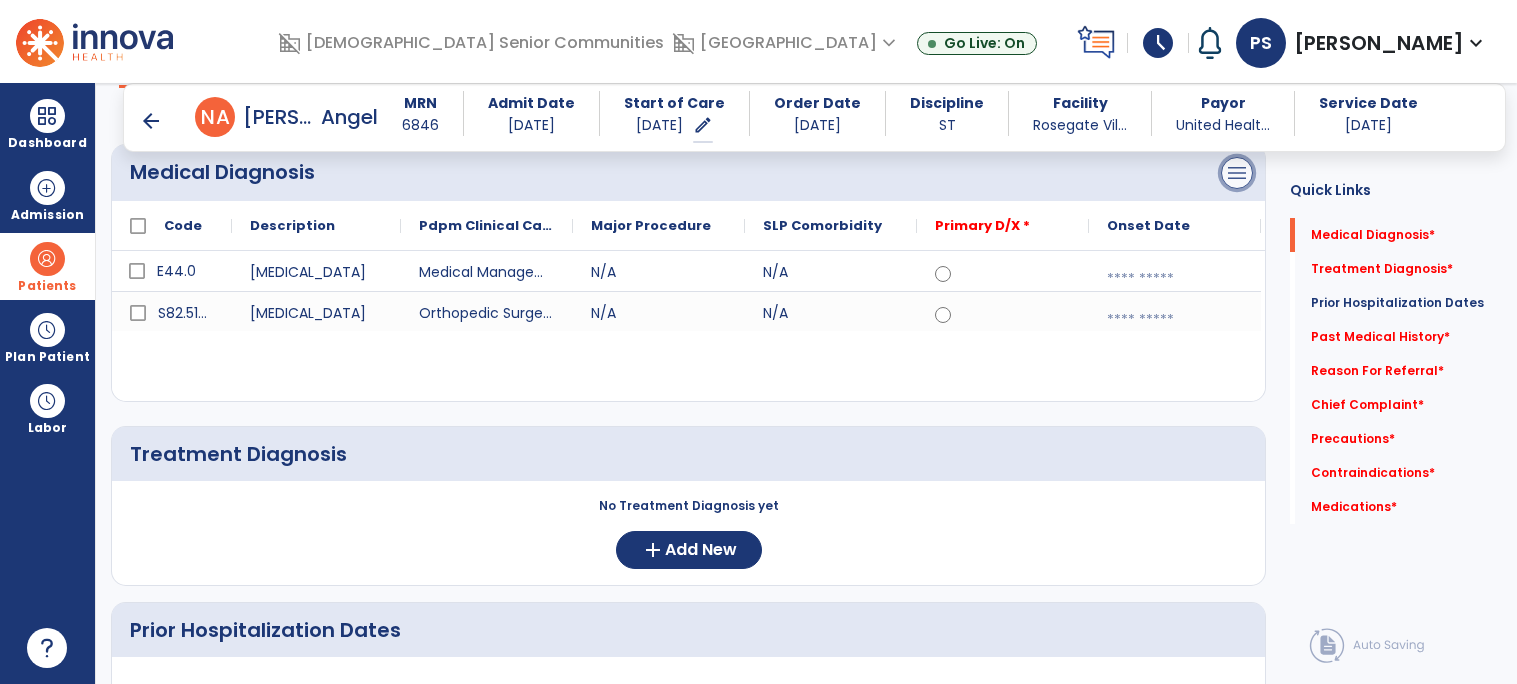 click on "menu" at bounding box center [1237, 173] 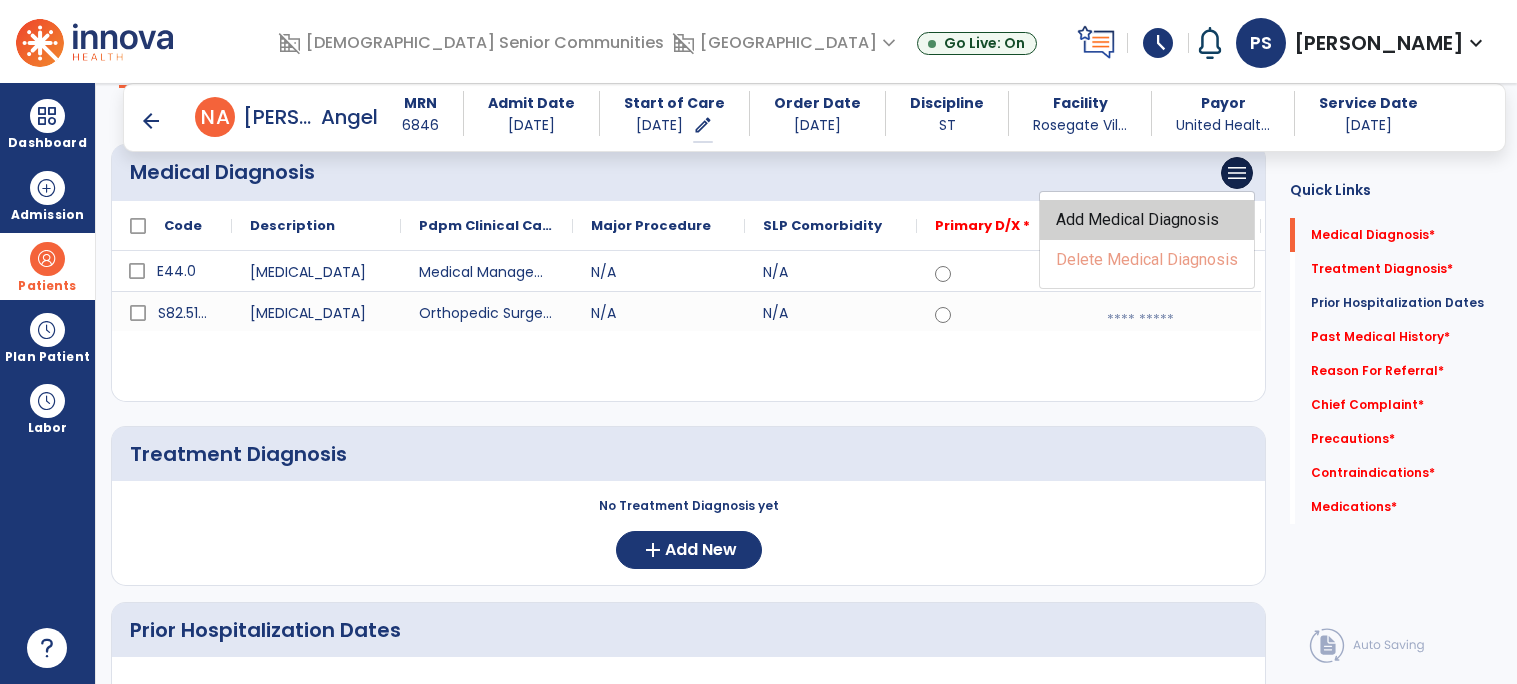 click on "Add Medical Diagnosis" 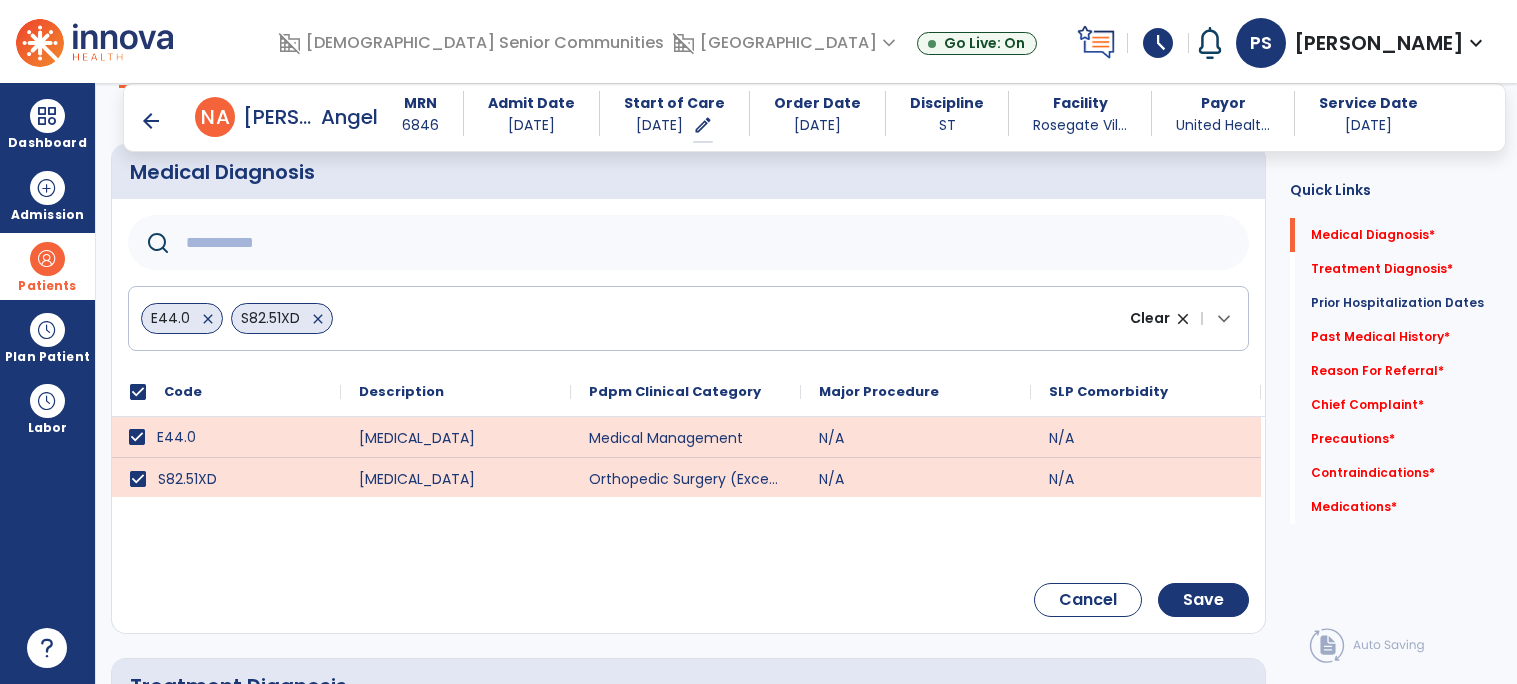 click 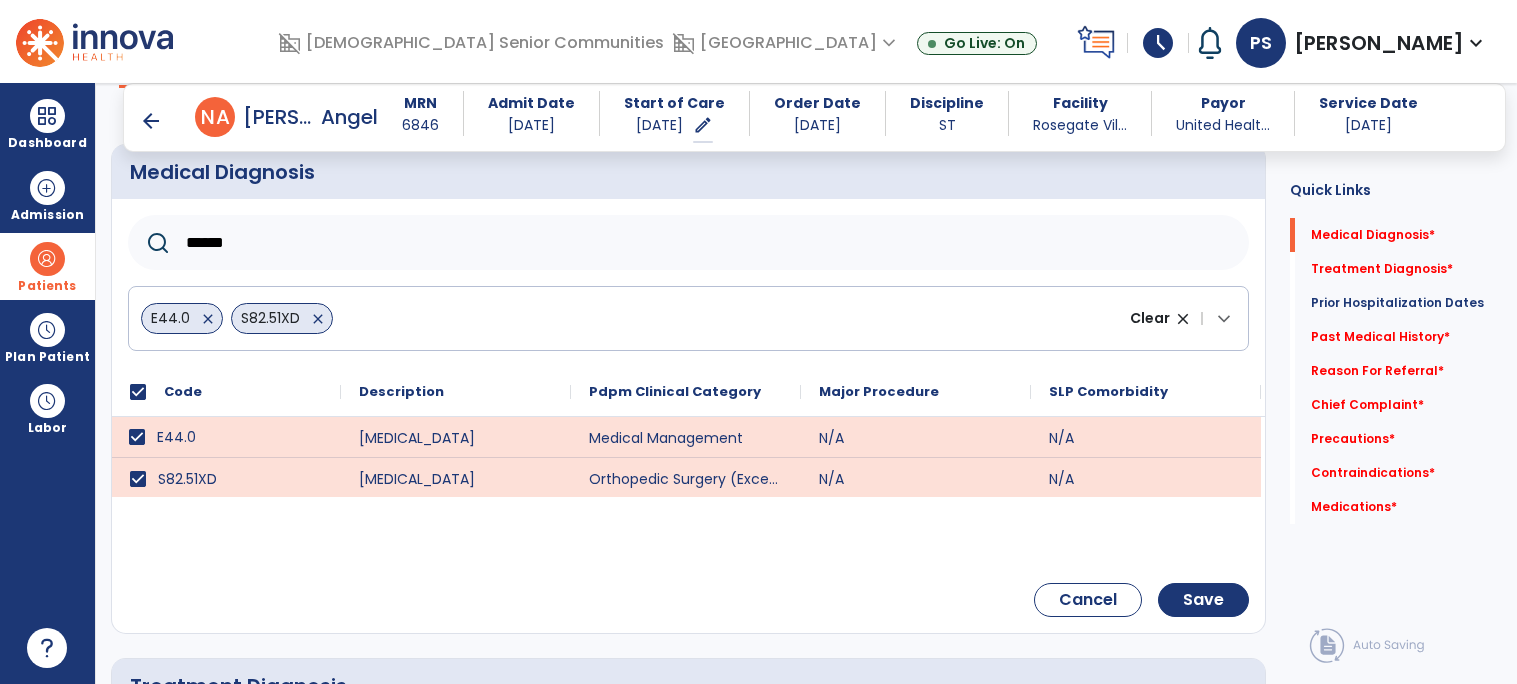 type on "******" 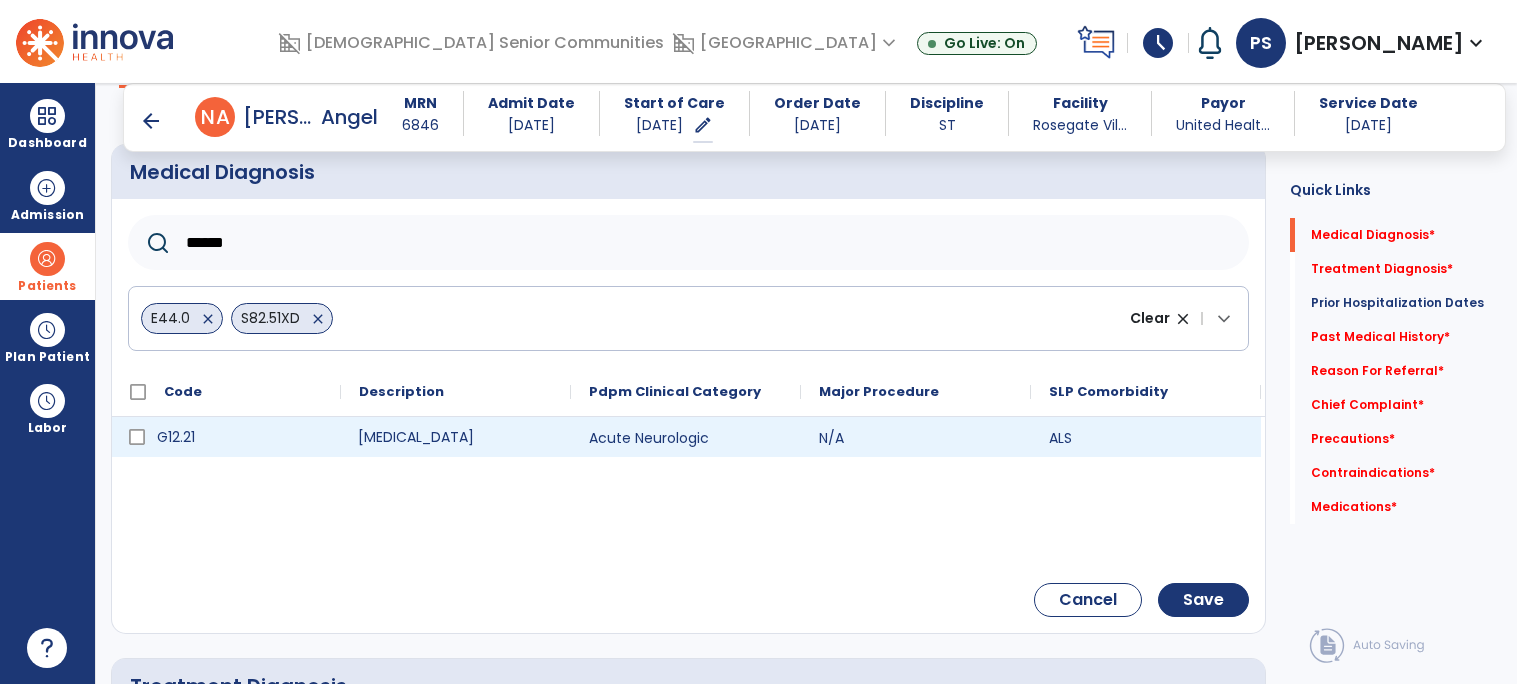 click on "Amyotrophic lateral sclerosis" 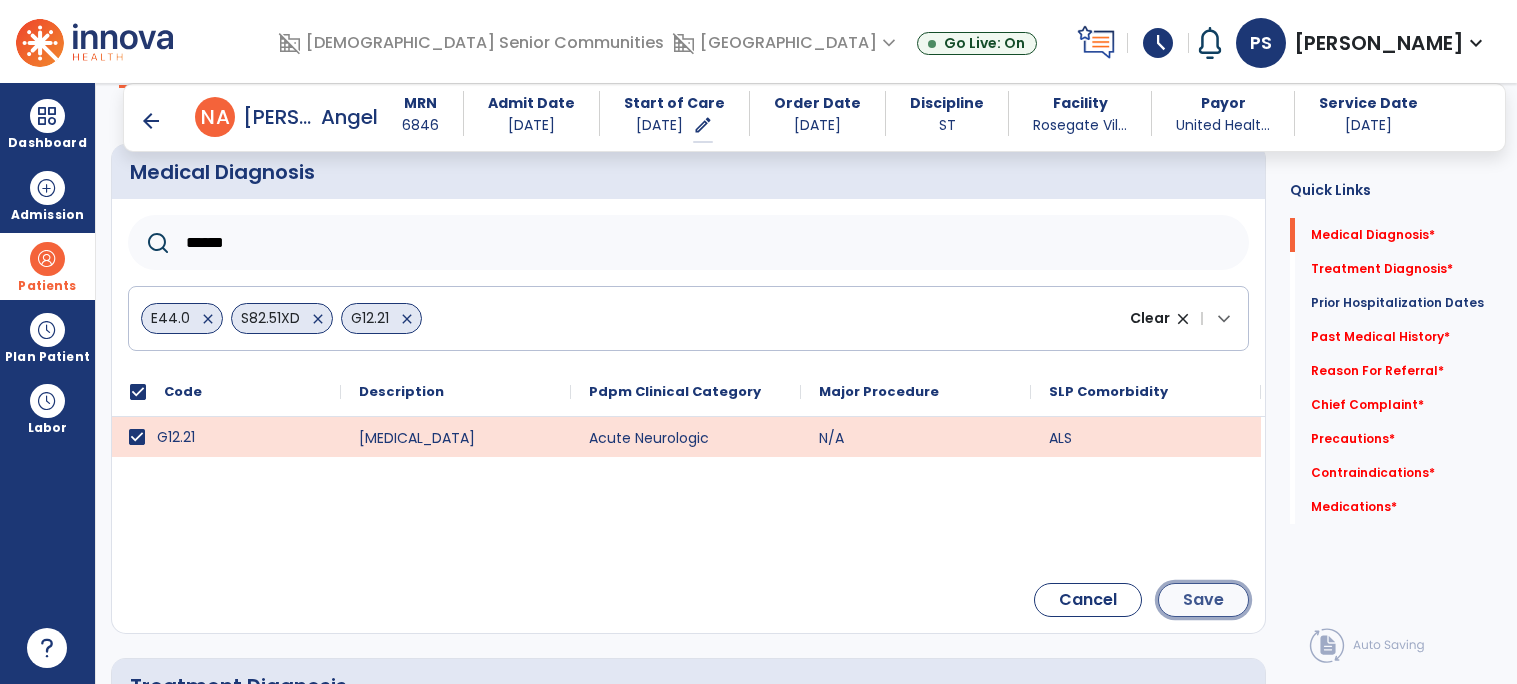 click on "Save" 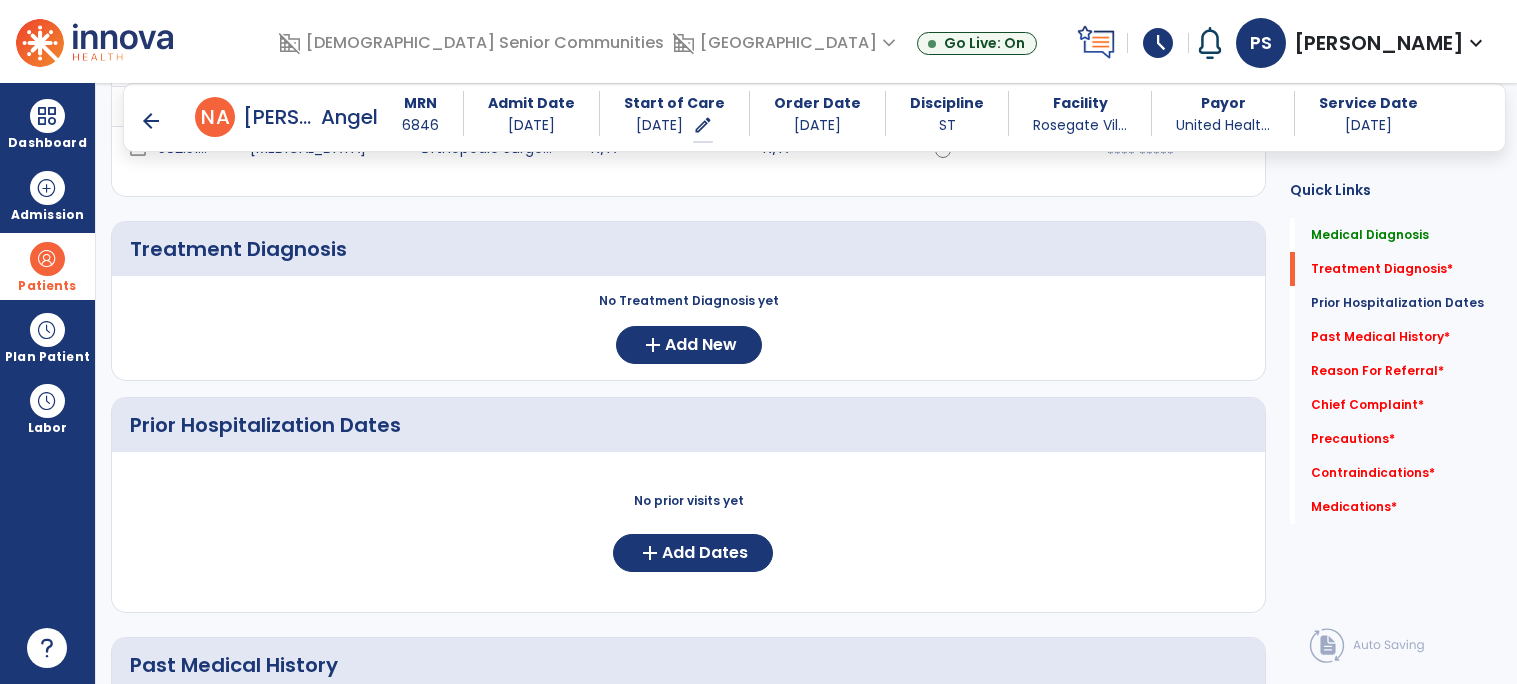 scroll, scrollTop: 395, scrollLeft: 0, axis: vertical 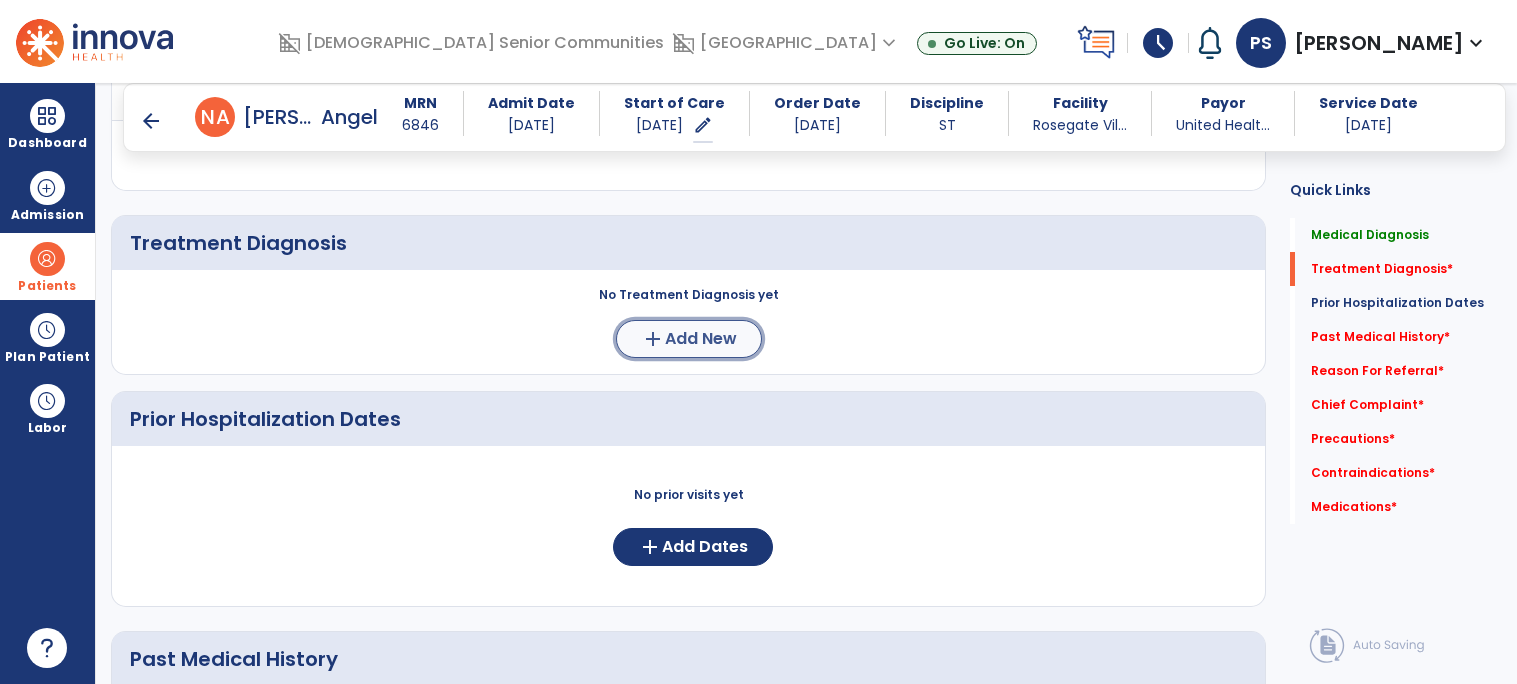 click on "add  Add New" 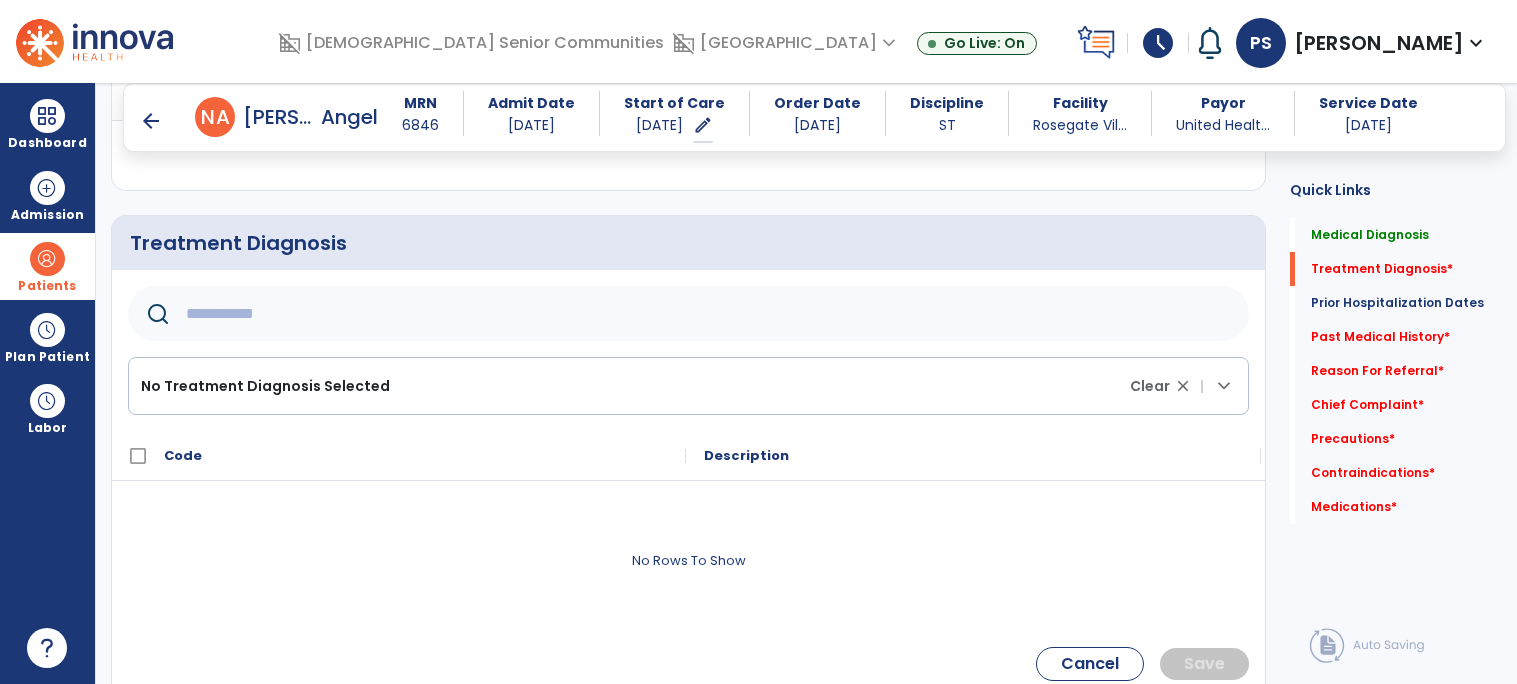 click 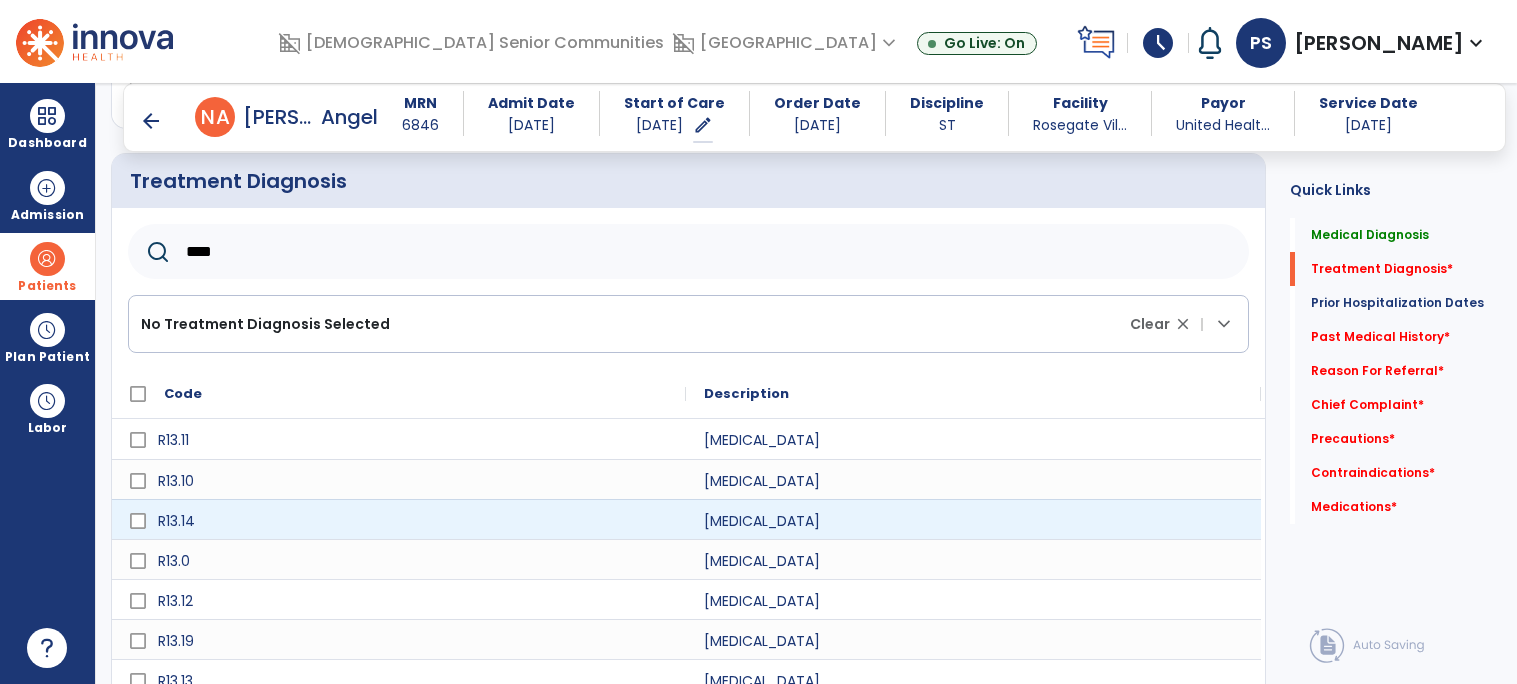 scroll, scrollTop: 463, scrollLeft: 0, axis: vertical 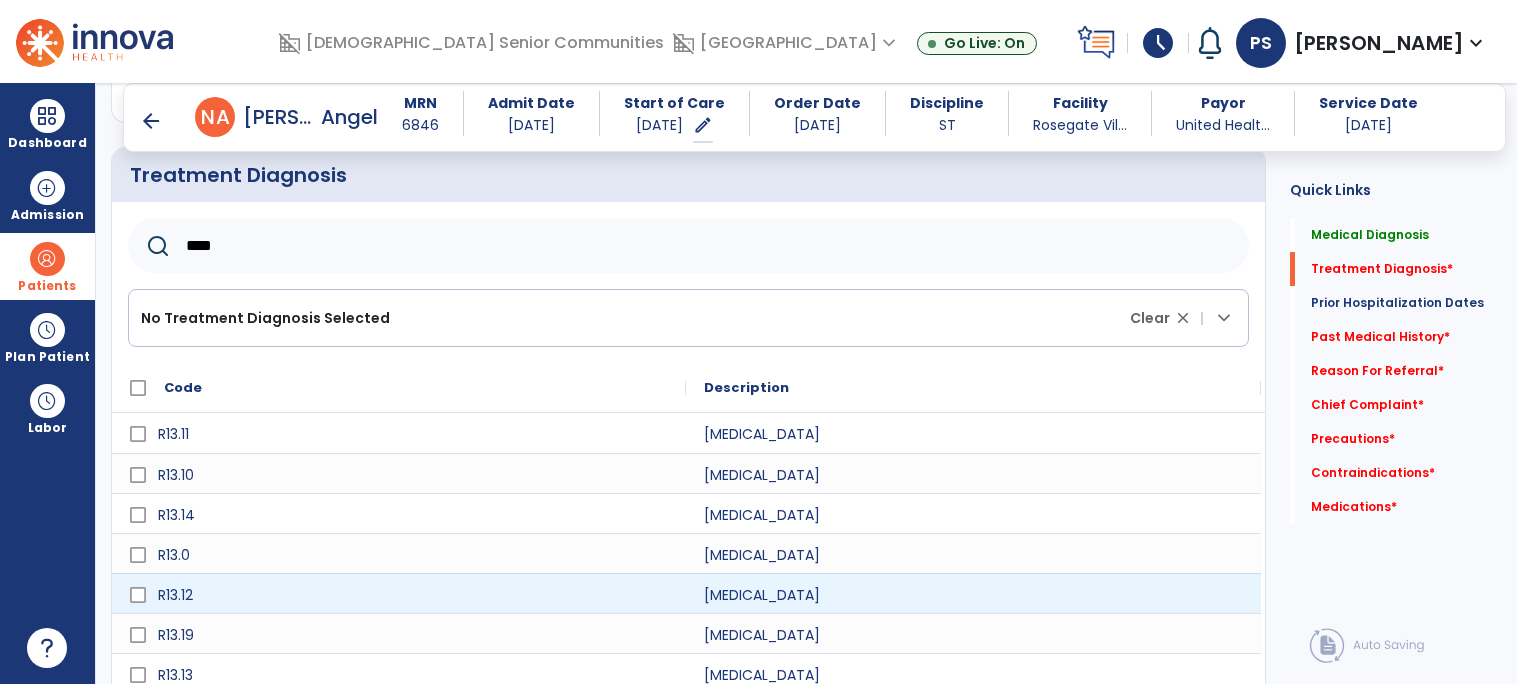 type on "****" 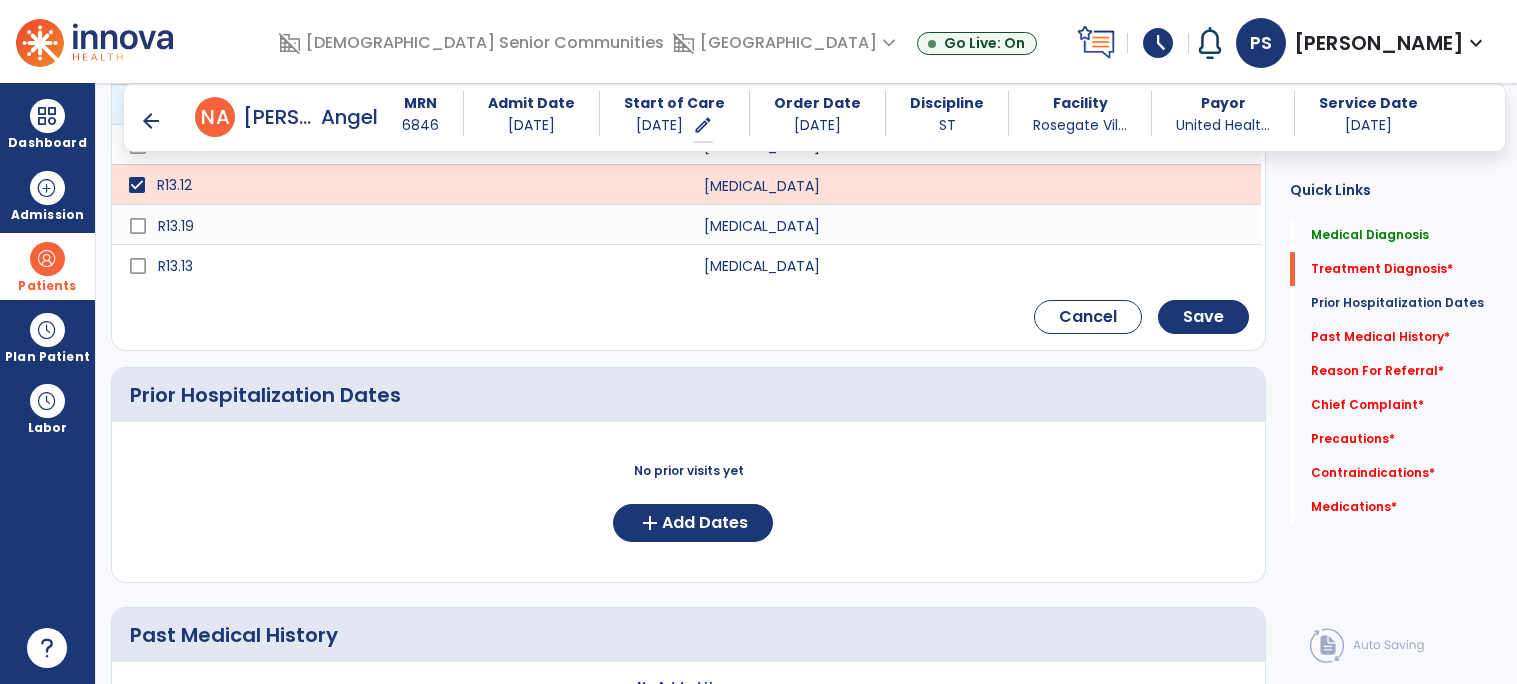 scroll, scrollTop: 881, scrollLeft: 0, axis: vertical 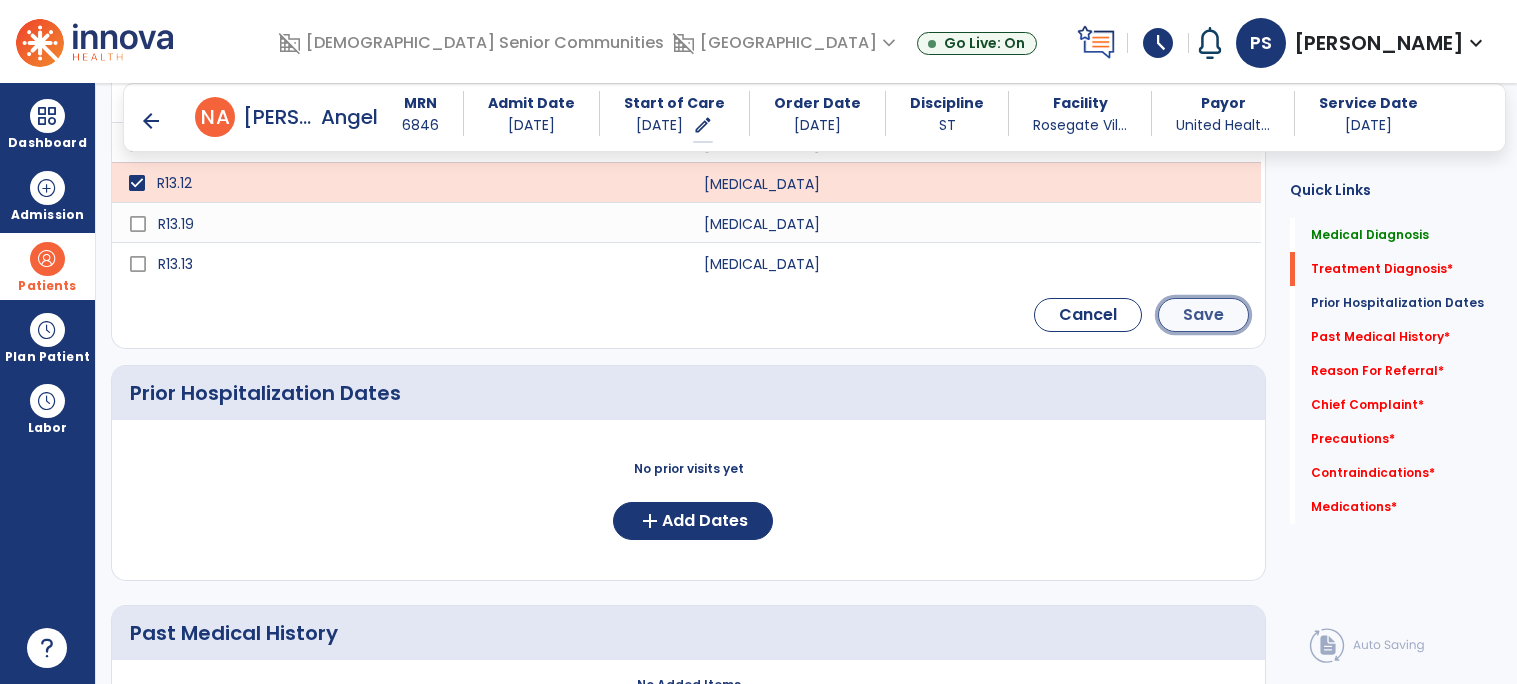 click on "Save" 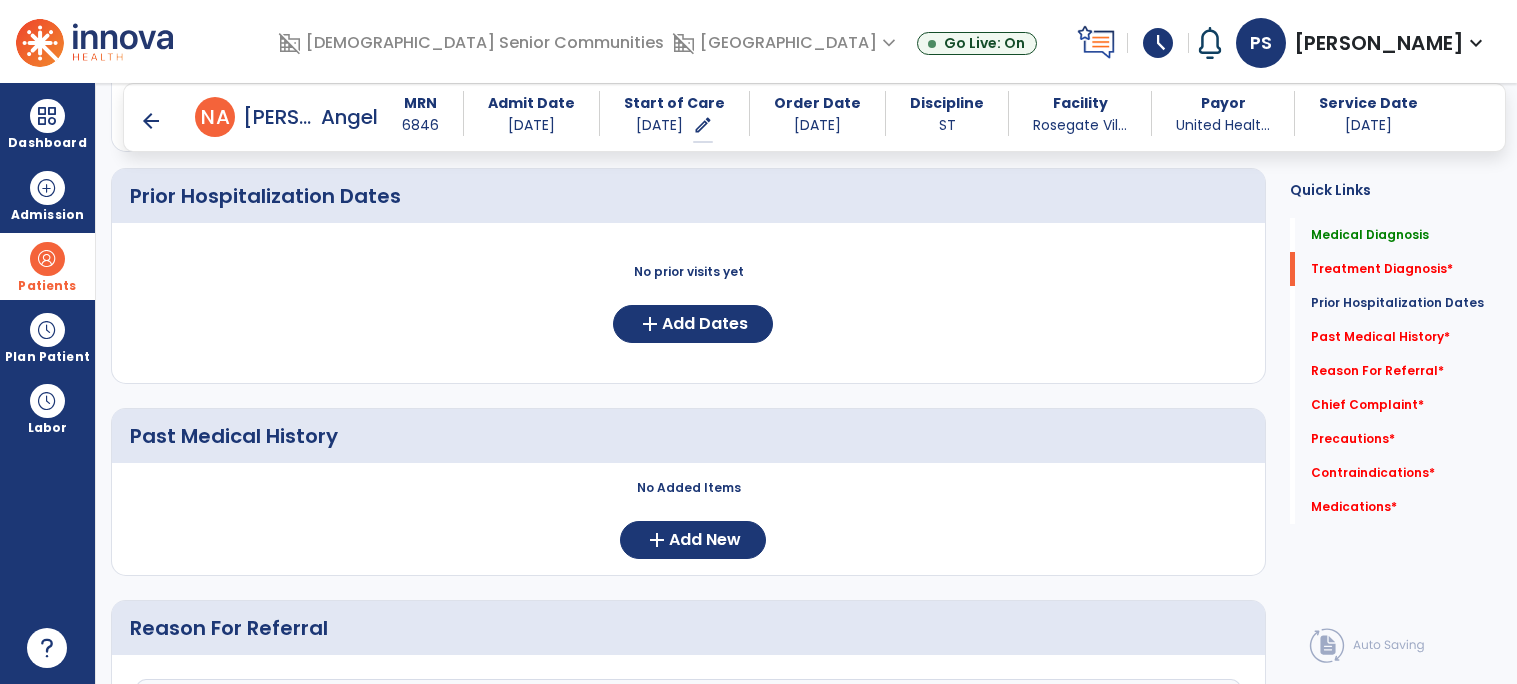 scroll, scrollTop: 383, scrollLeft: 0, axis: vertical 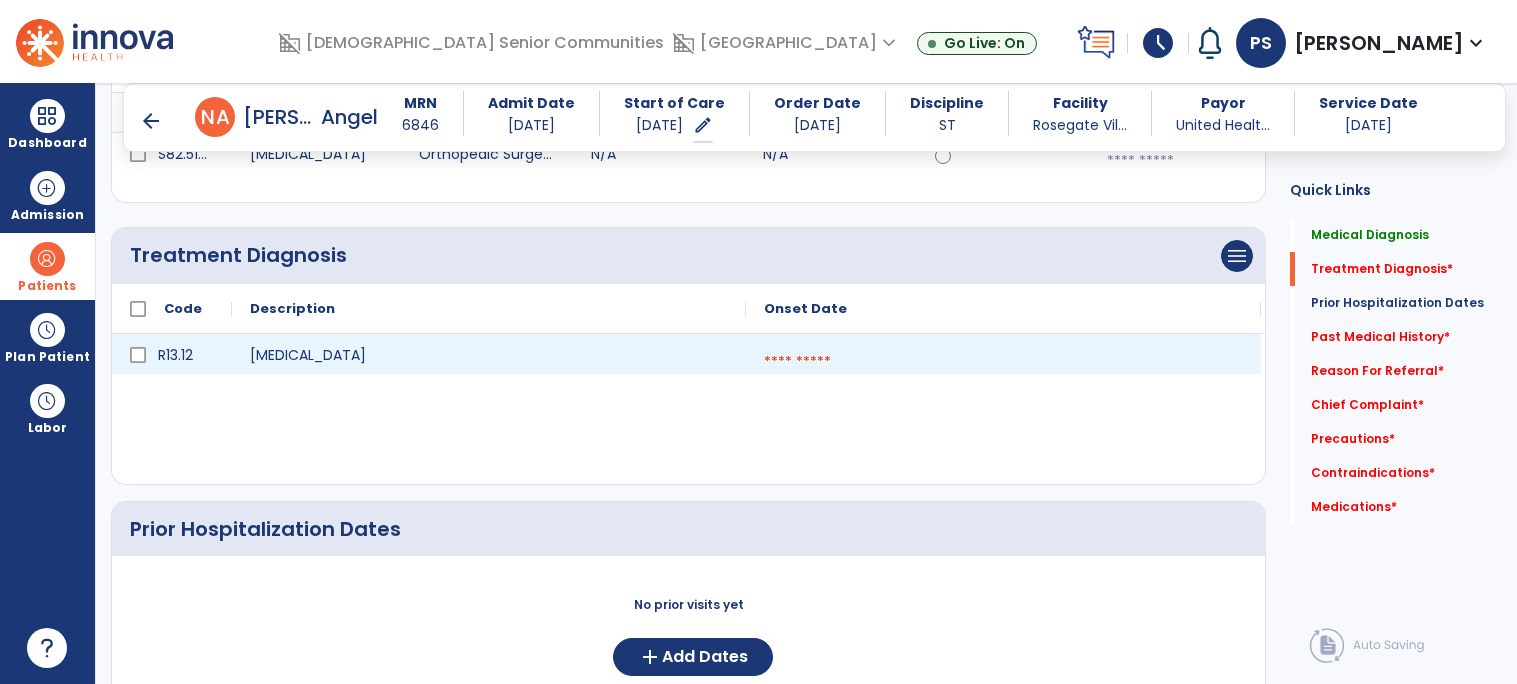 click at bounding box center (1003, 362) 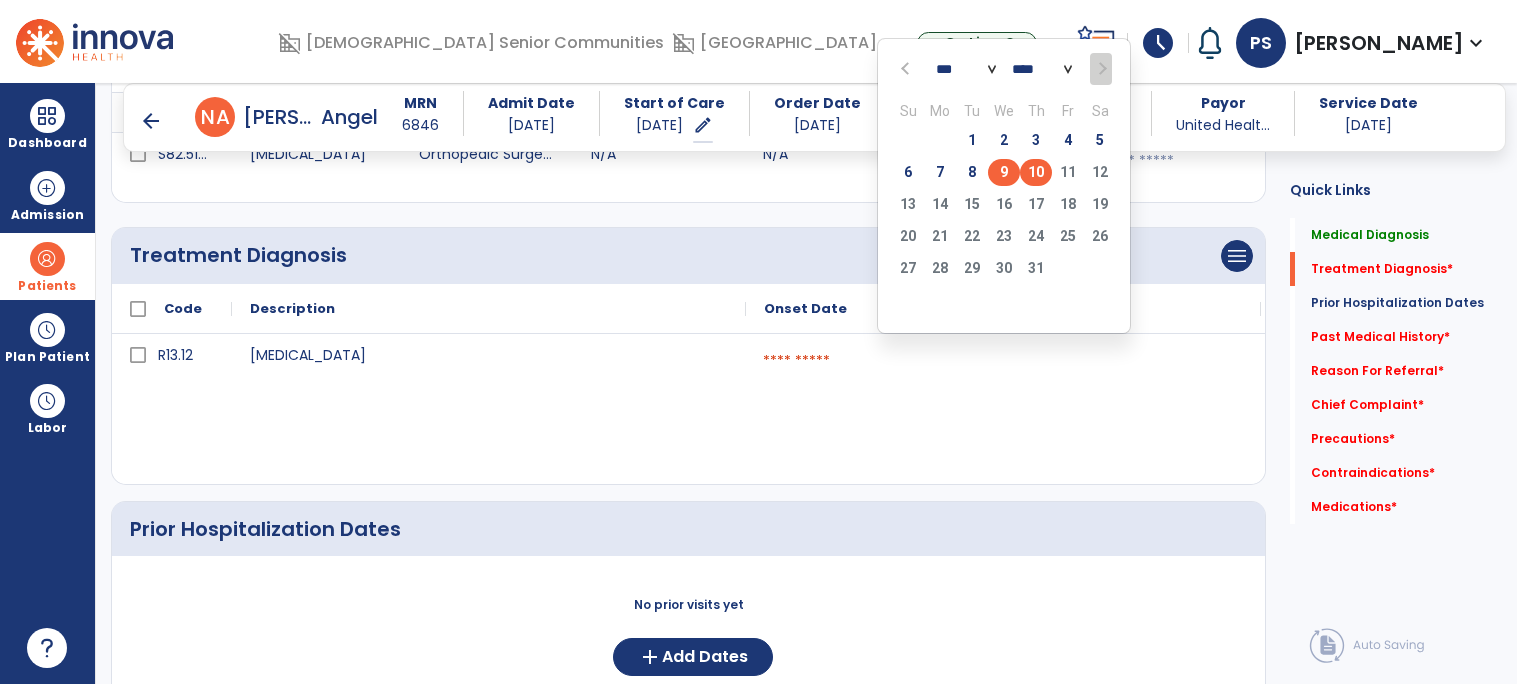 click on "9" 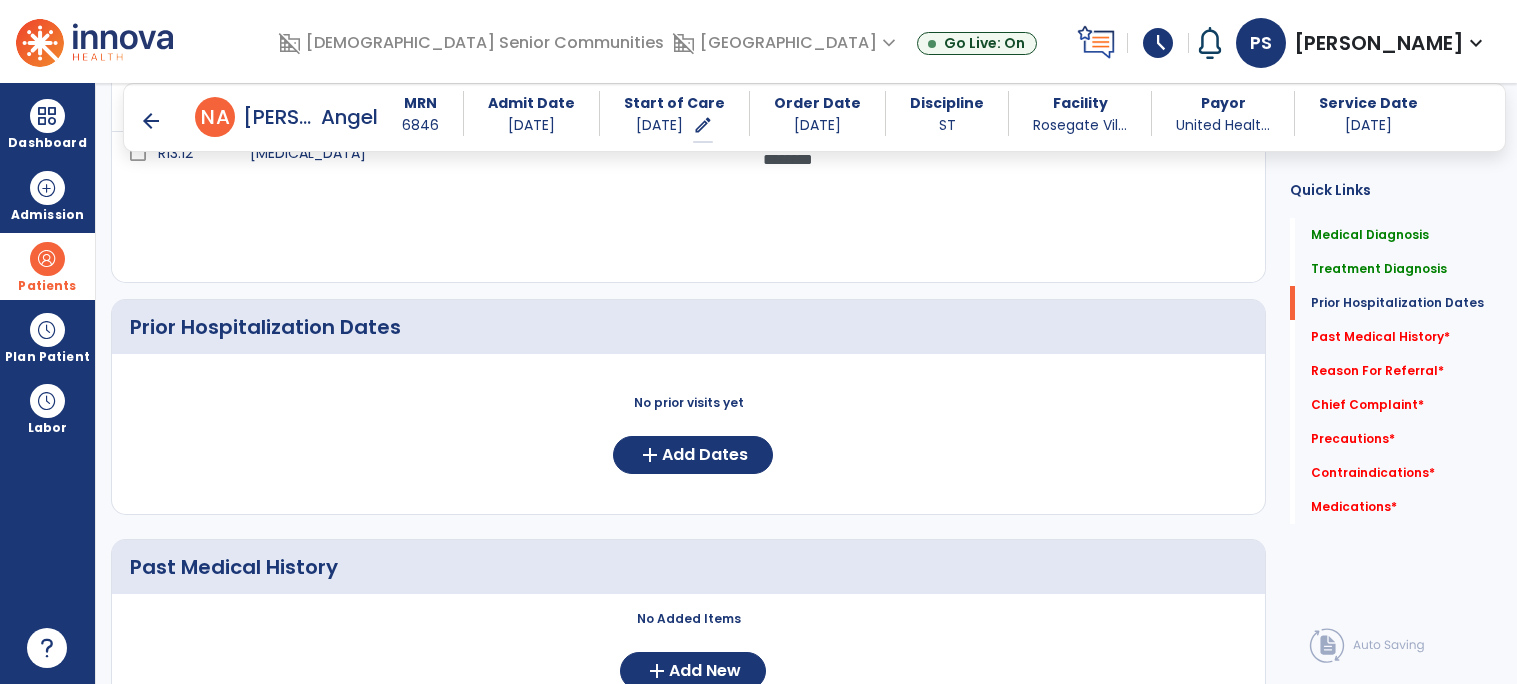 scroll, scrollTop: 593, scrollLeft: 0, axis: vertical 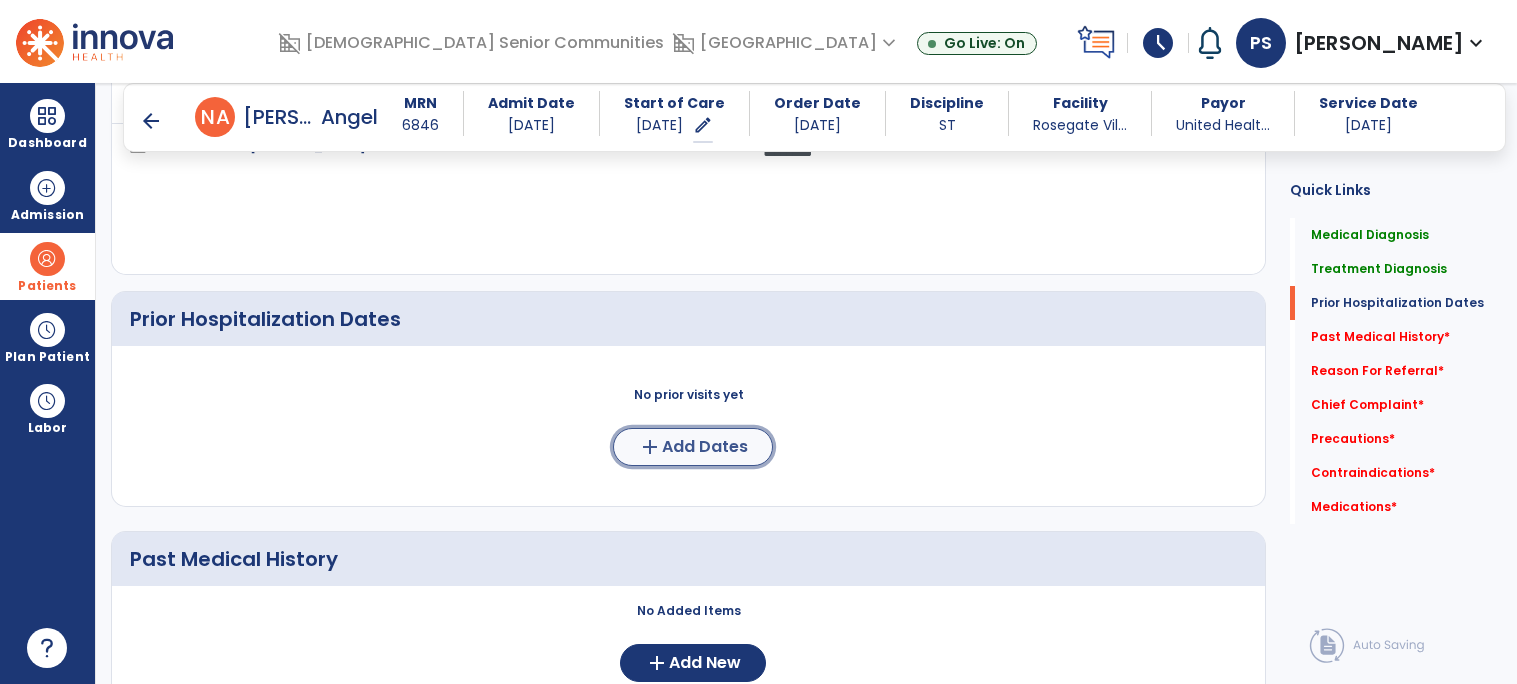 click on "Add Dates" 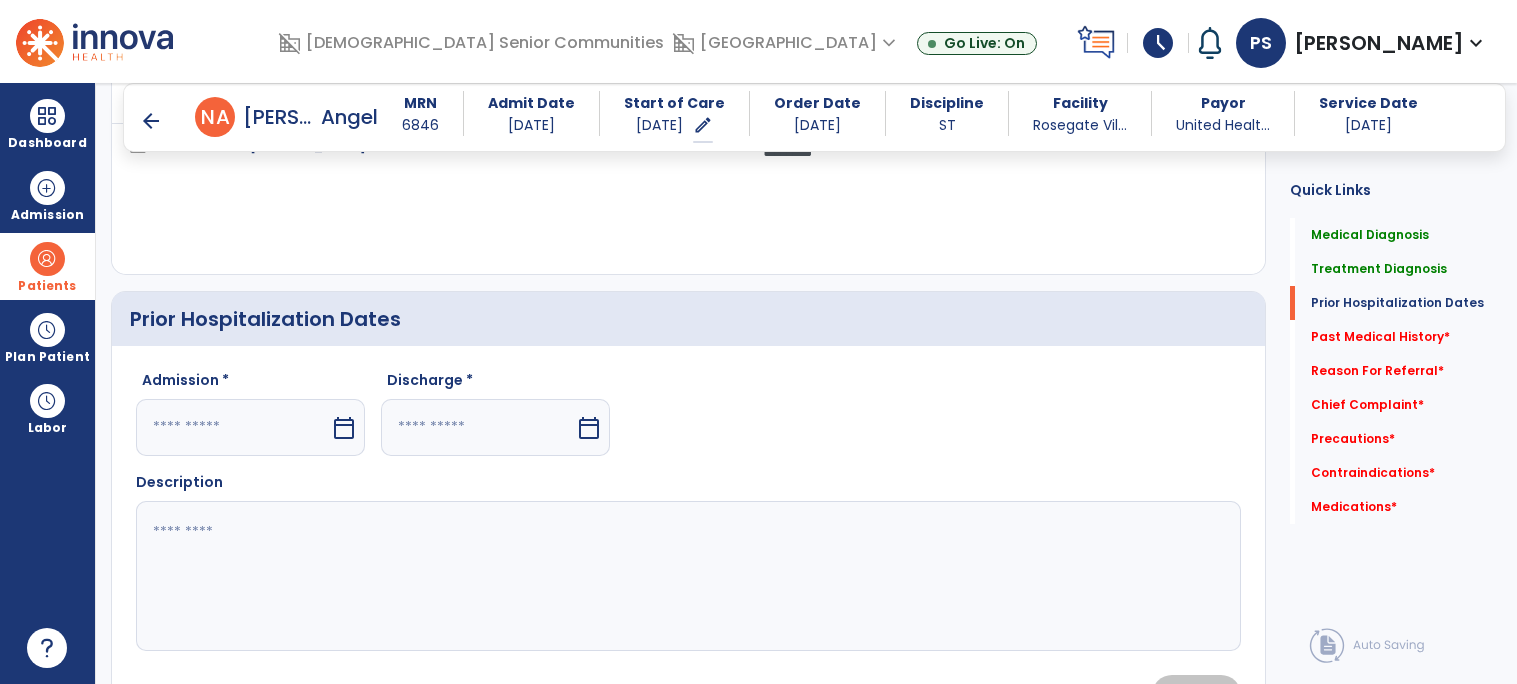click on "Cancel Save" 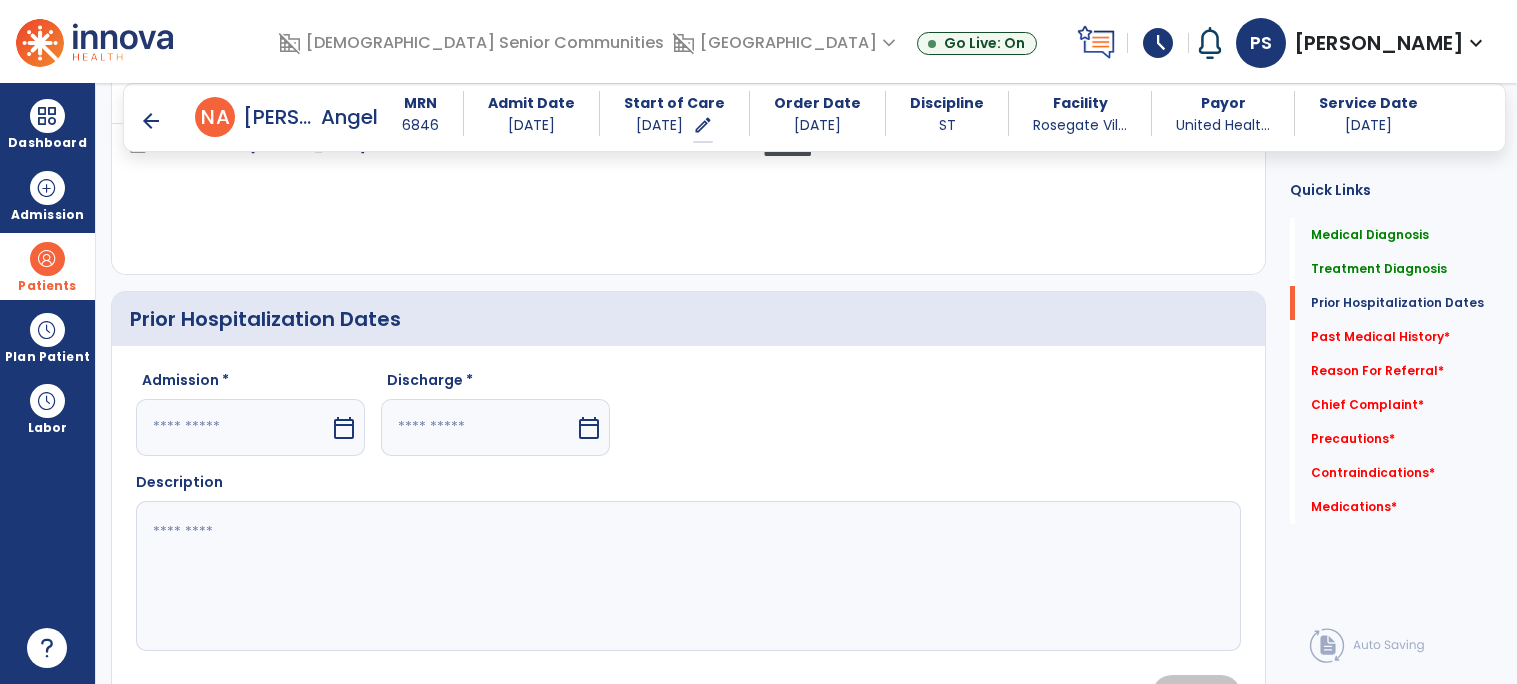 click at bounding box center [233, 427] 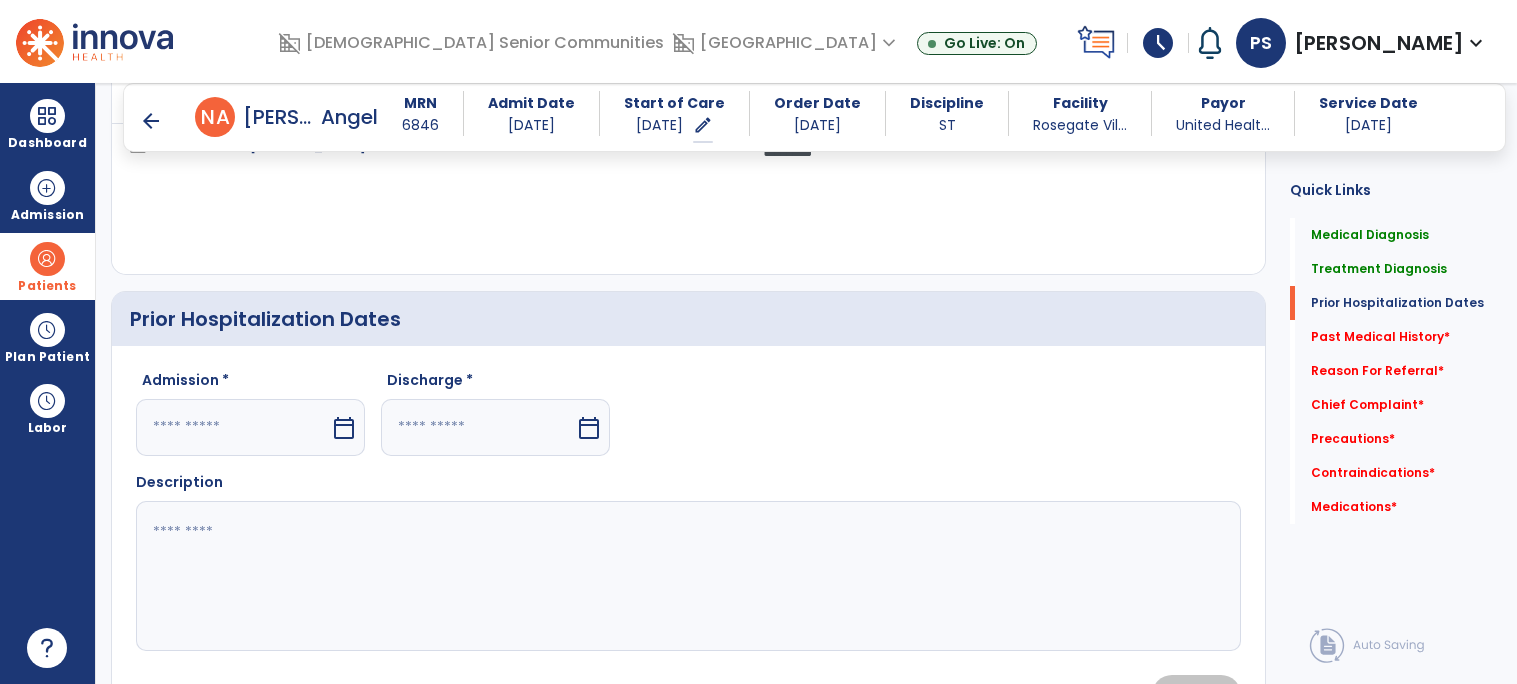 select on "*" 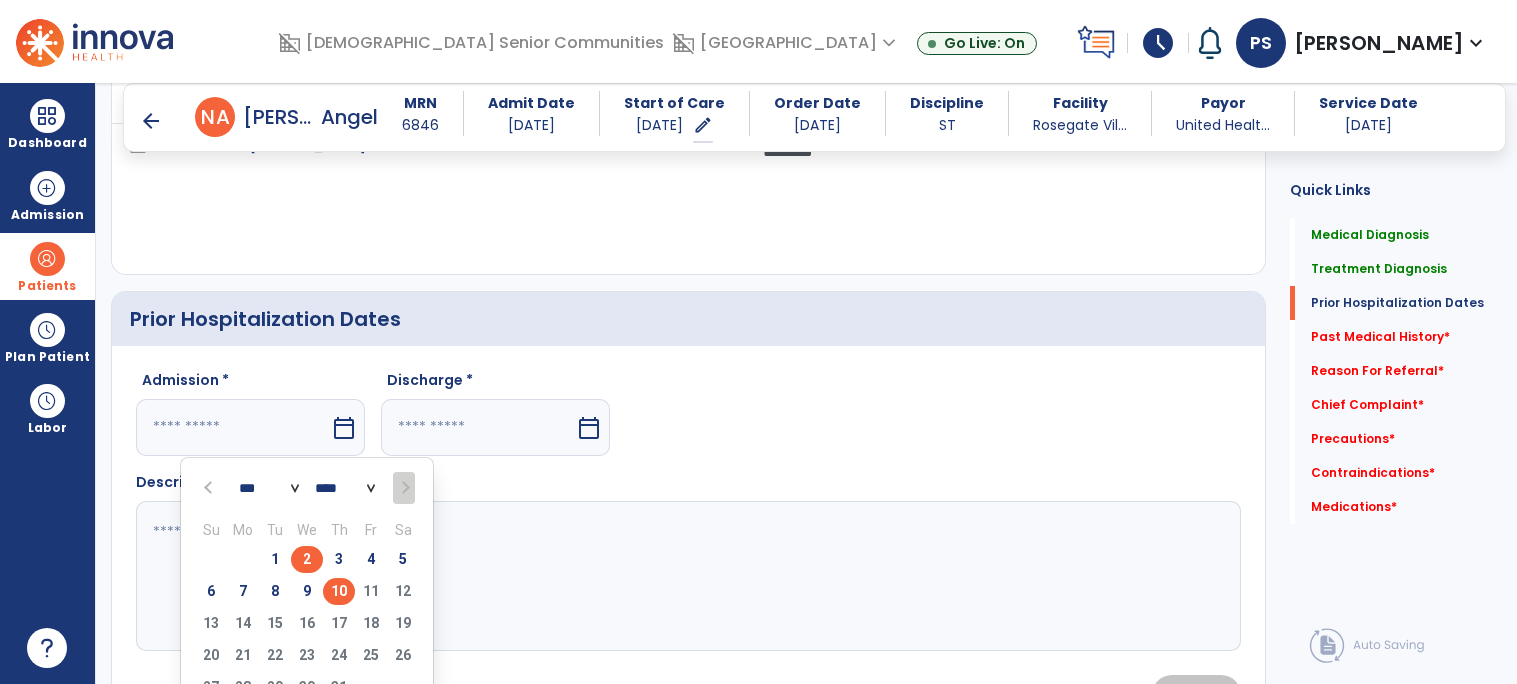 click on "2" at bounding box center [307, 559] 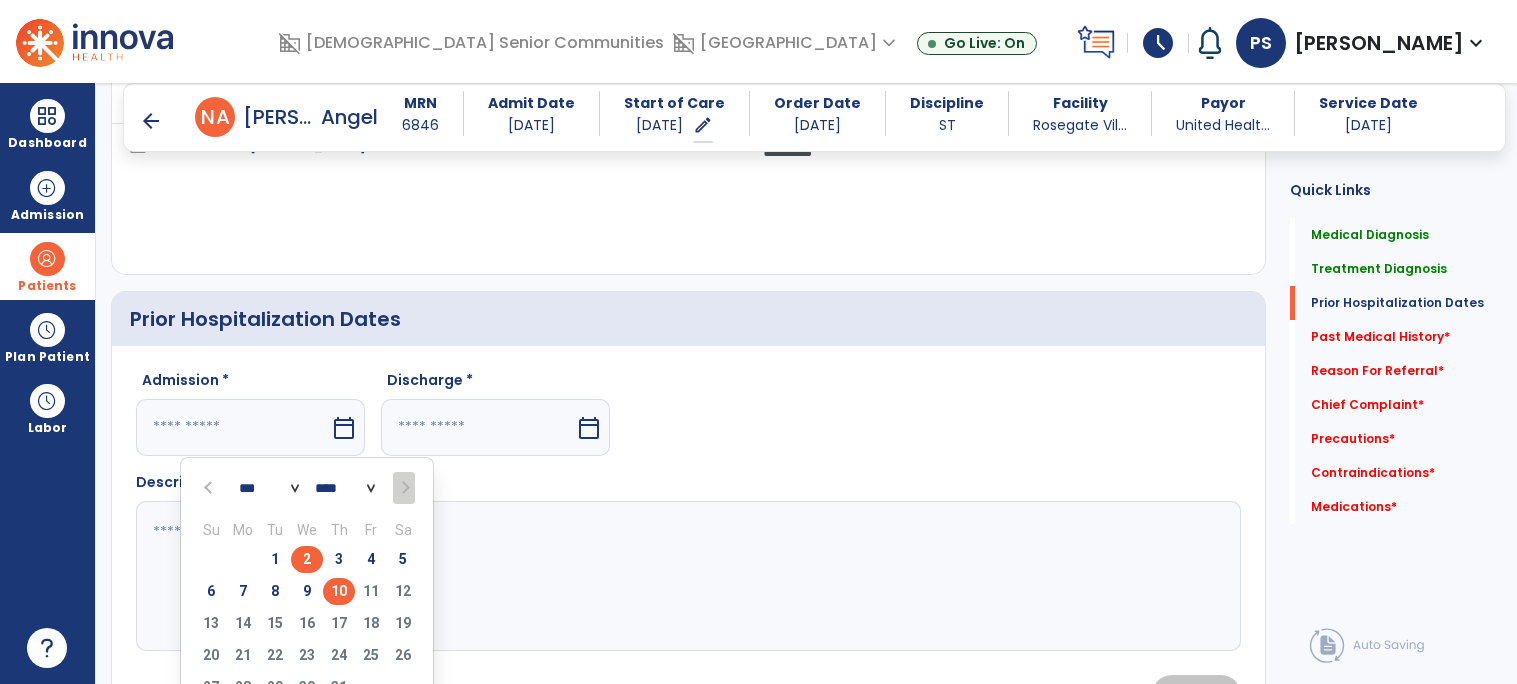 type on "********" 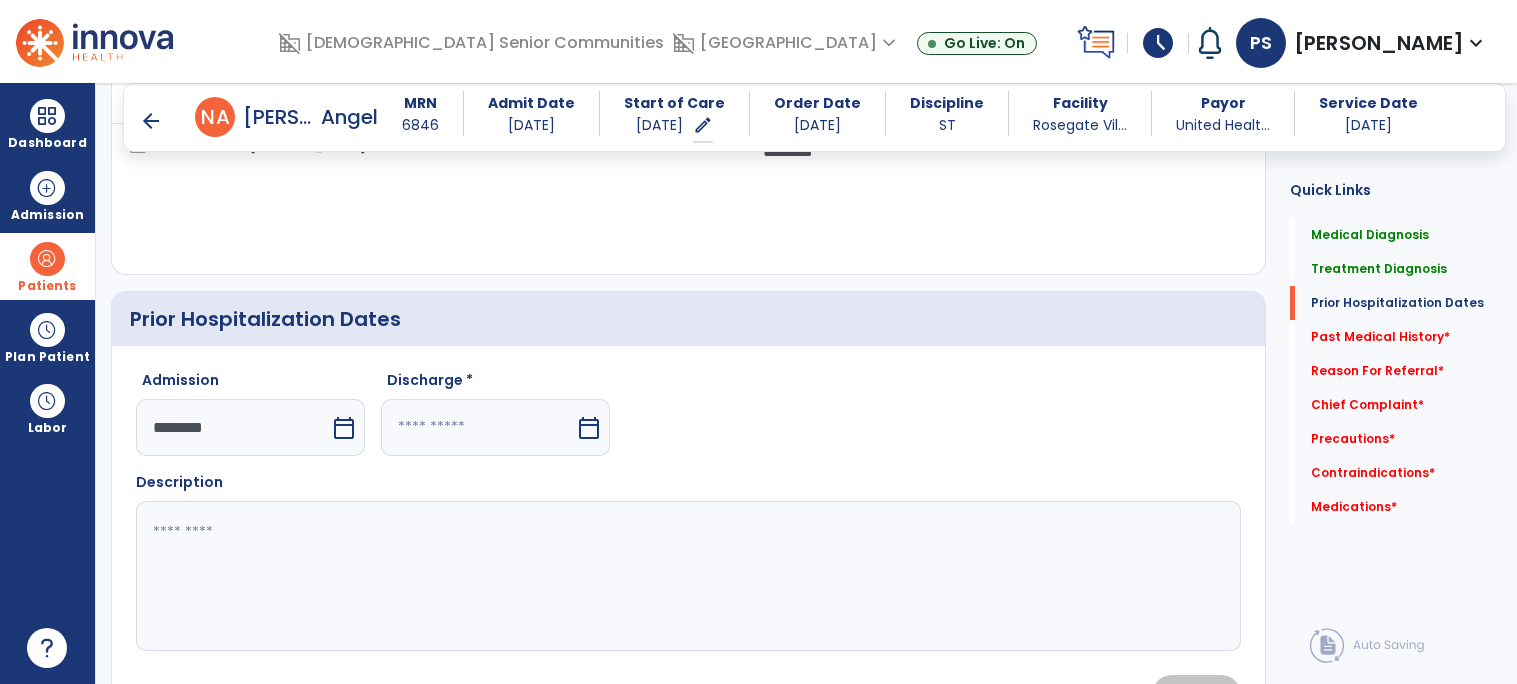 click at bounding box center [478, 427] 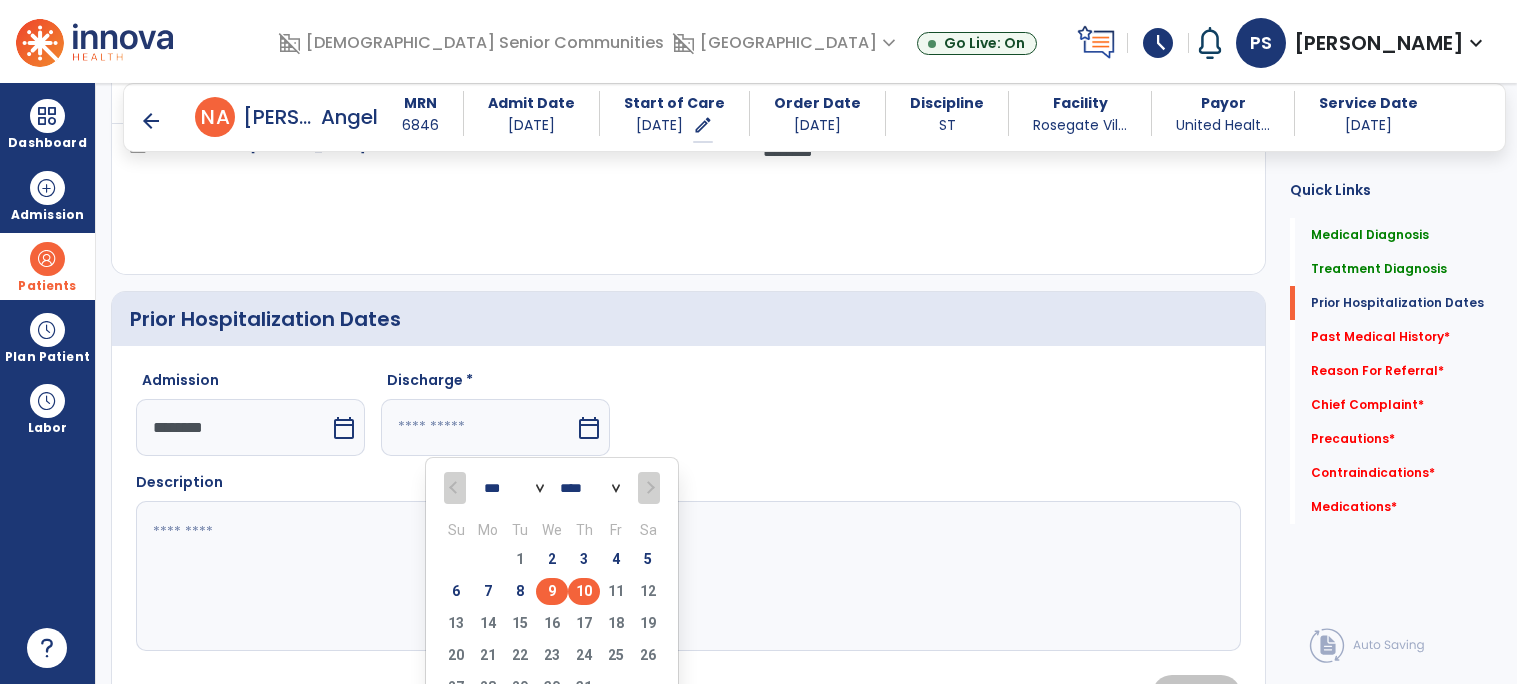 click on "9" at bounding box center (552, 591) 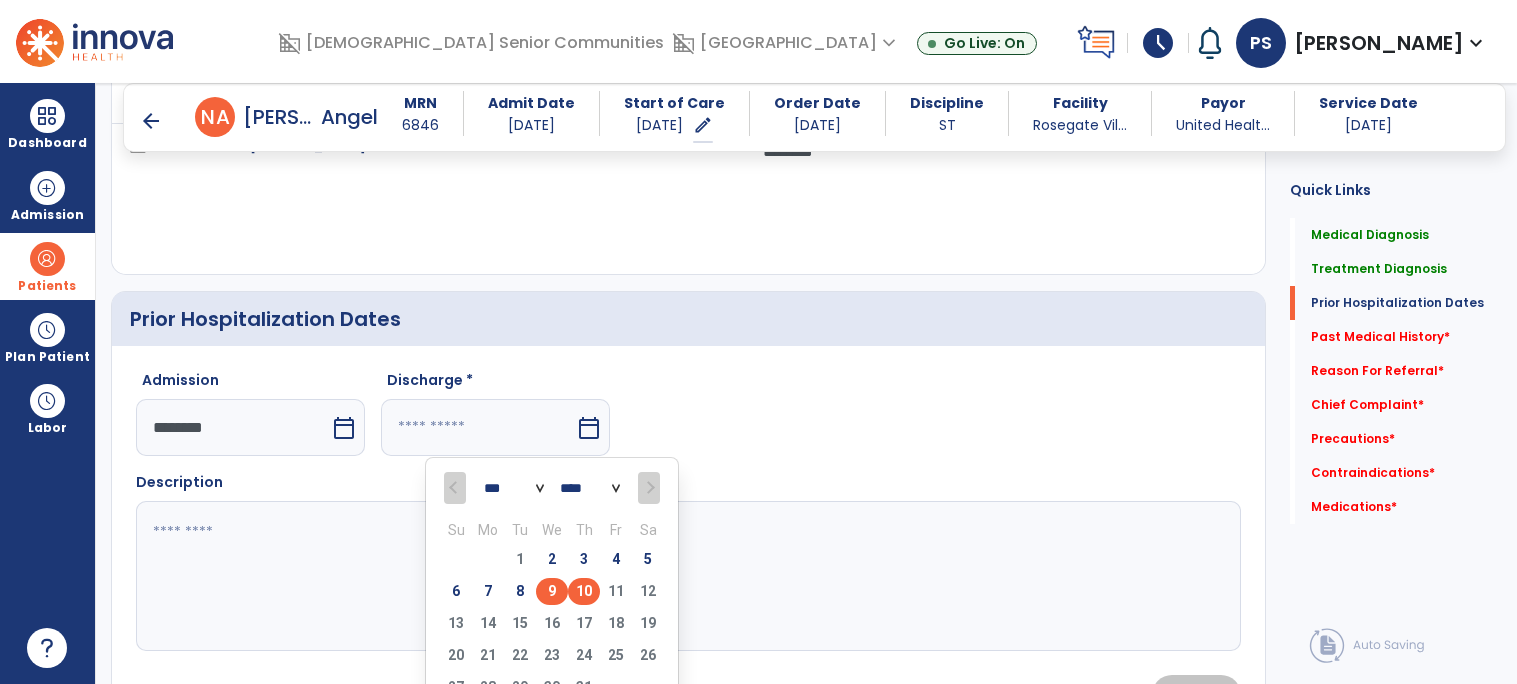 type on "********" 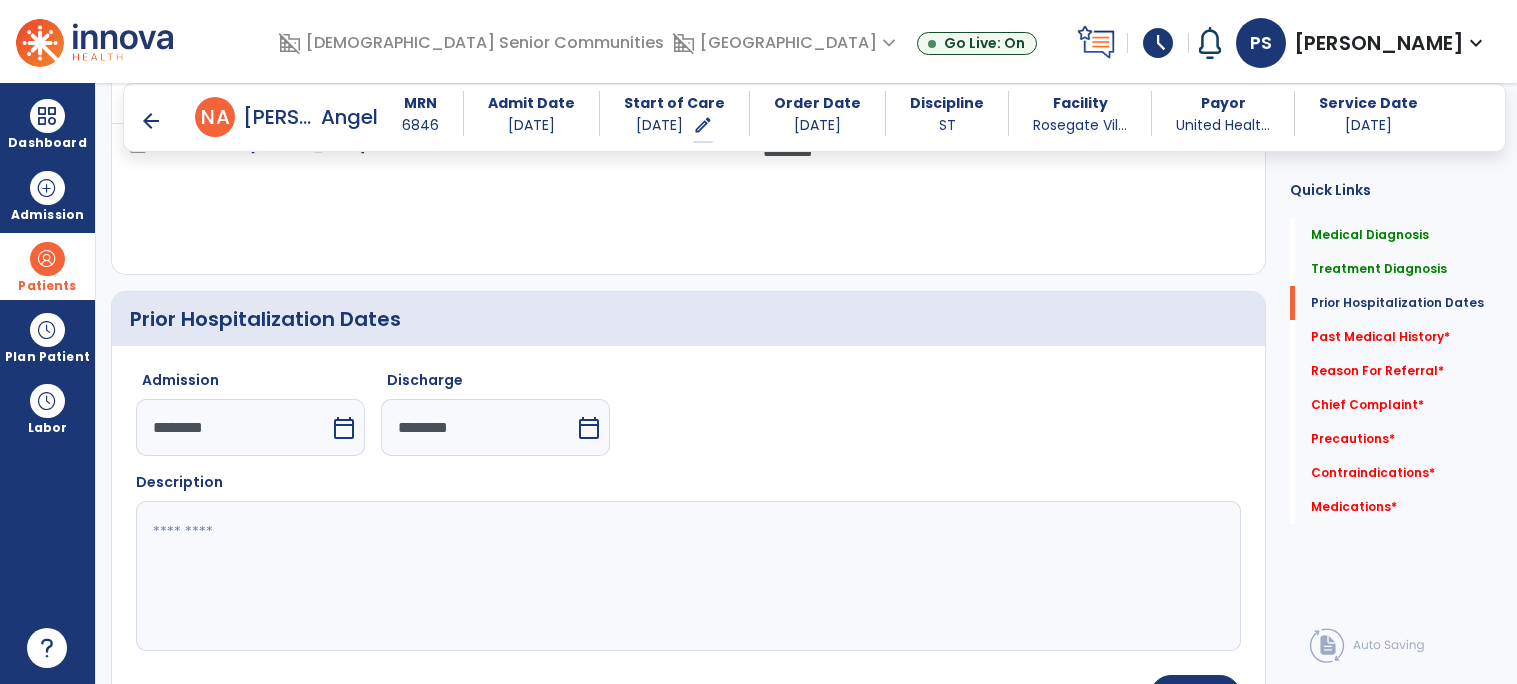 click 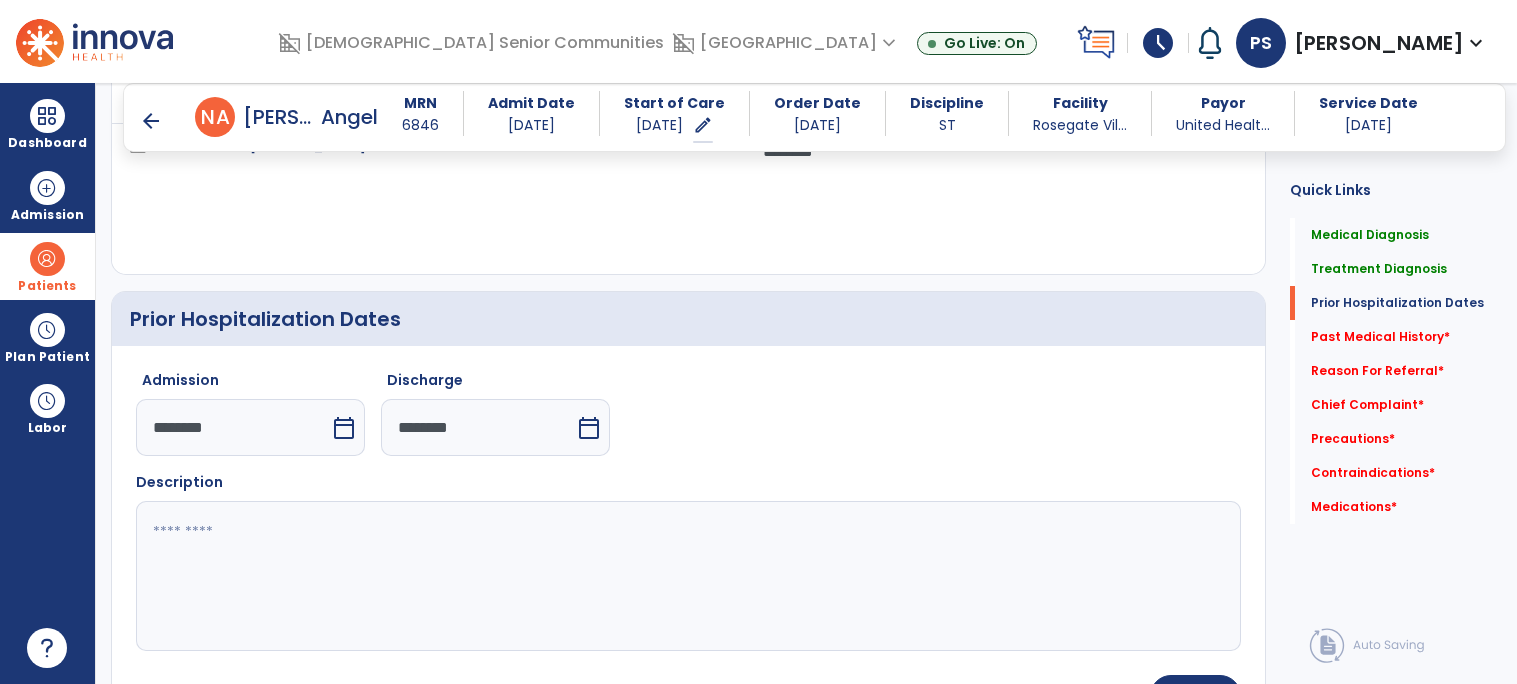 click 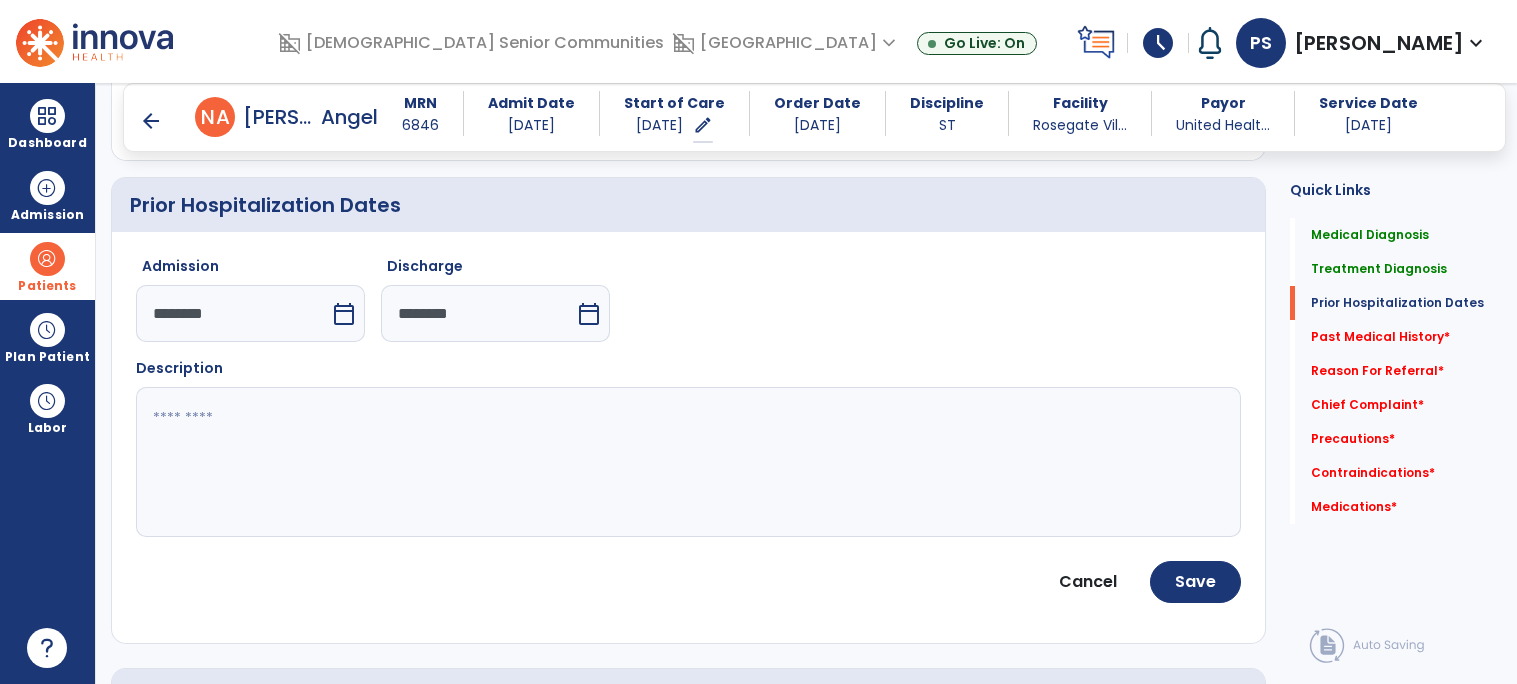 click 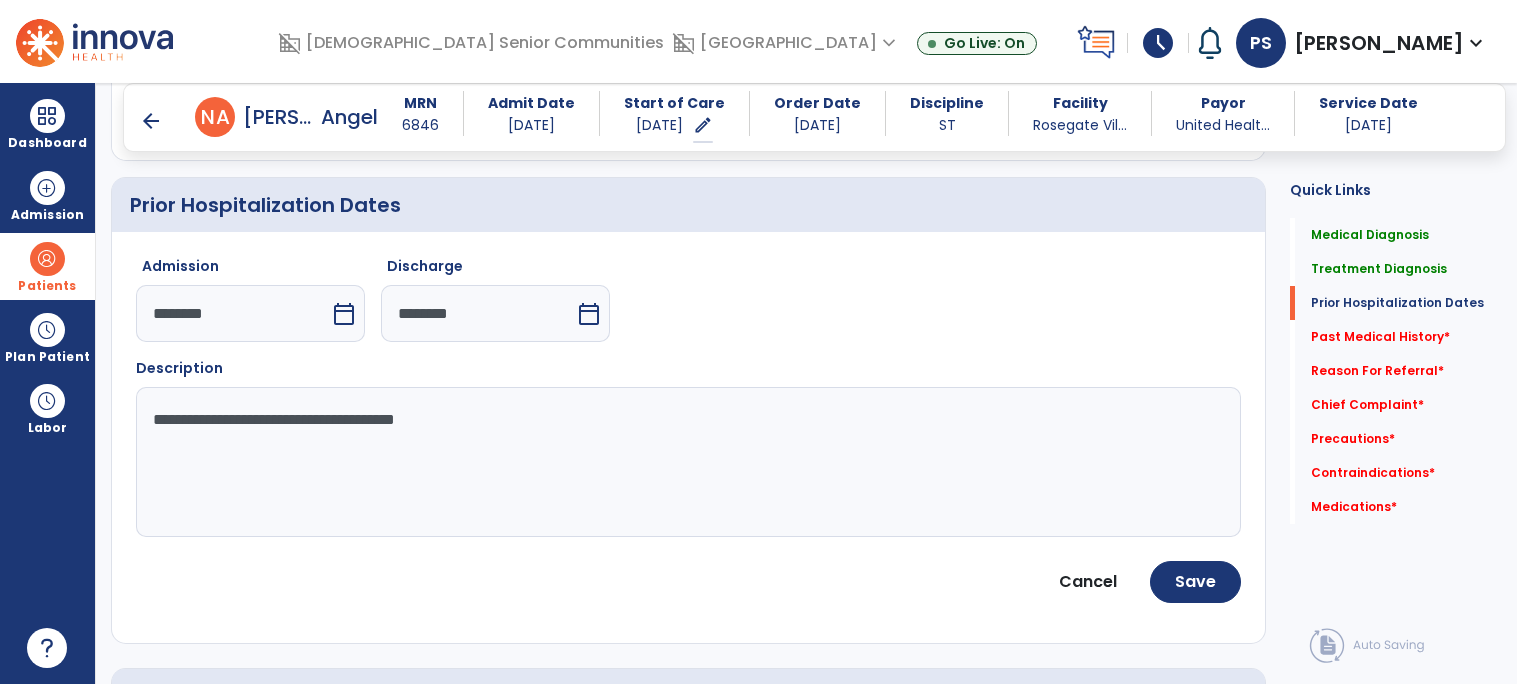 paste on "*******" 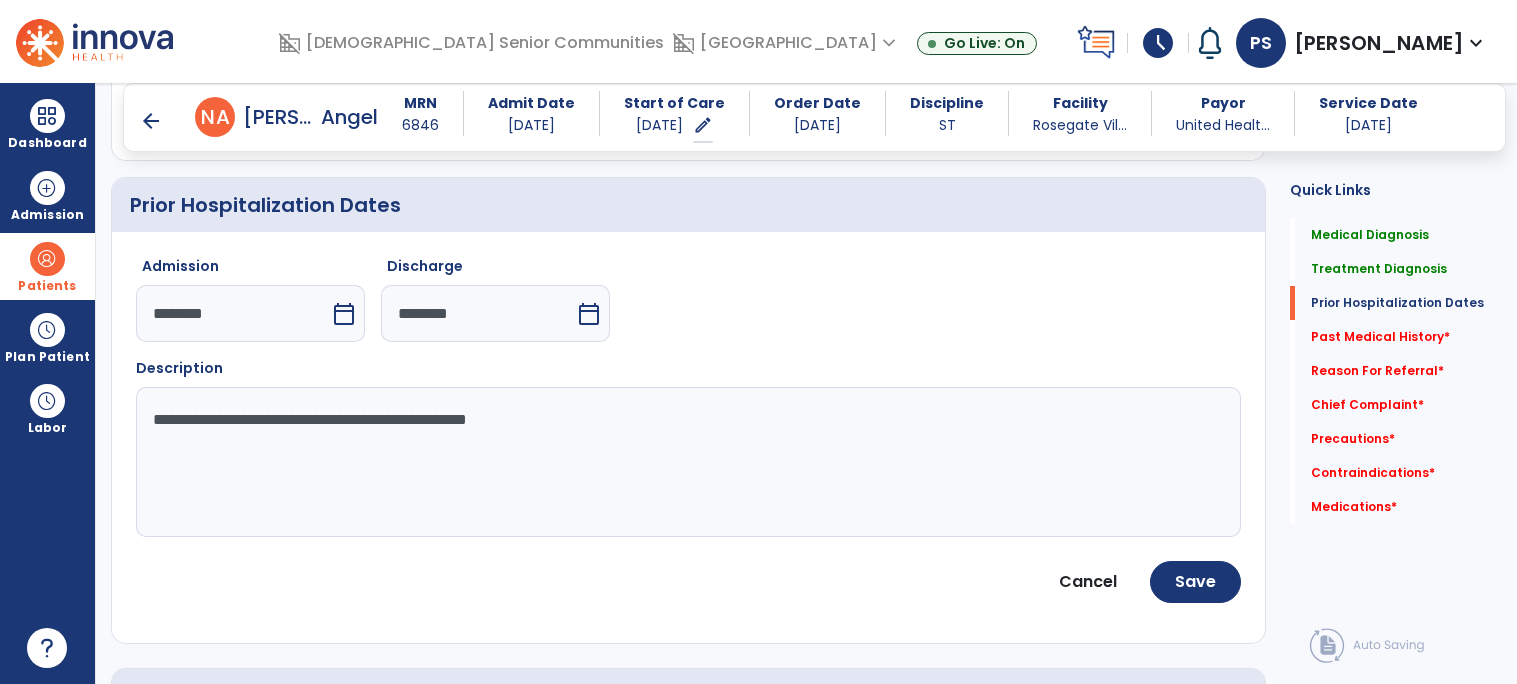 click on "**********" 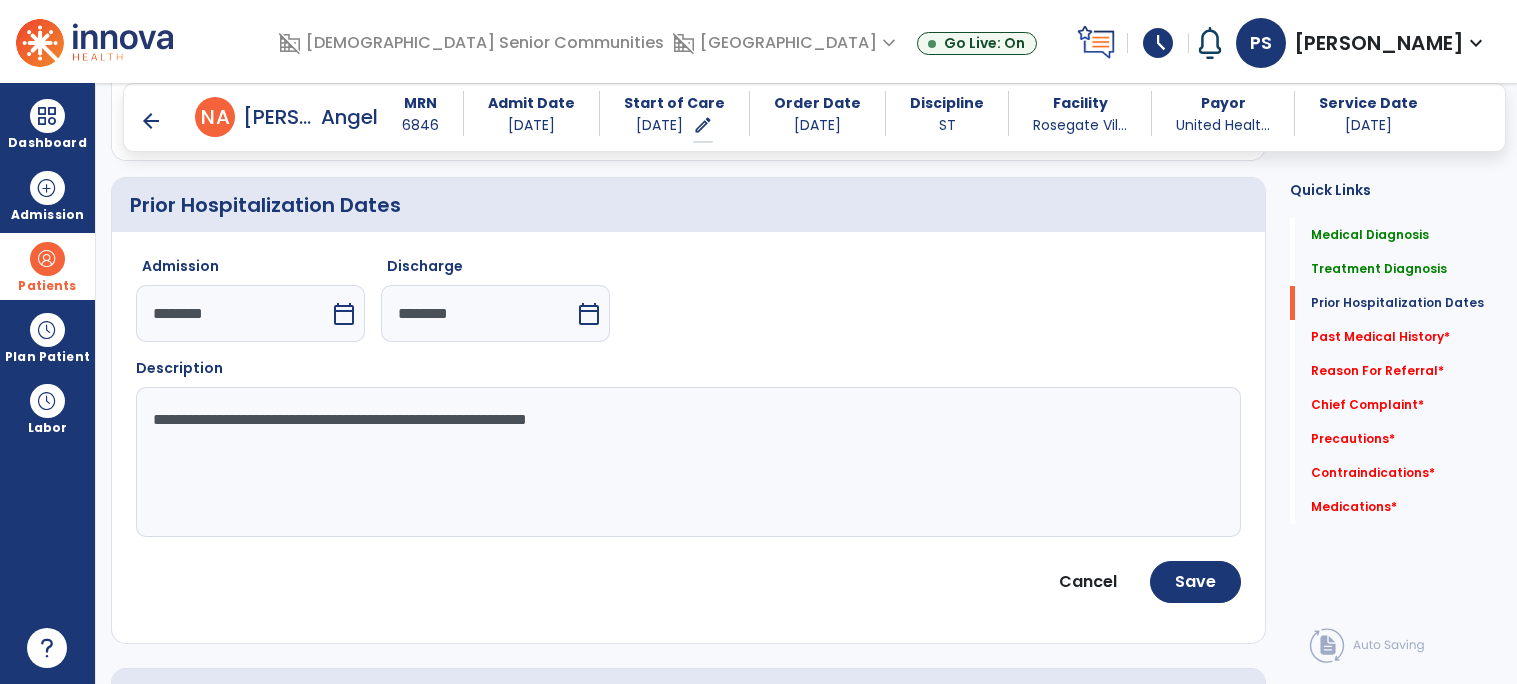 click on "**********" 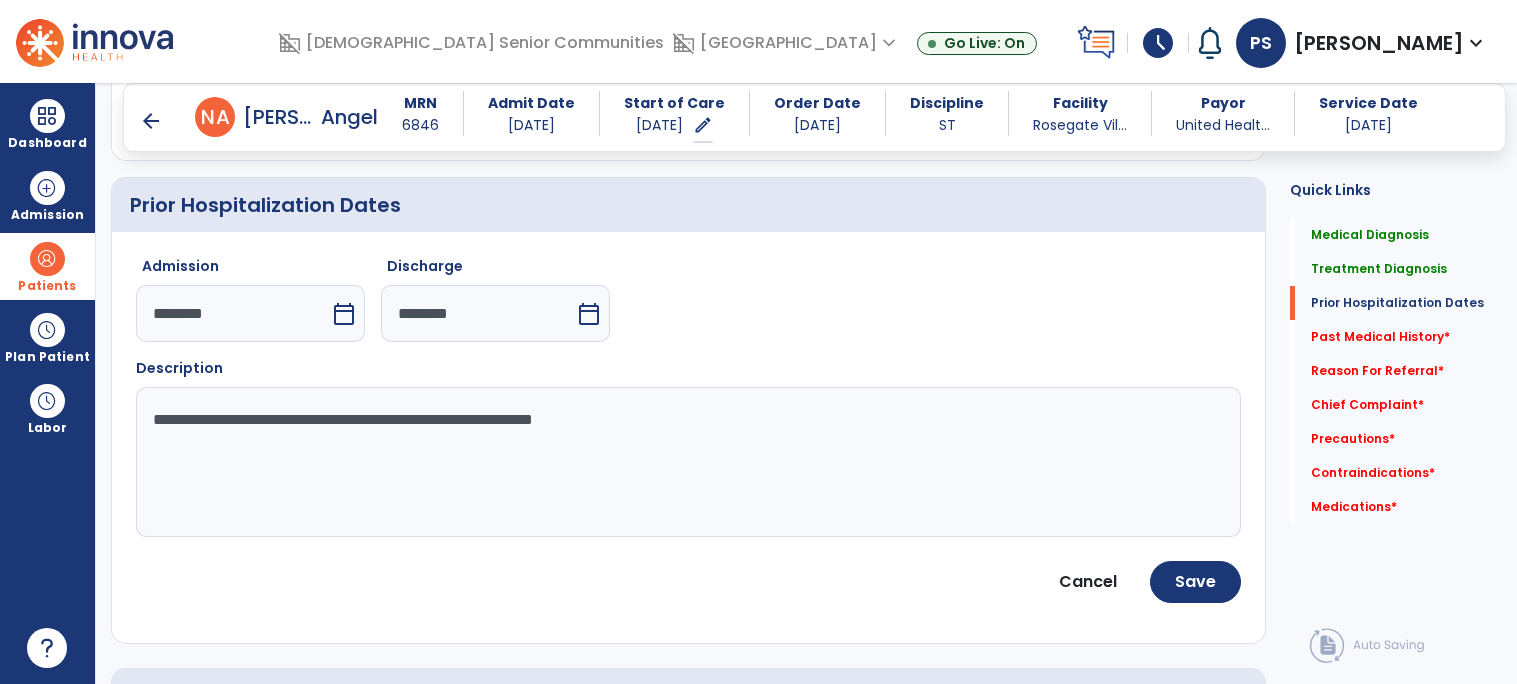 click on "**********" 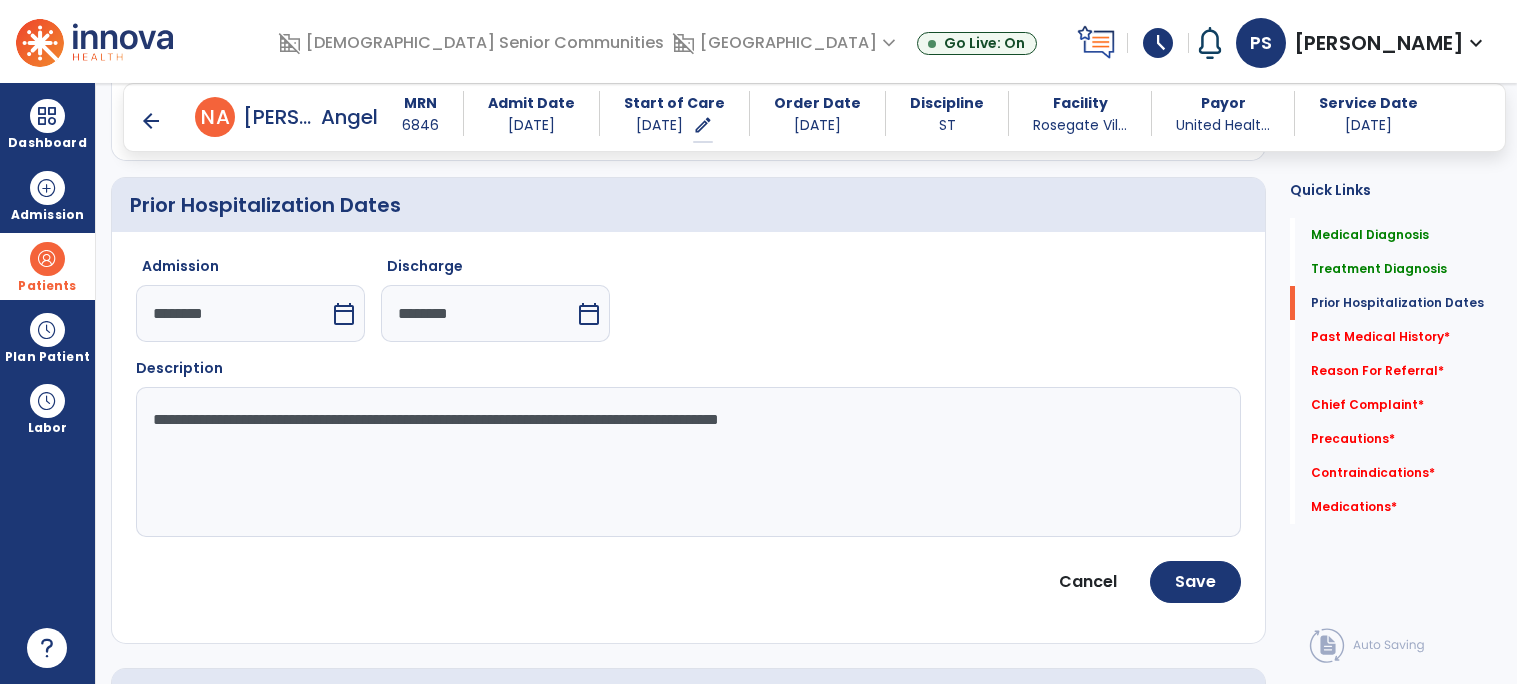 click on "**********" 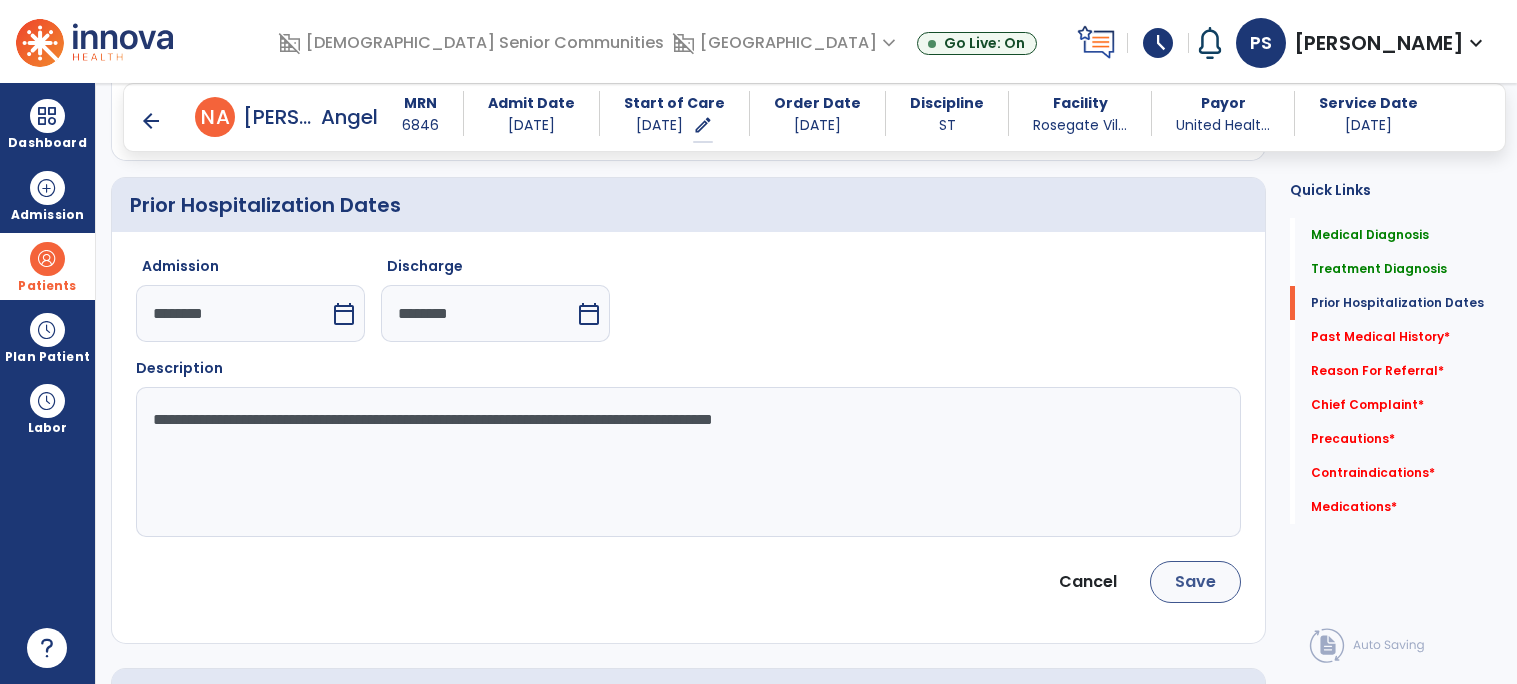 type on "**********" 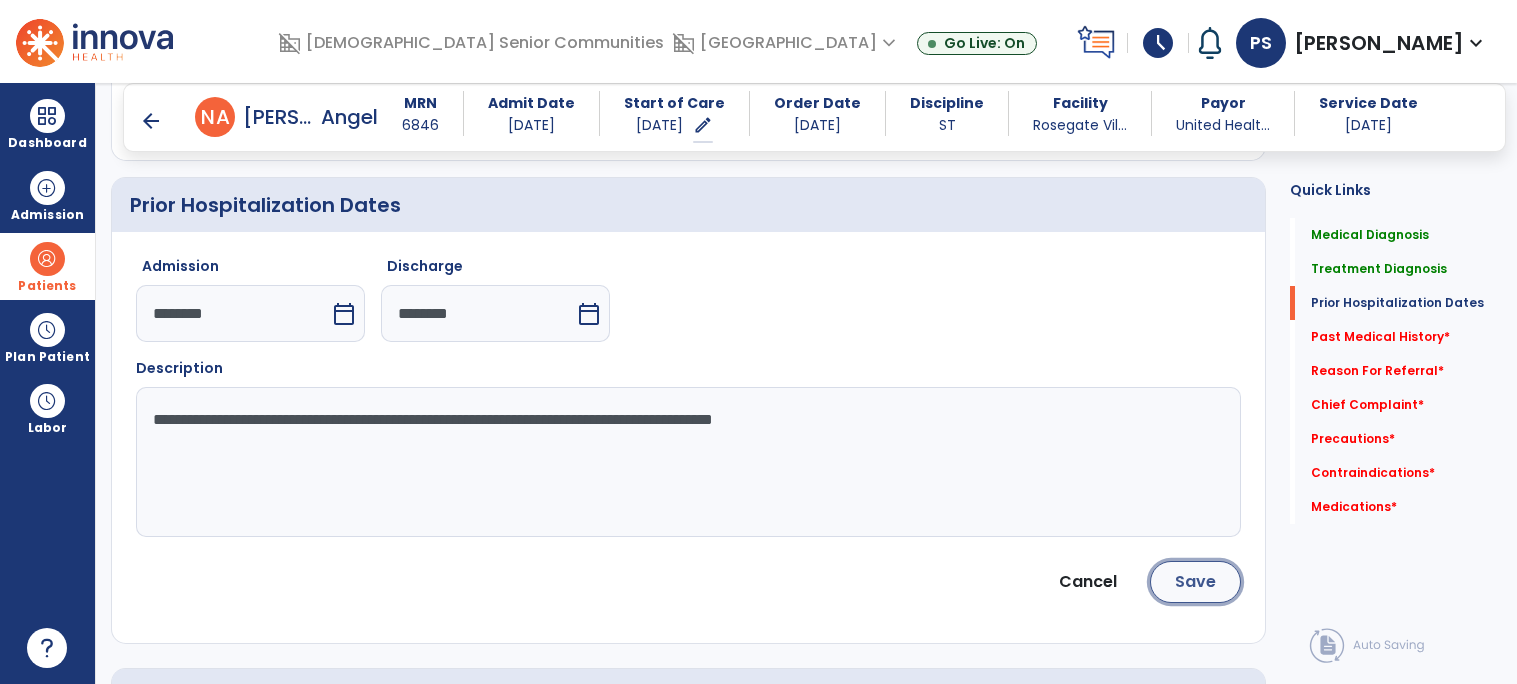 click on "Save" 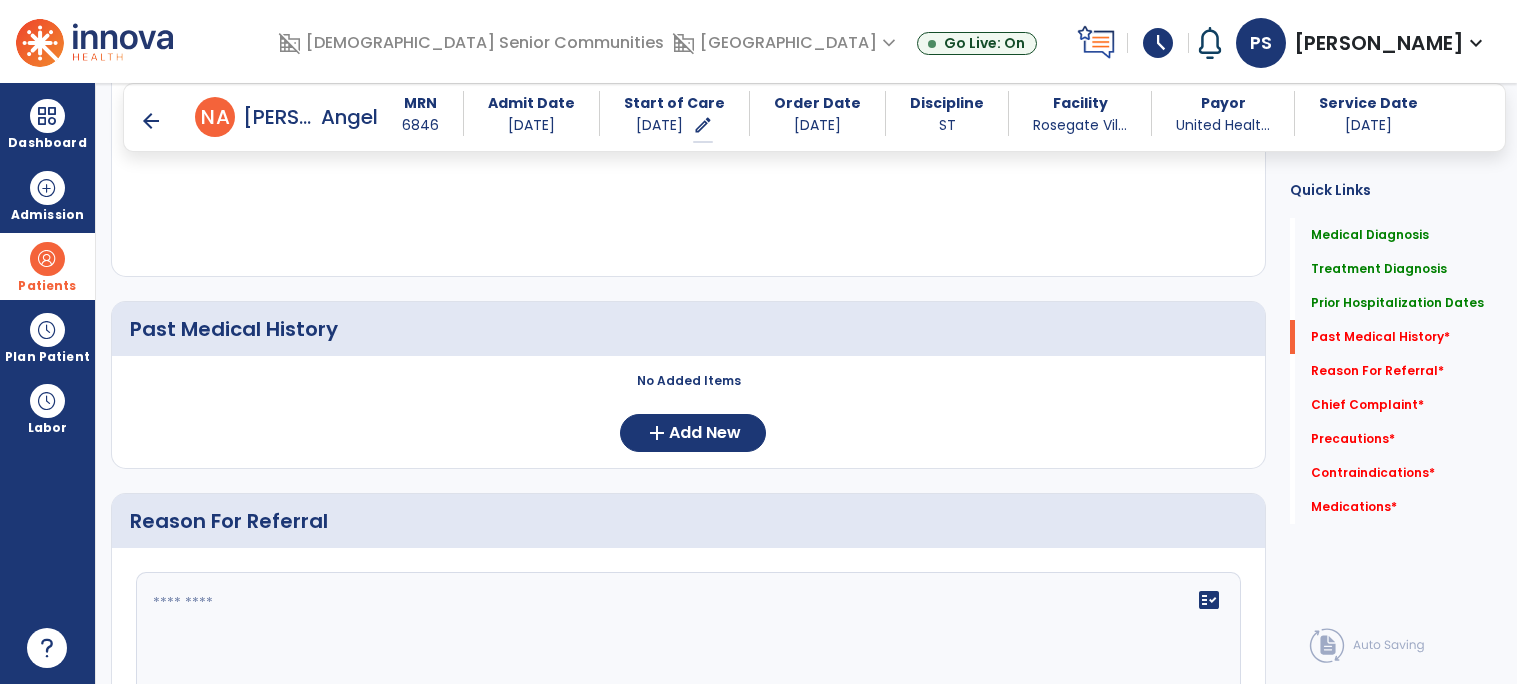 scroll, scrollTop: 918, scrollLeft: 0, axis: vertical 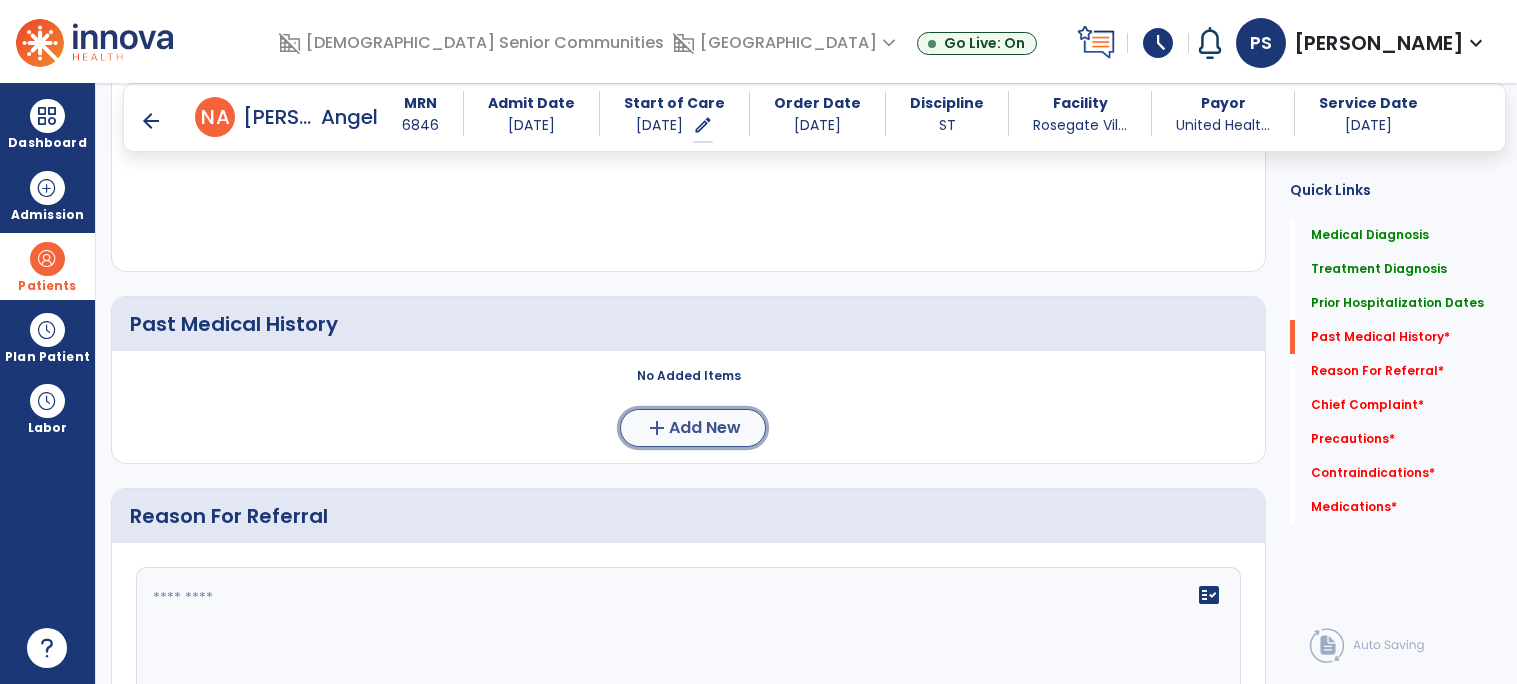 click on "Add New" 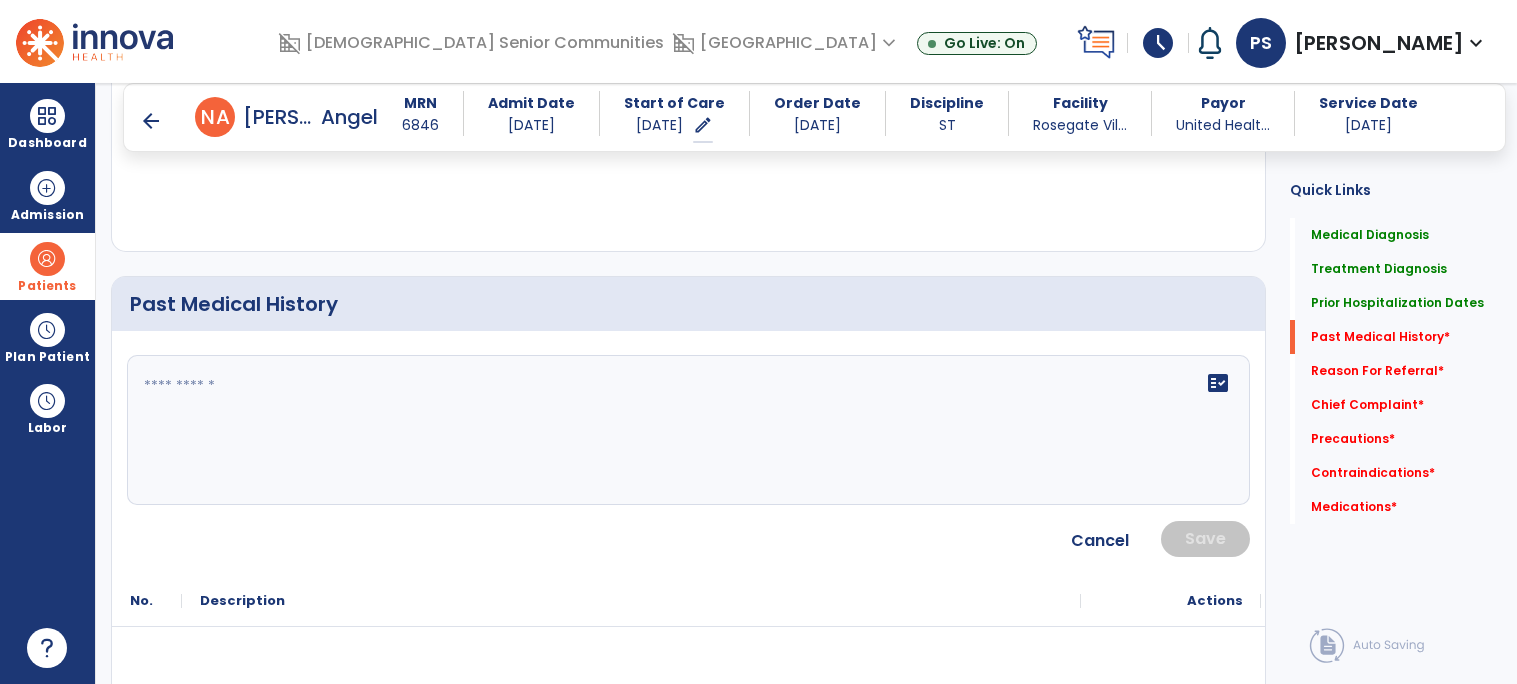 scroll, scrollTop: 946, scrollLeft: 0, axis: vertical 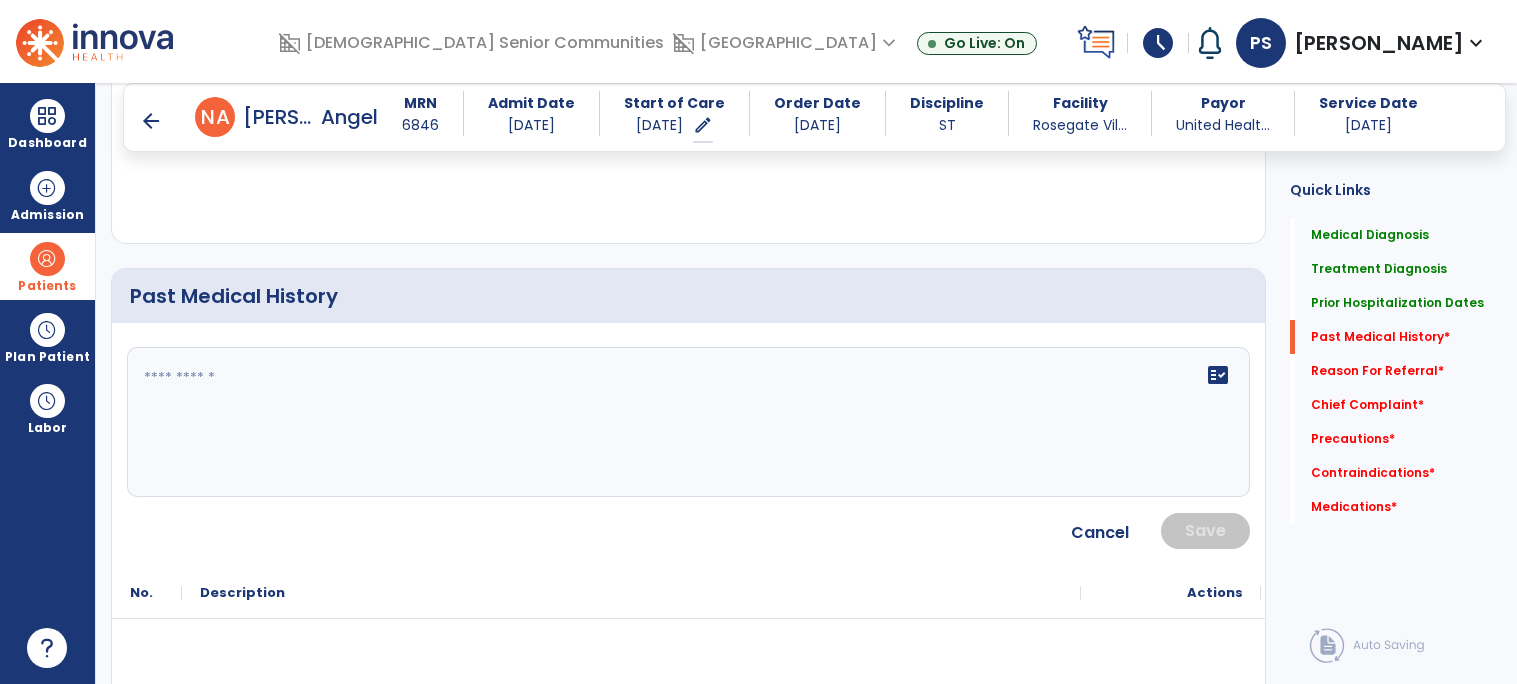 click 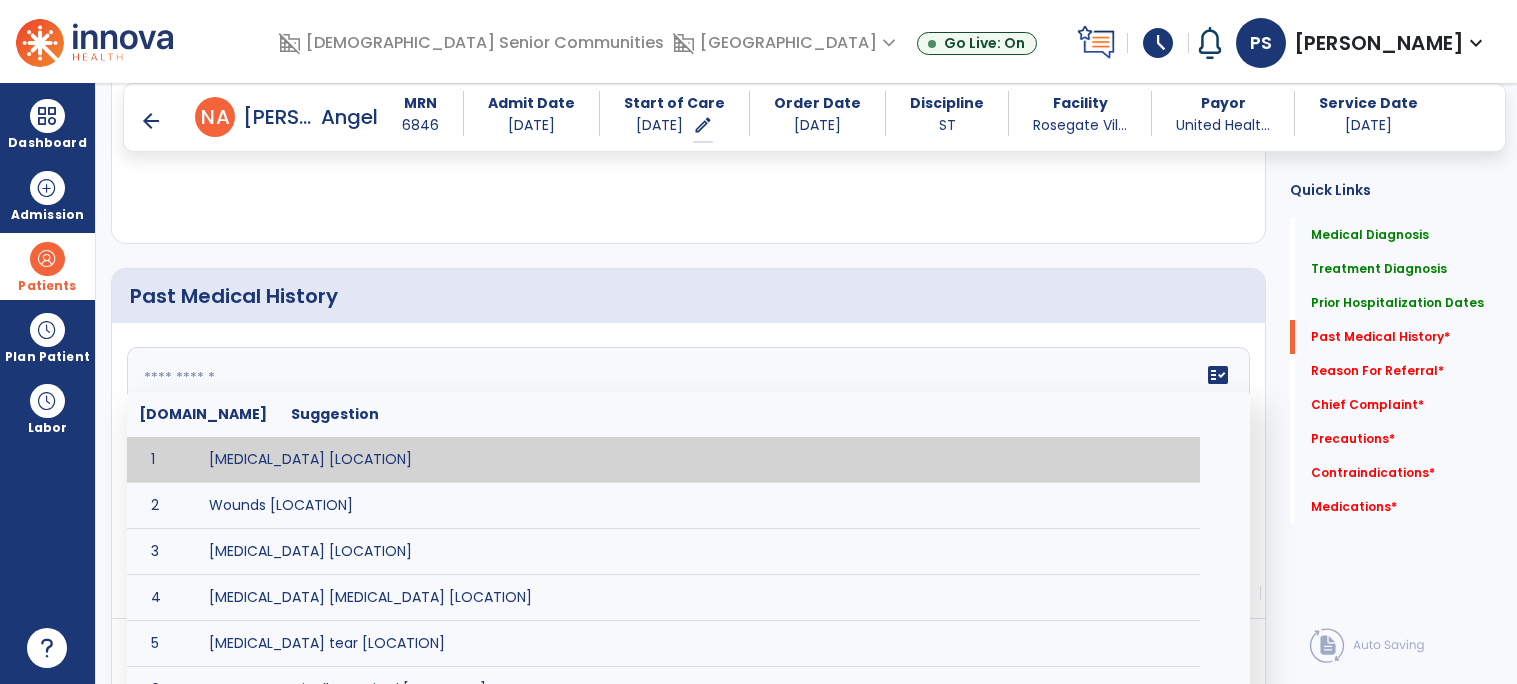 click 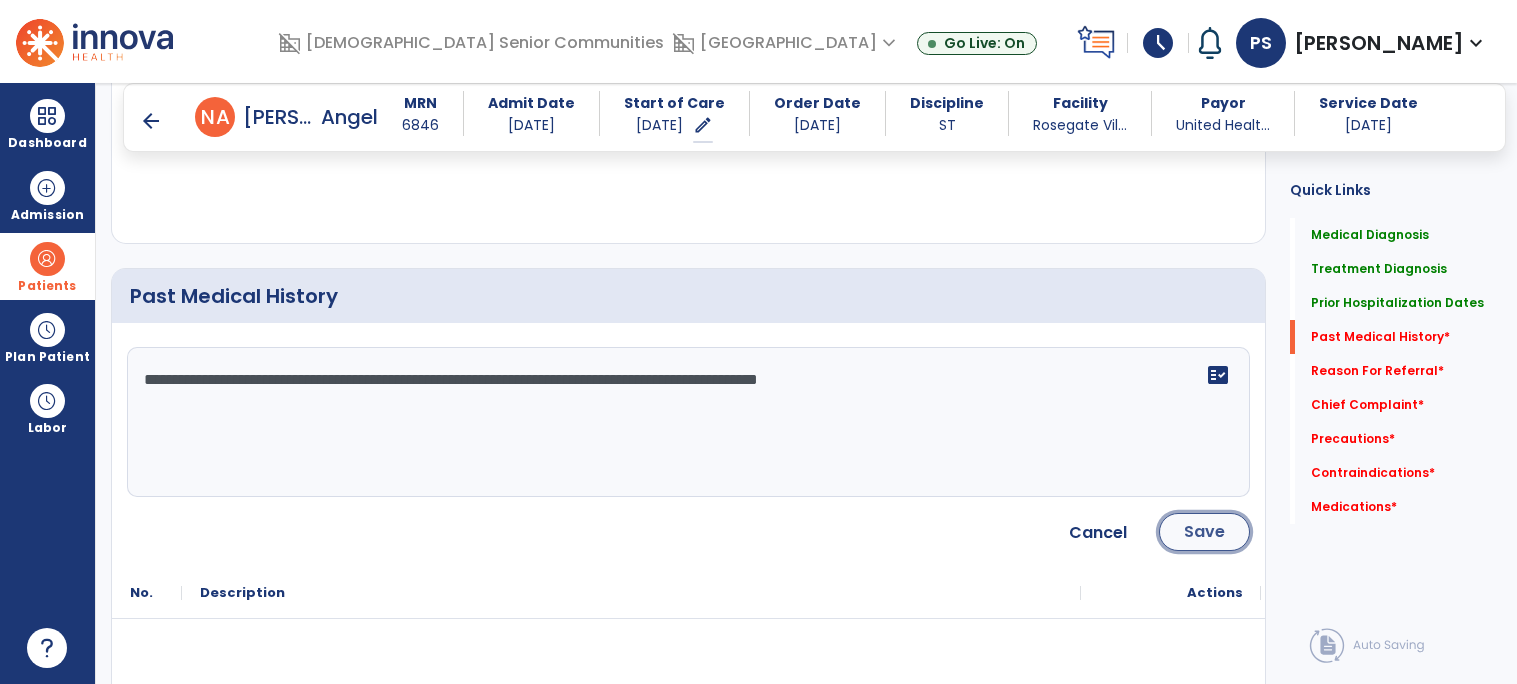 click on "Save" 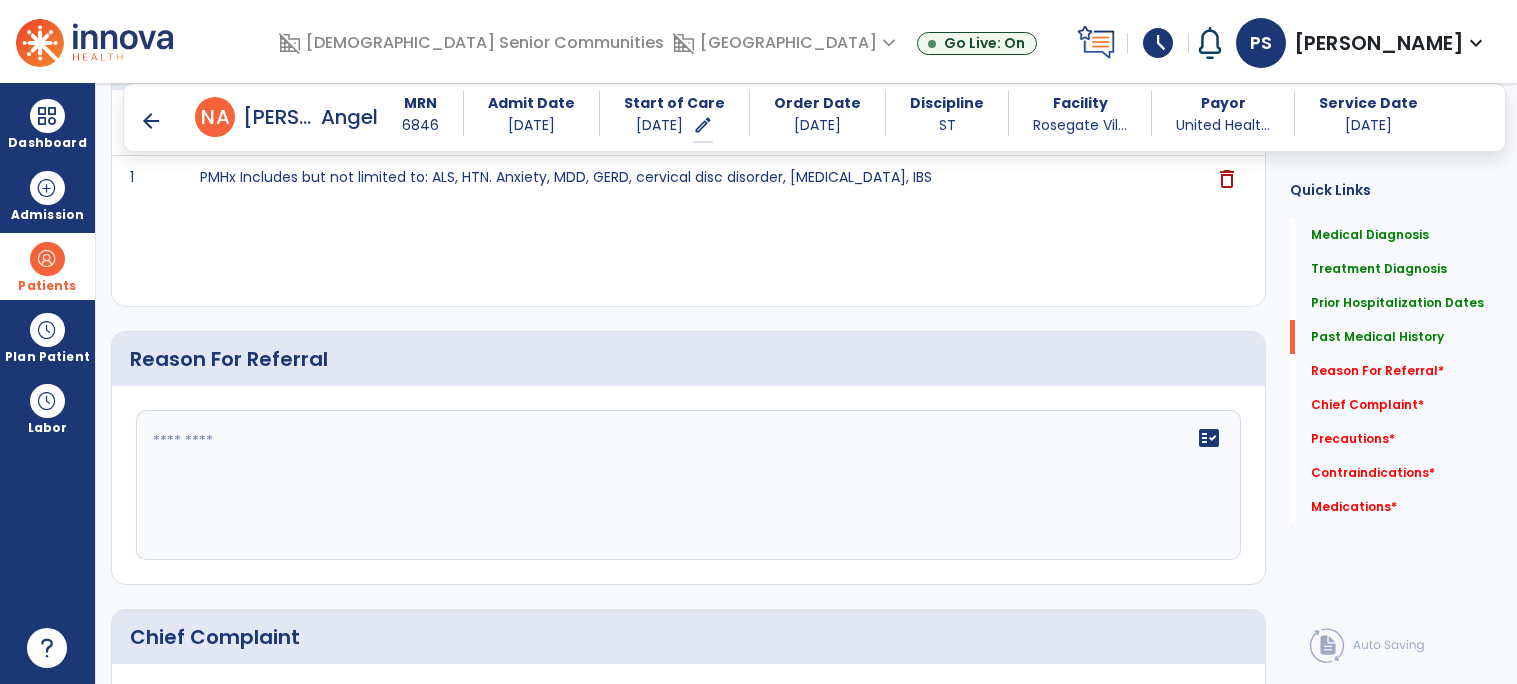 scroll, scrollTop: 1187, scrollLeft: 0, axis: vertical 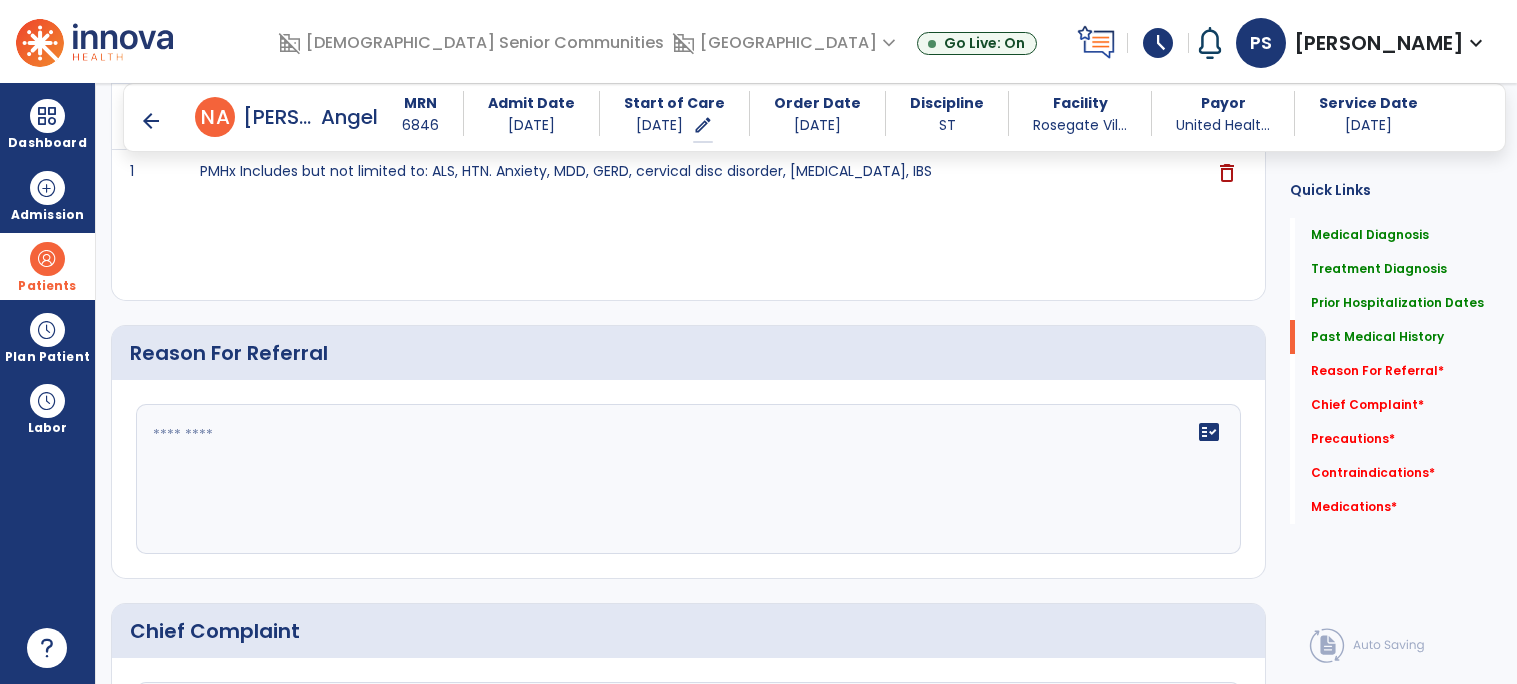 click 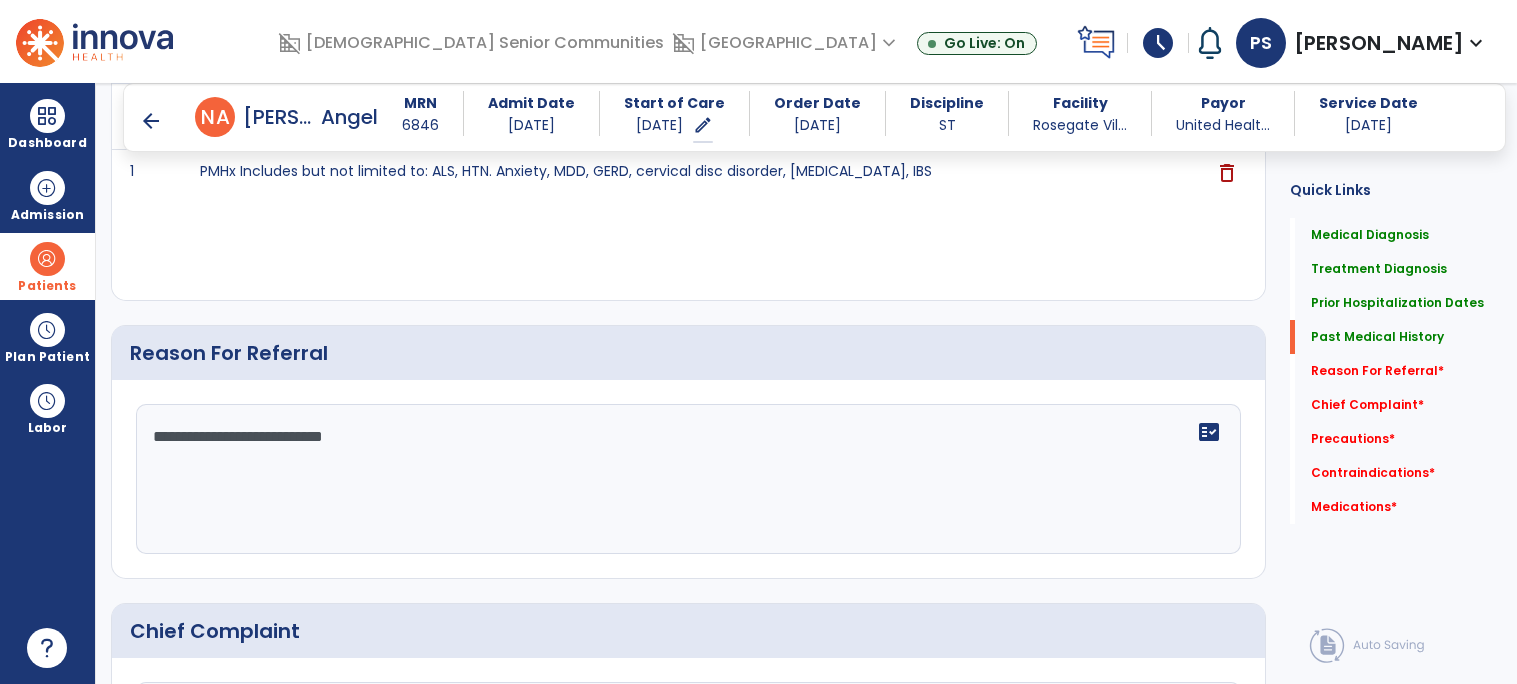 click on "**********" 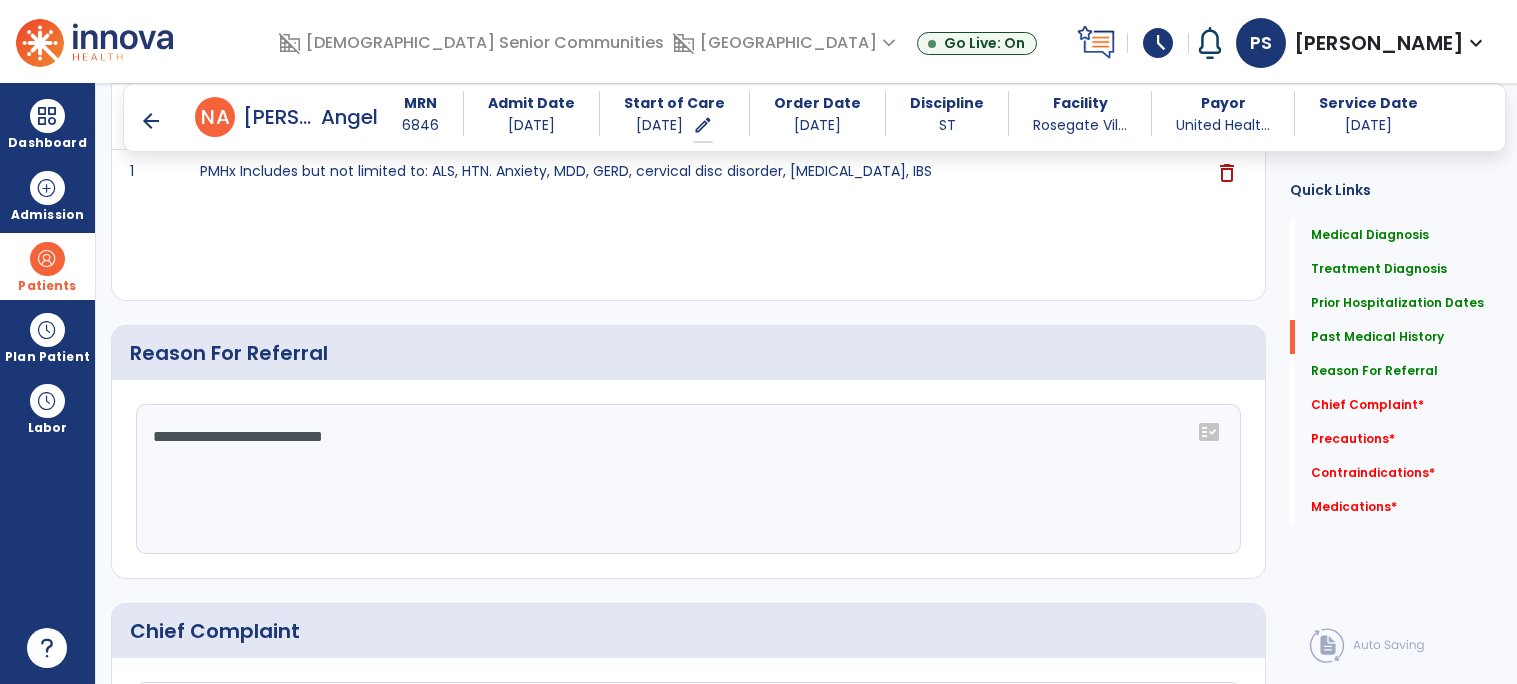 click on "**********" 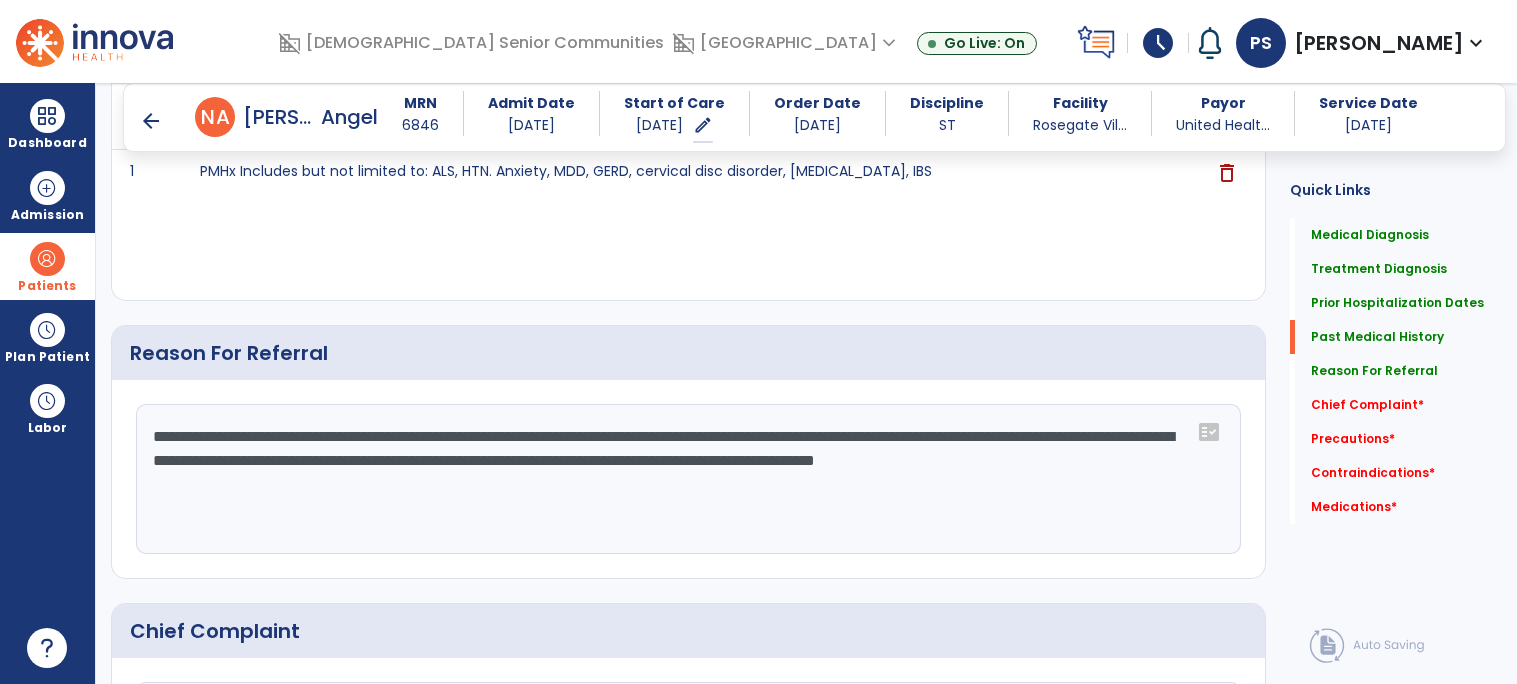 click on "**********" 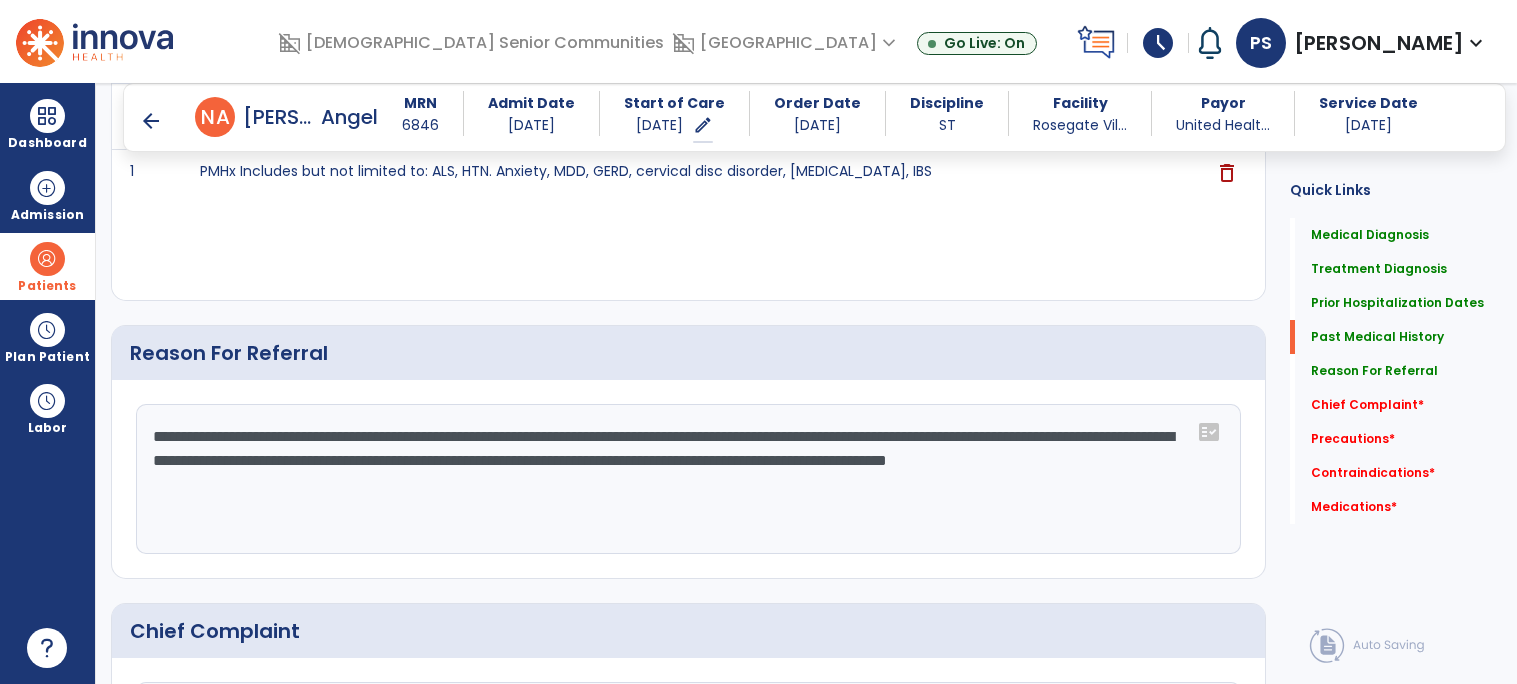 click on "**********" 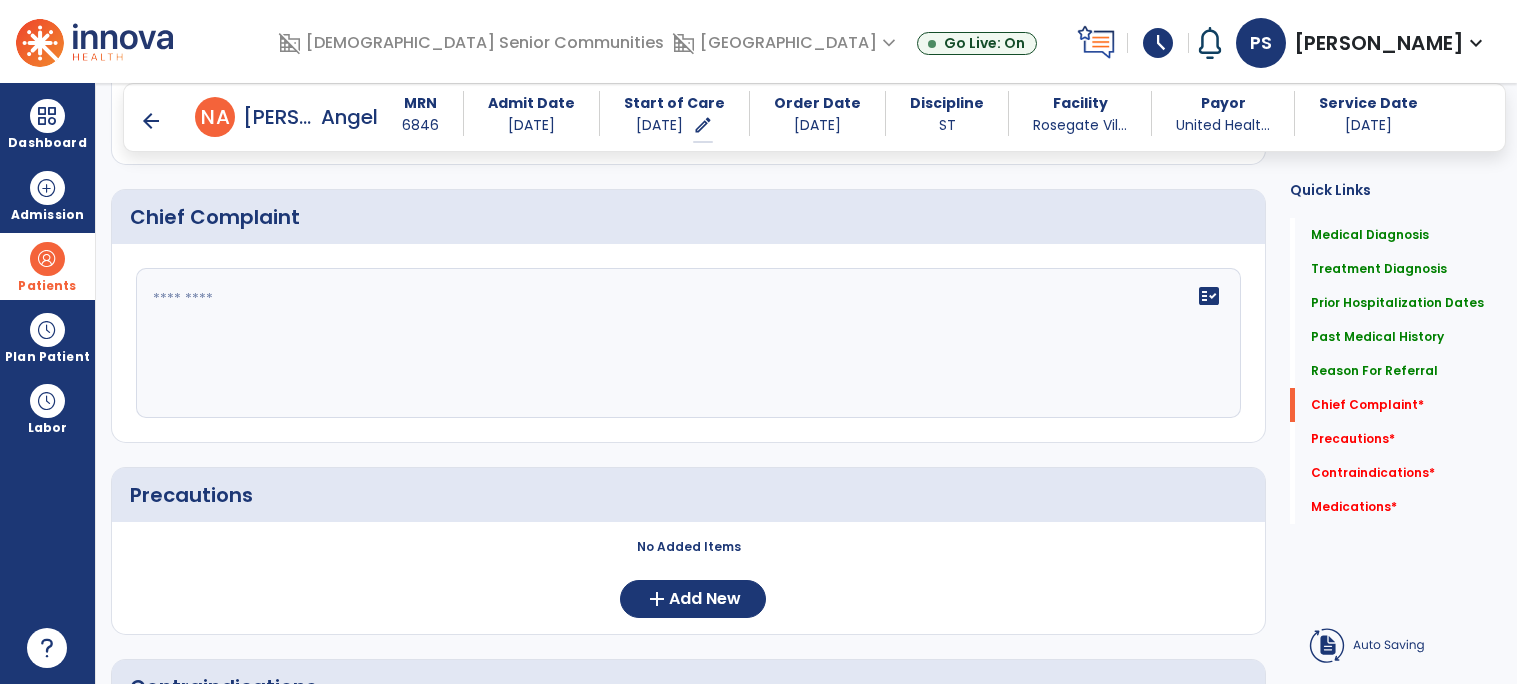 scroll, scrollTop: 1603, scrollLeft: 0, axis: vertical 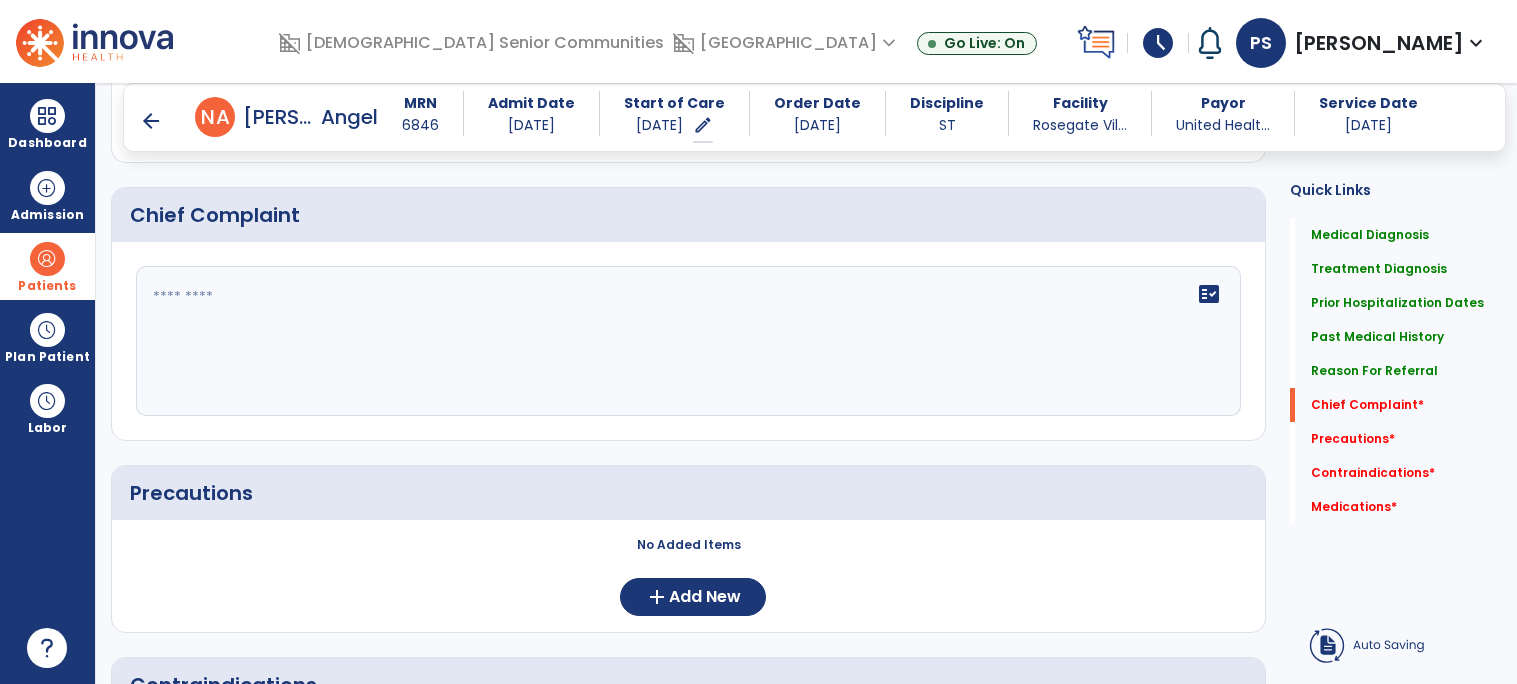 type on "**********" 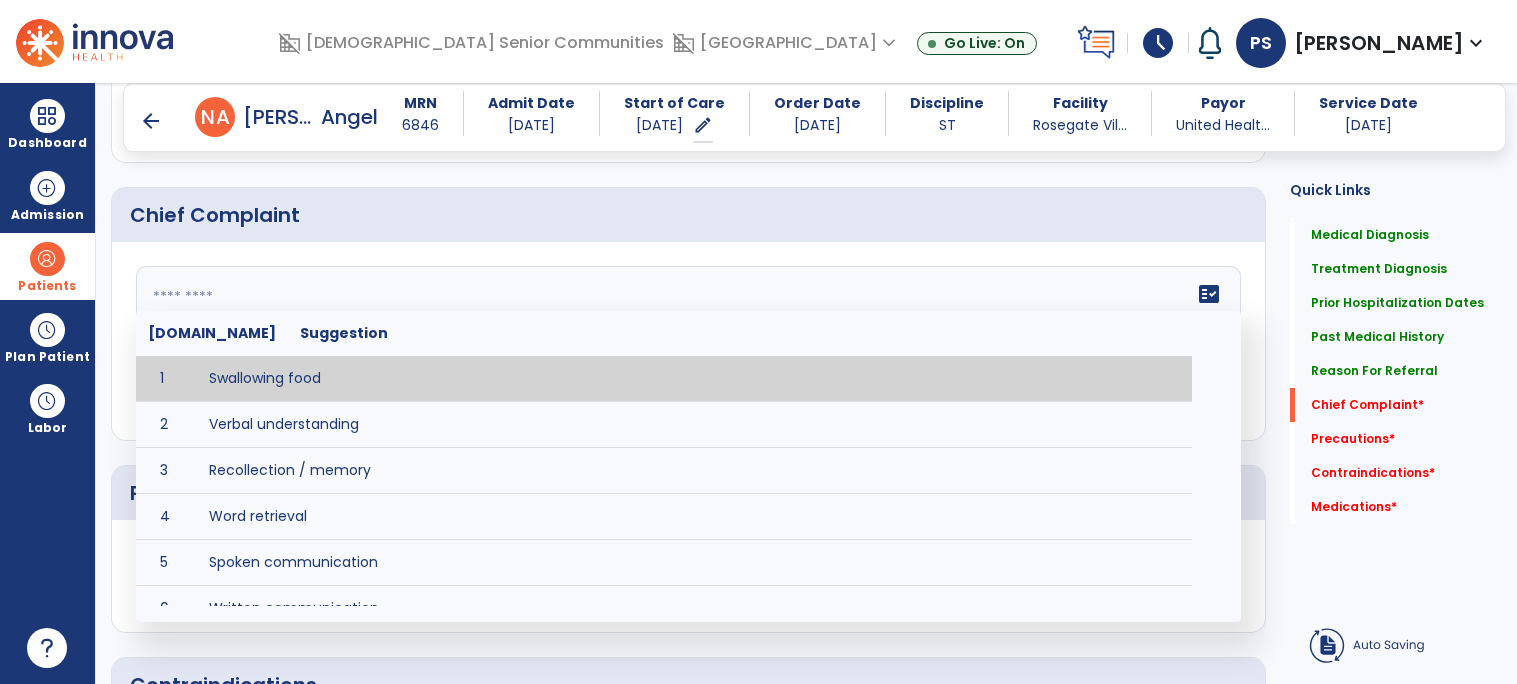 type on "**********" 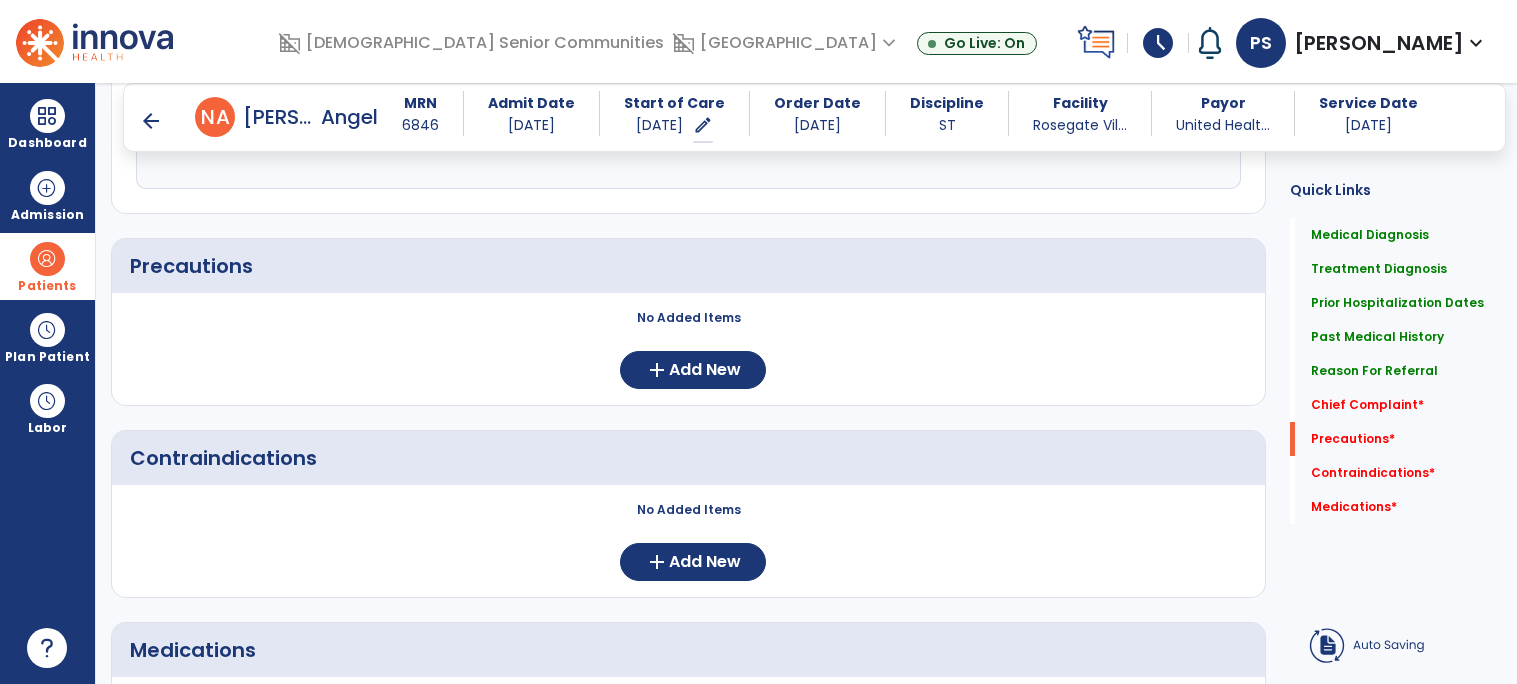 scroll, scrollTop: 1835, scrollLeft: 0, axis: vertical 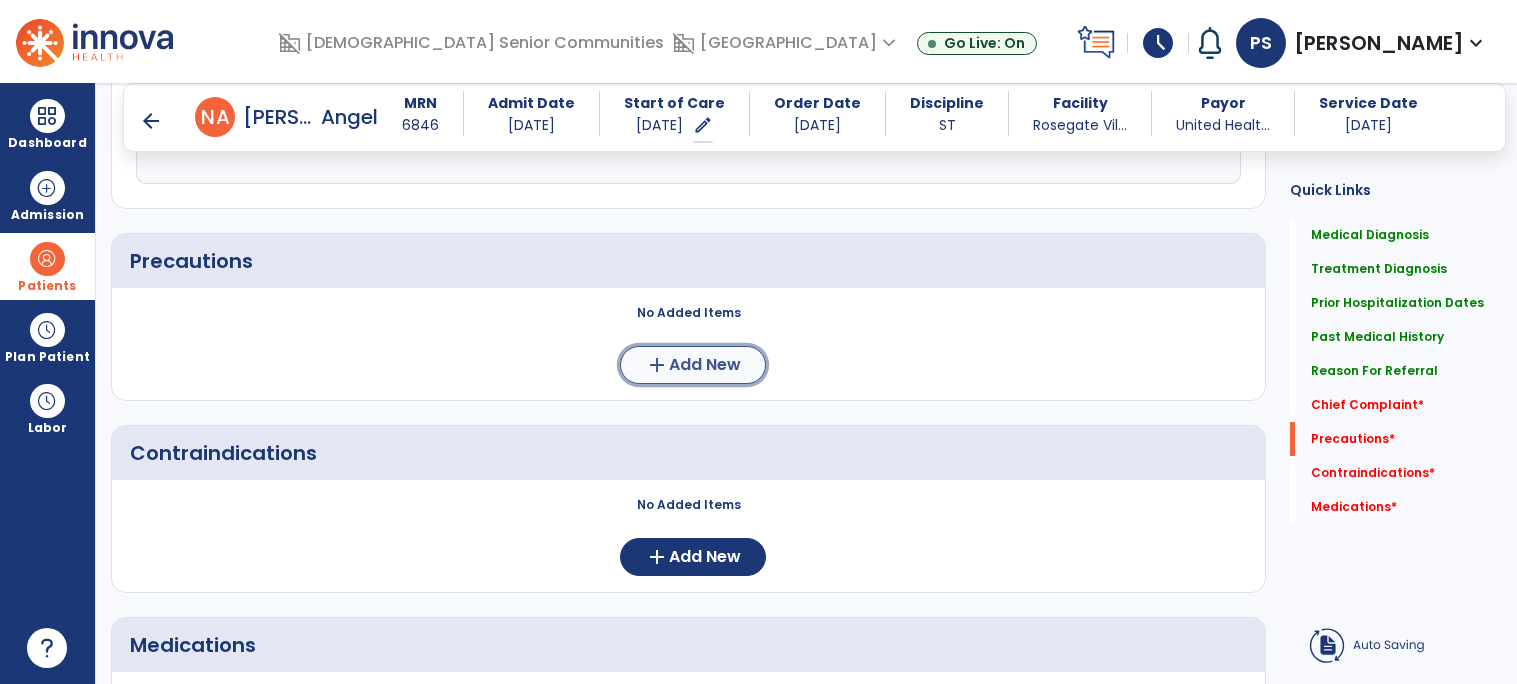 click on "Add New" 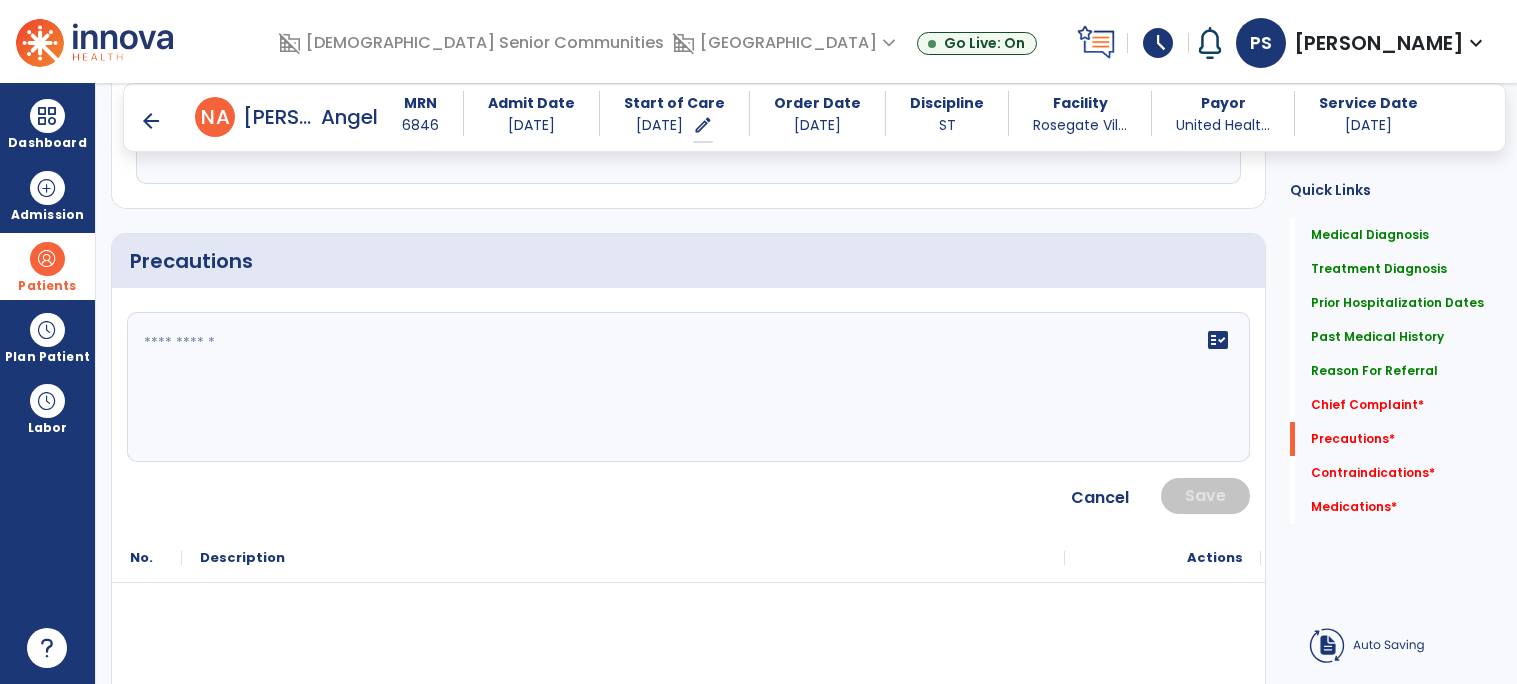 click on "fact_check" 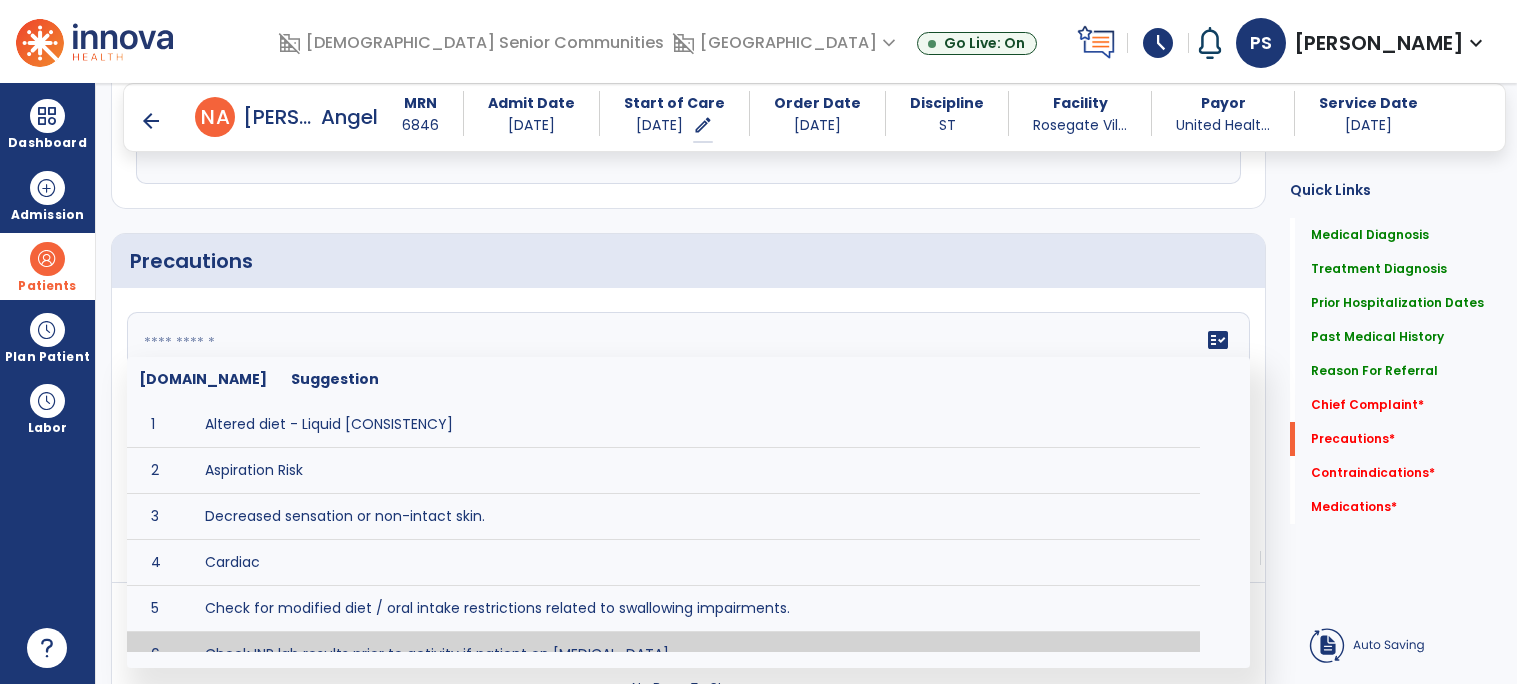 paste on "**********" 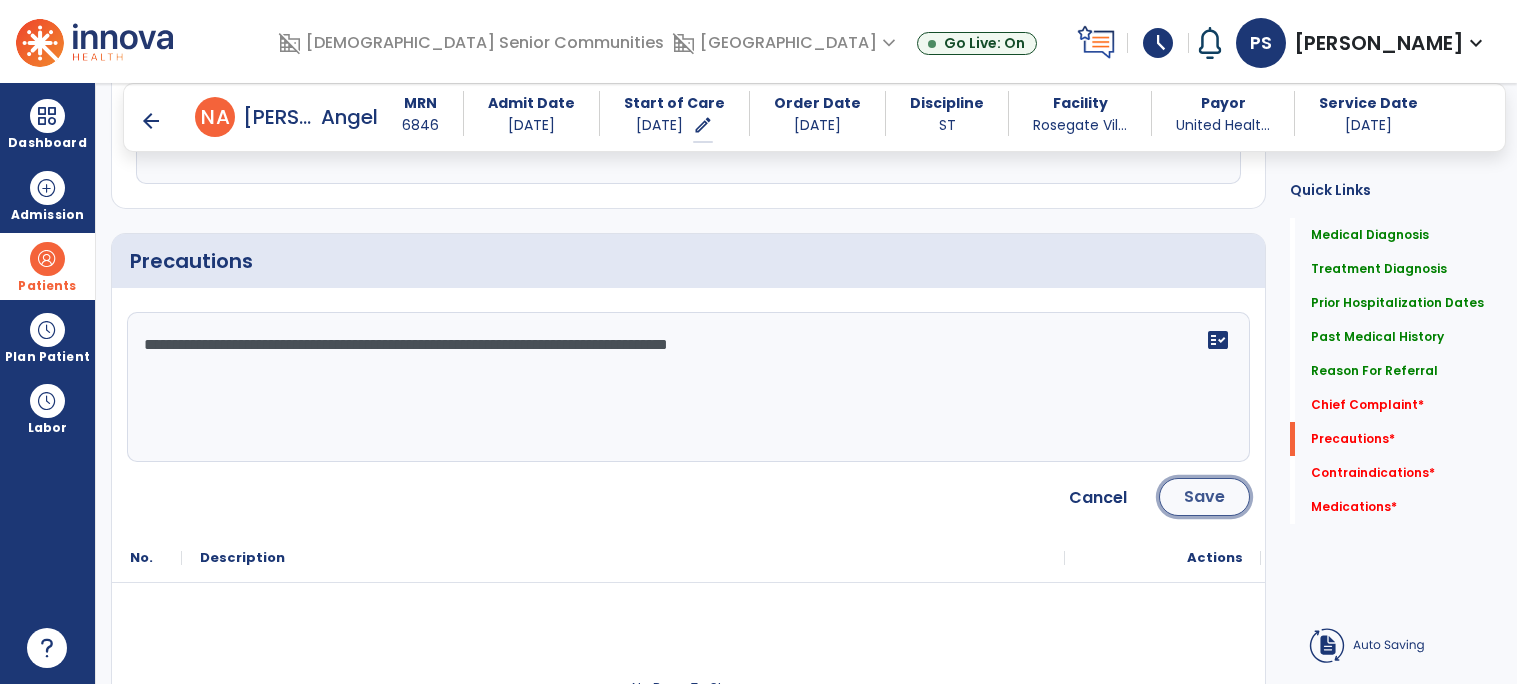click on "Save" 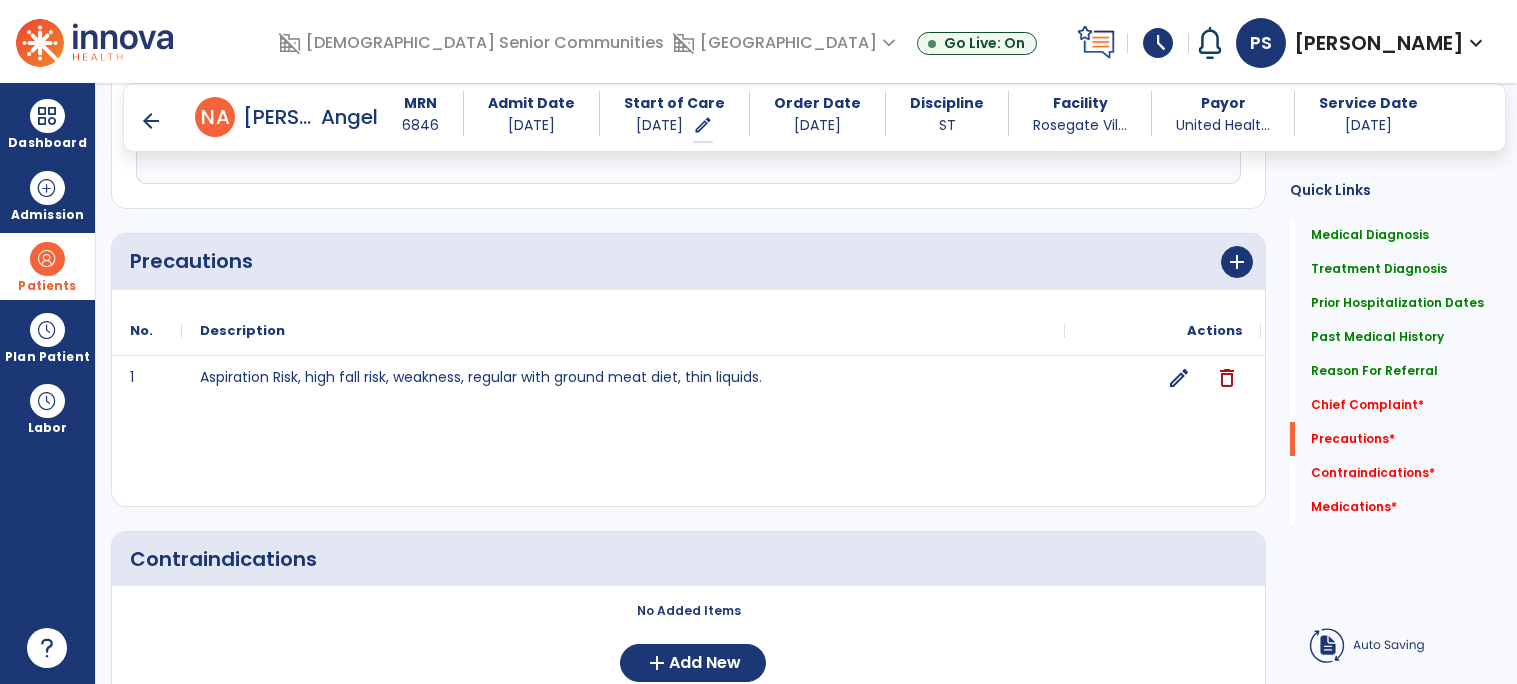 scroll, scrollTop: 1992, scrollLeft: 0, axis: vertical 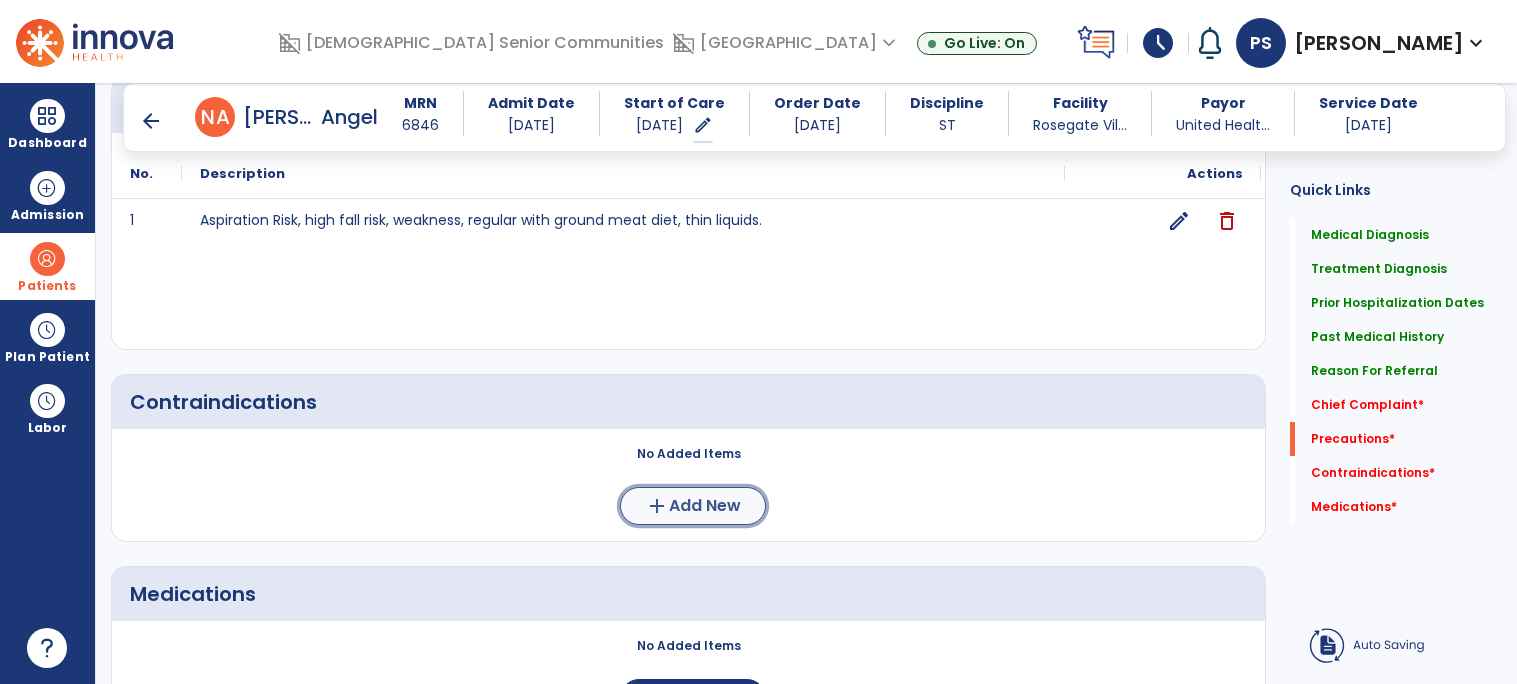 click on "Add New" 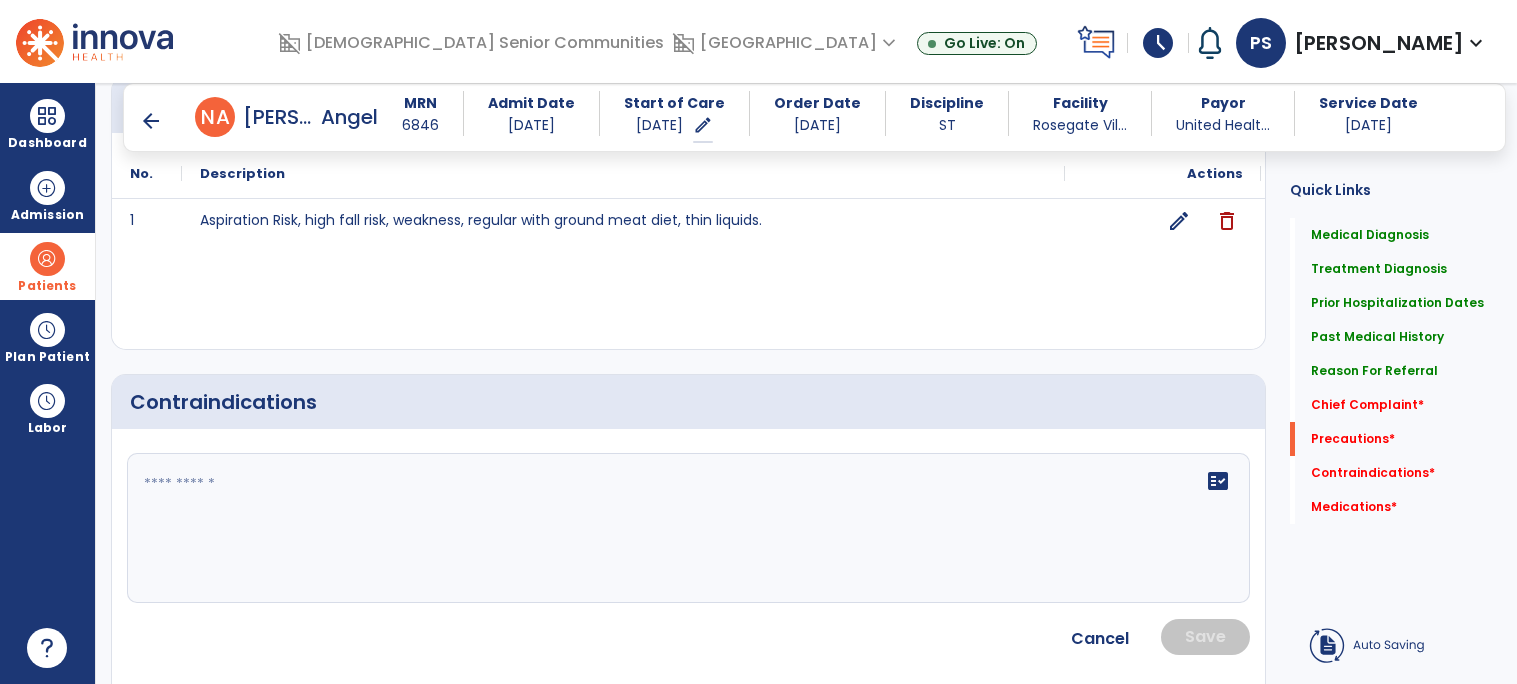 click 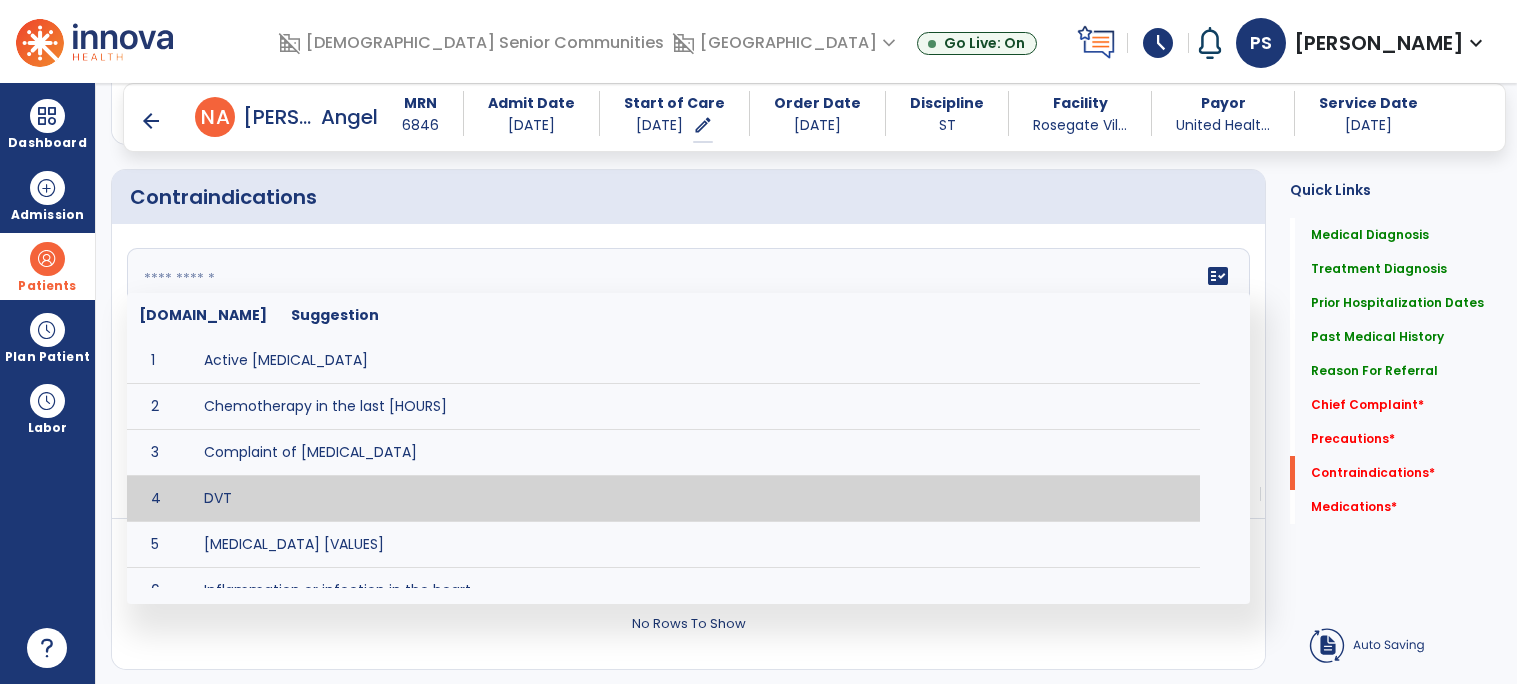 scroll, scrollTop: 2198, scrollLeft: 0, axis: vertical 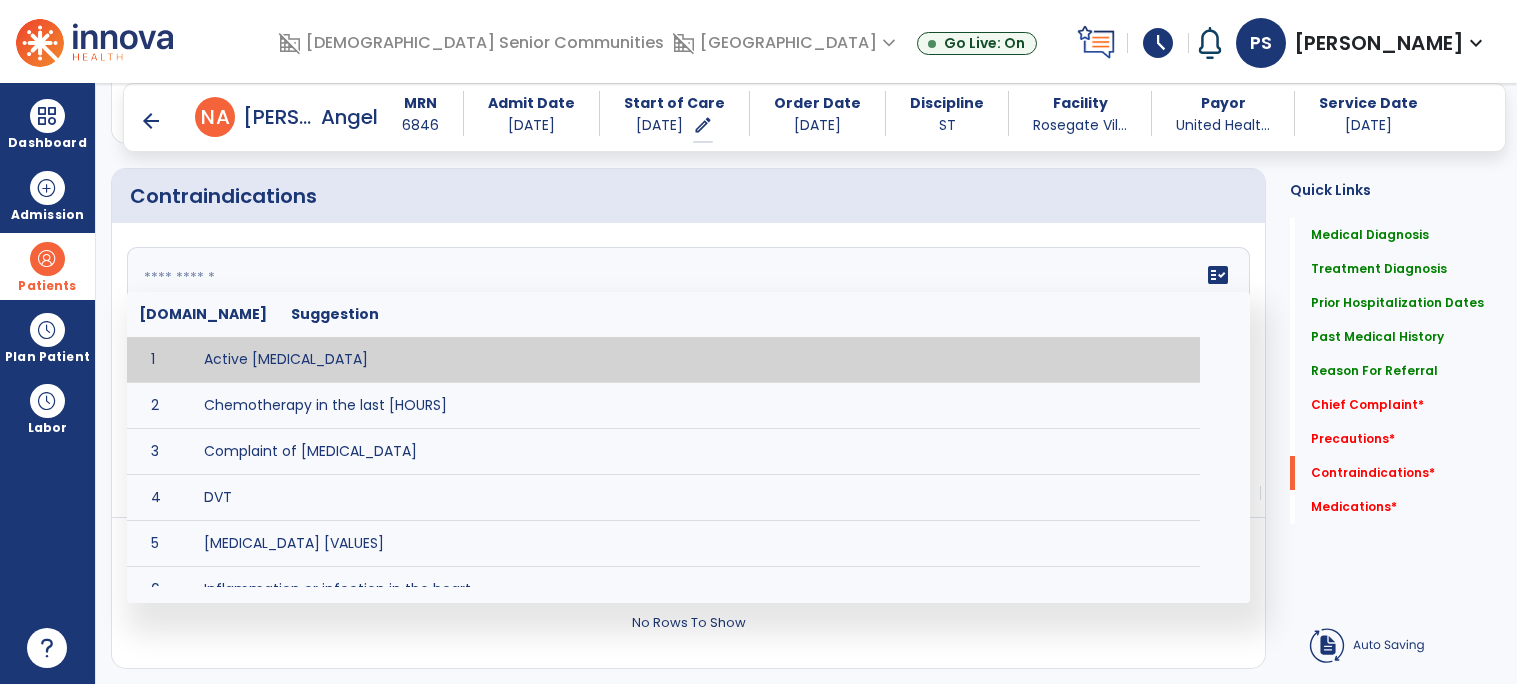 click 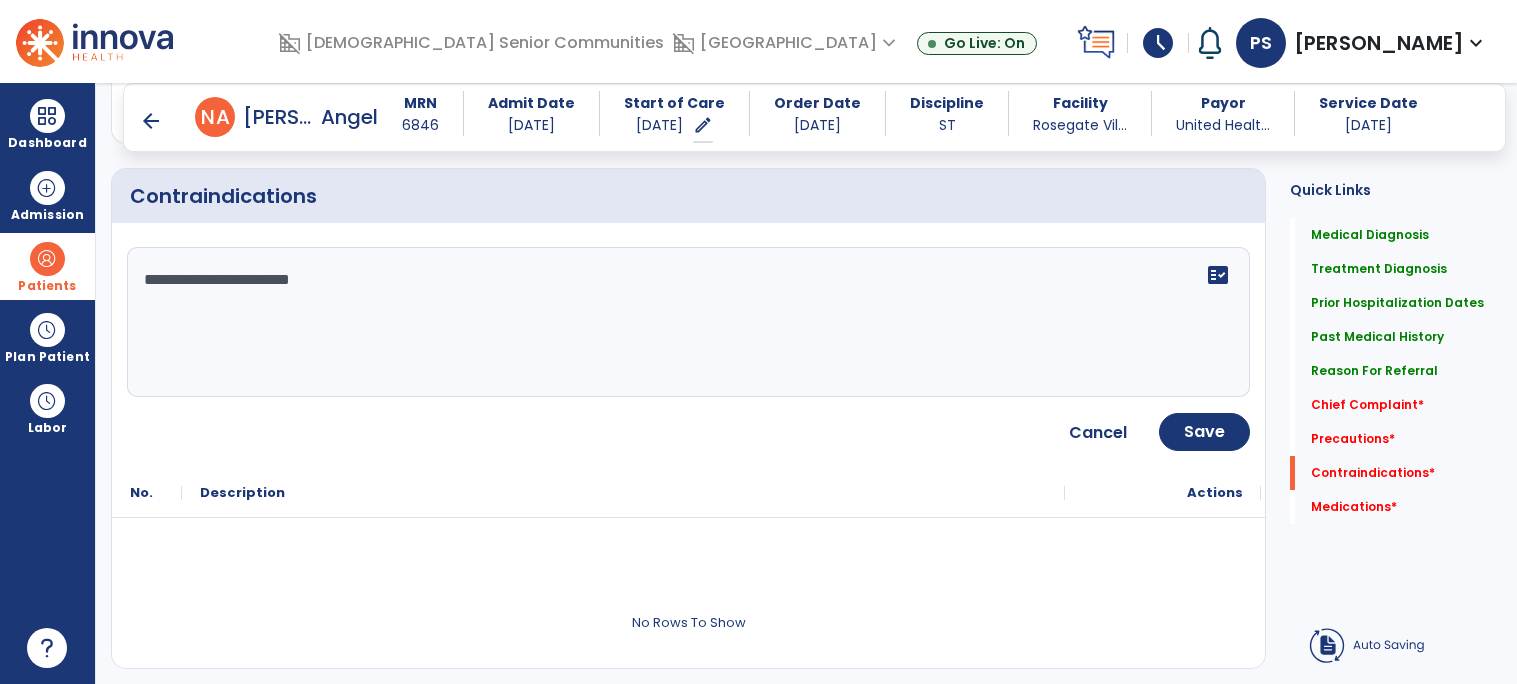 type on "**********" 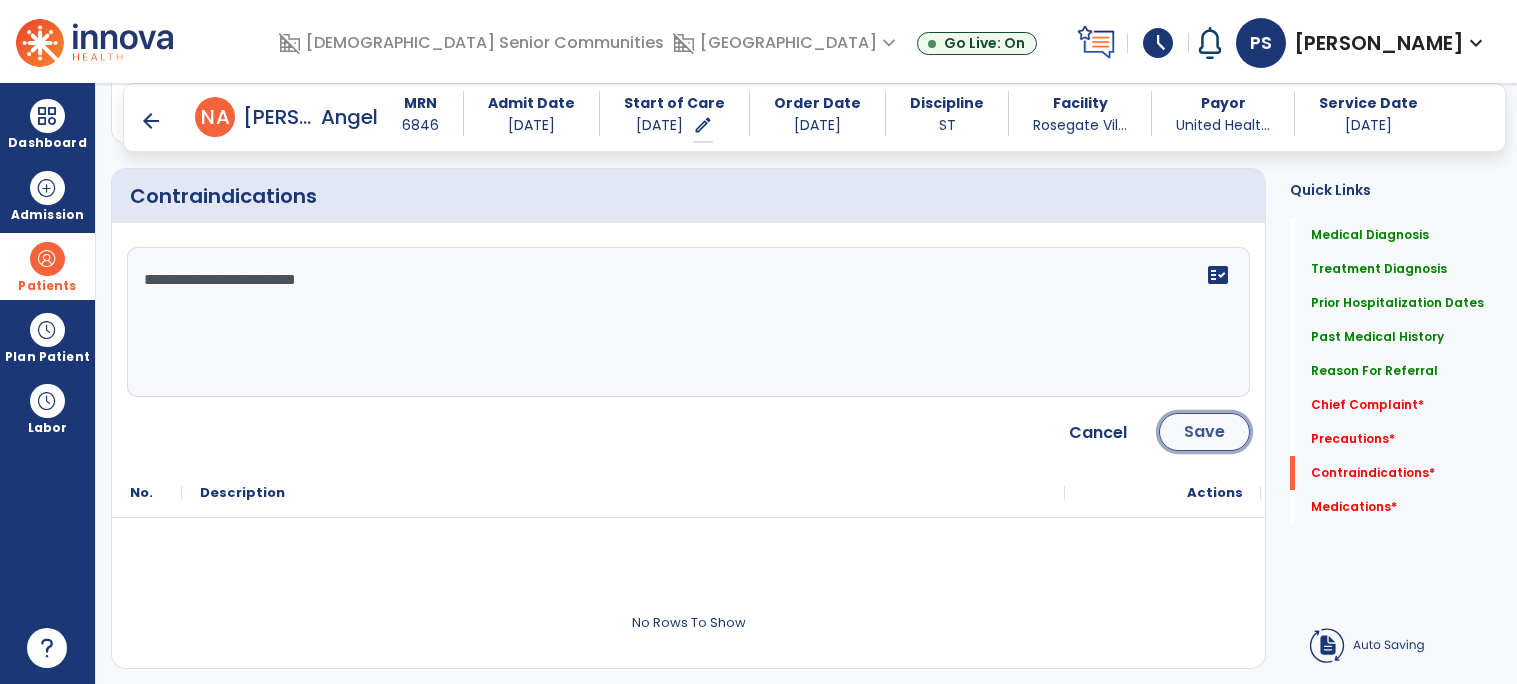 click on "Save" 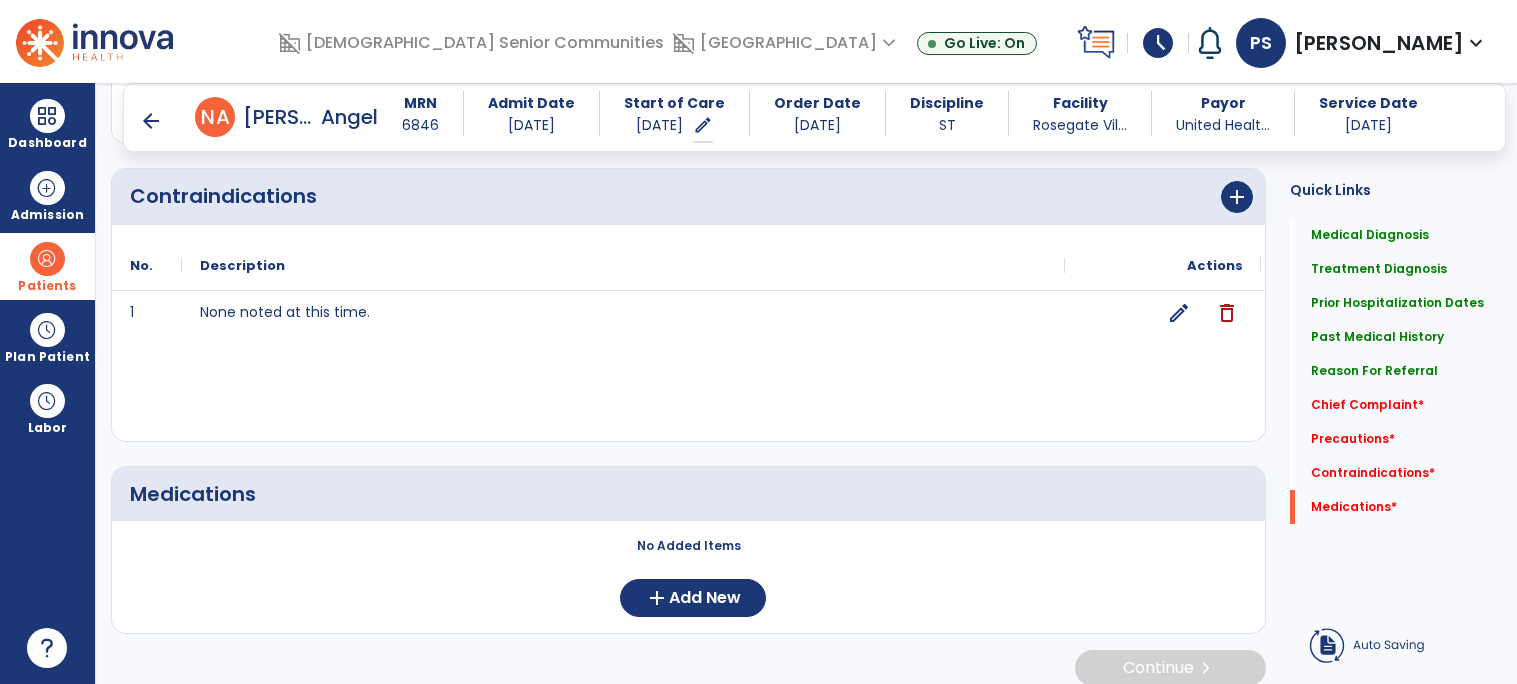 scroll, scrollTop: 2218, scrollLeft: 0, axis: vertical 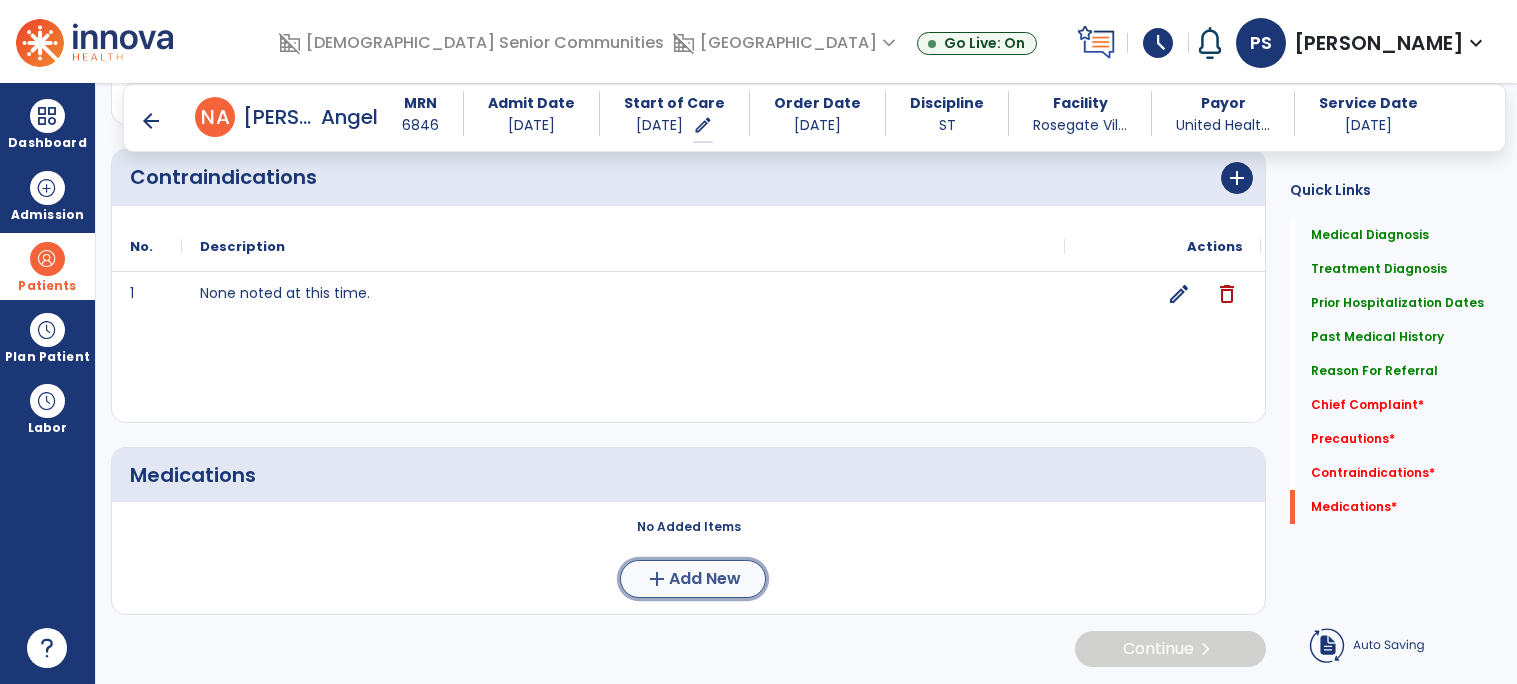 click on "add  Add New" 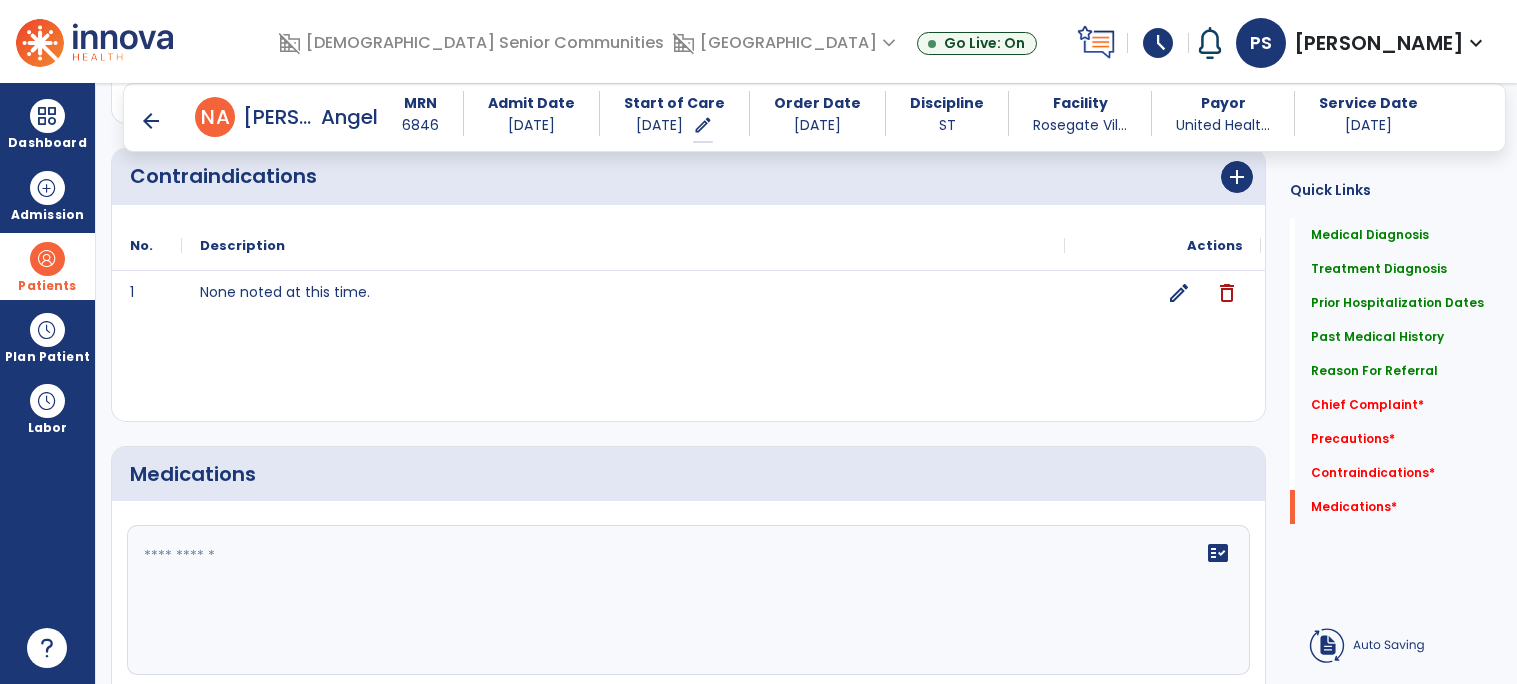 click on "fact_check" 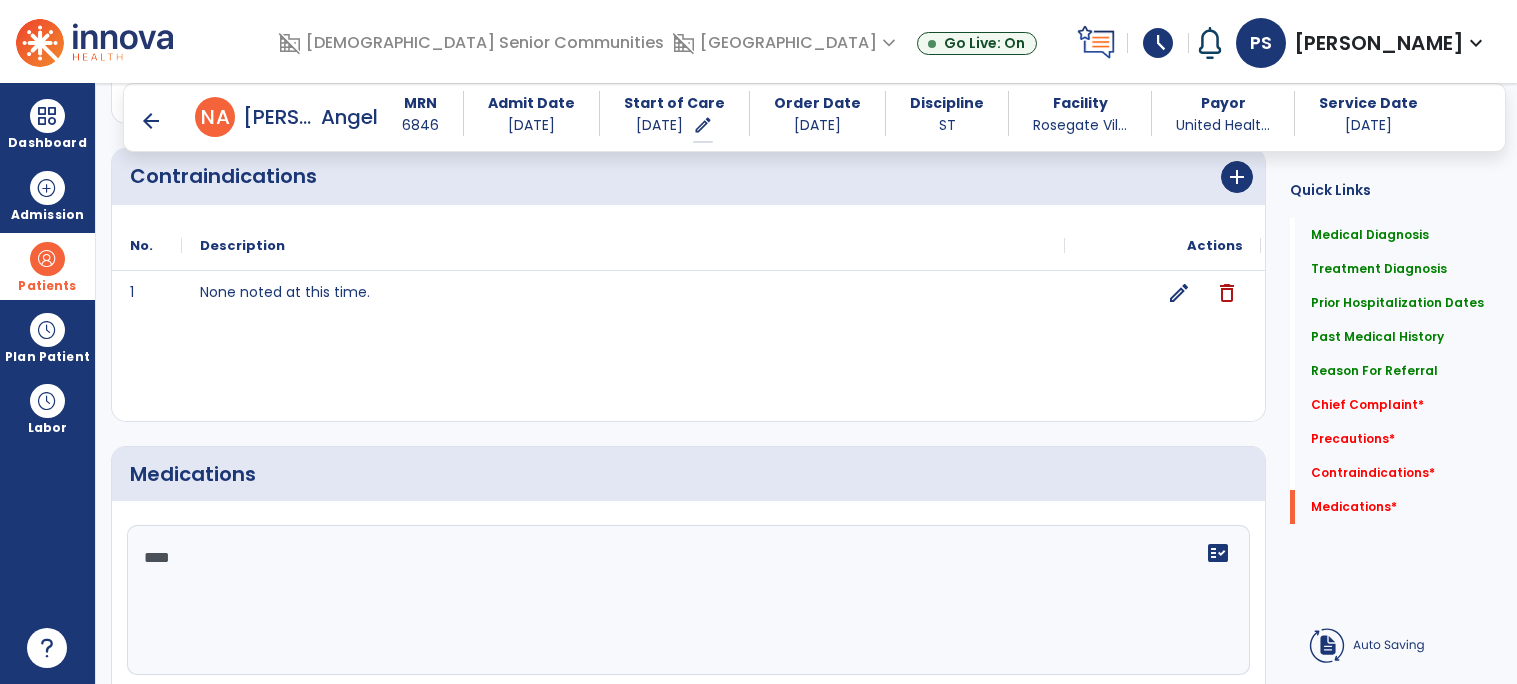 type on "*****" 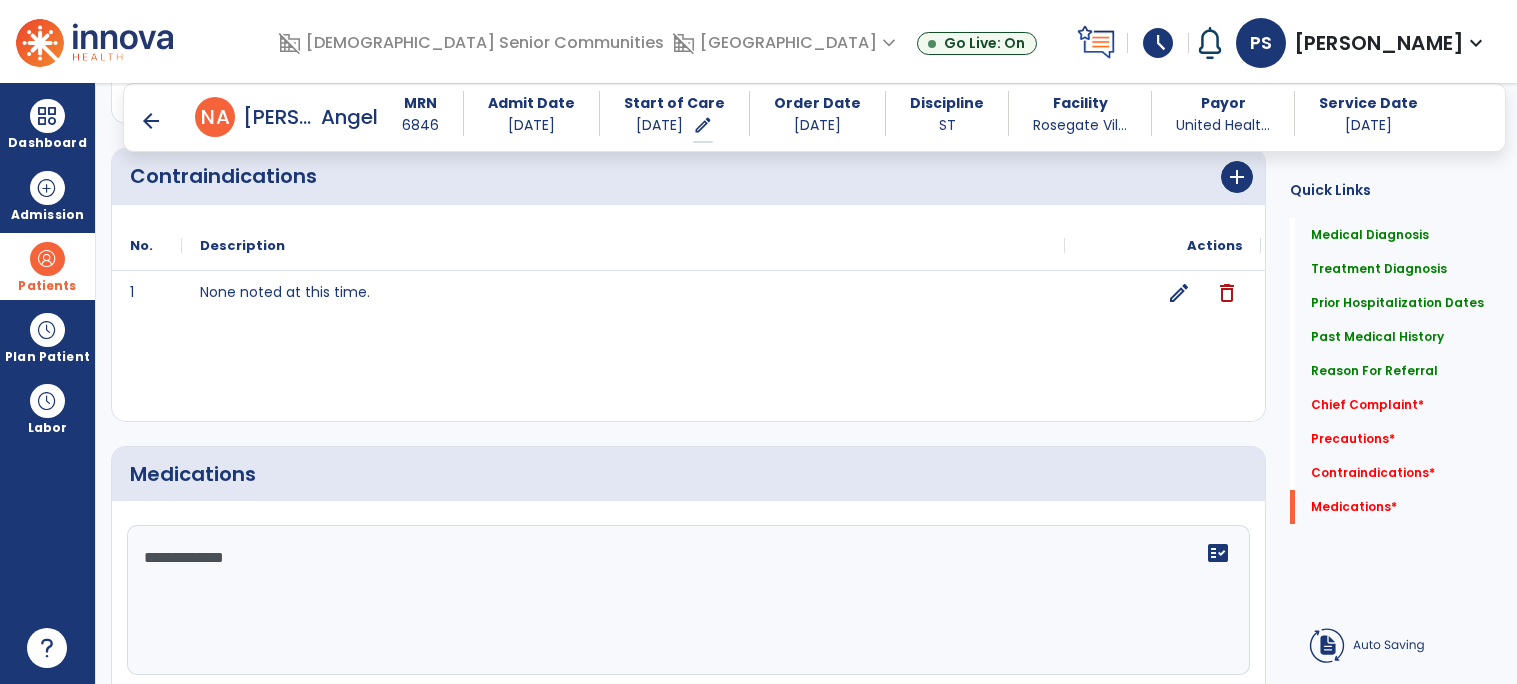 type on "**********" 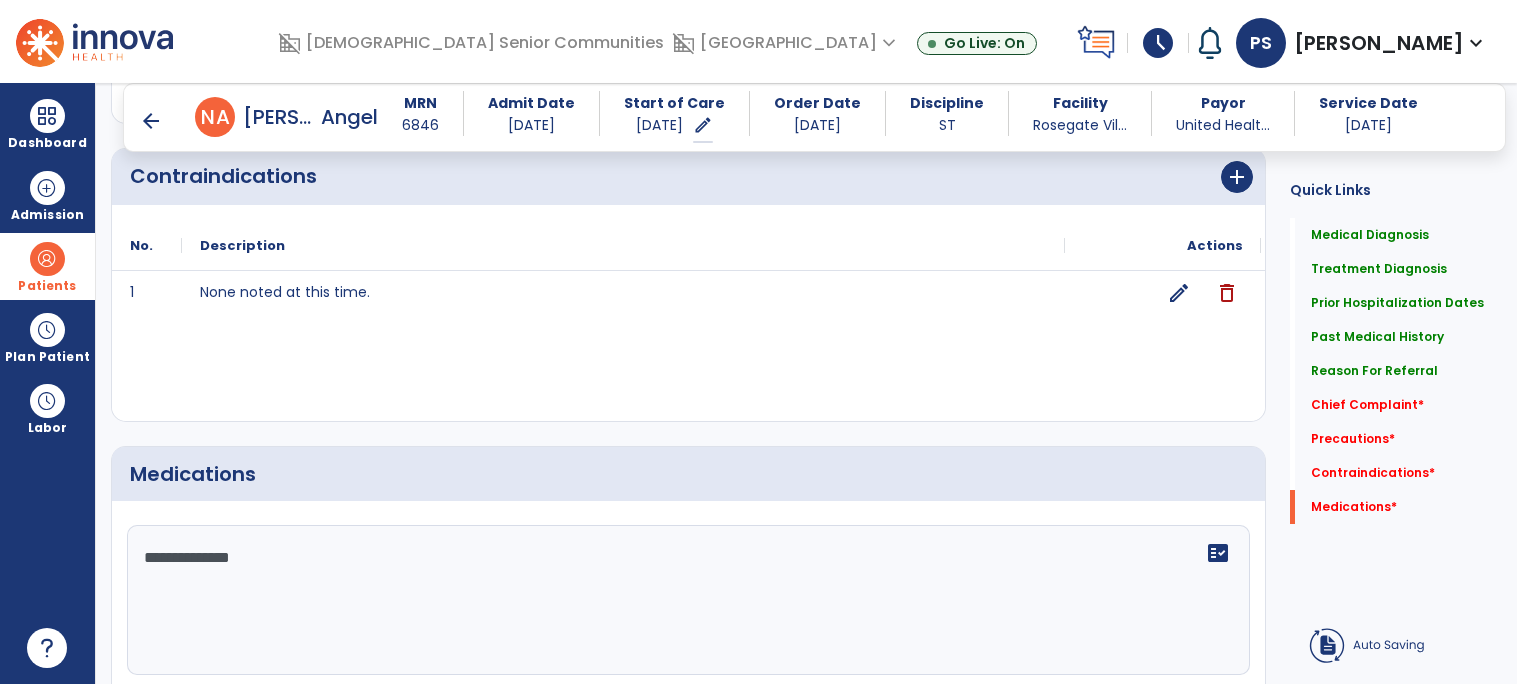 scroll, scrollTop: 2552, scrollLeft: 0, axis: vertical 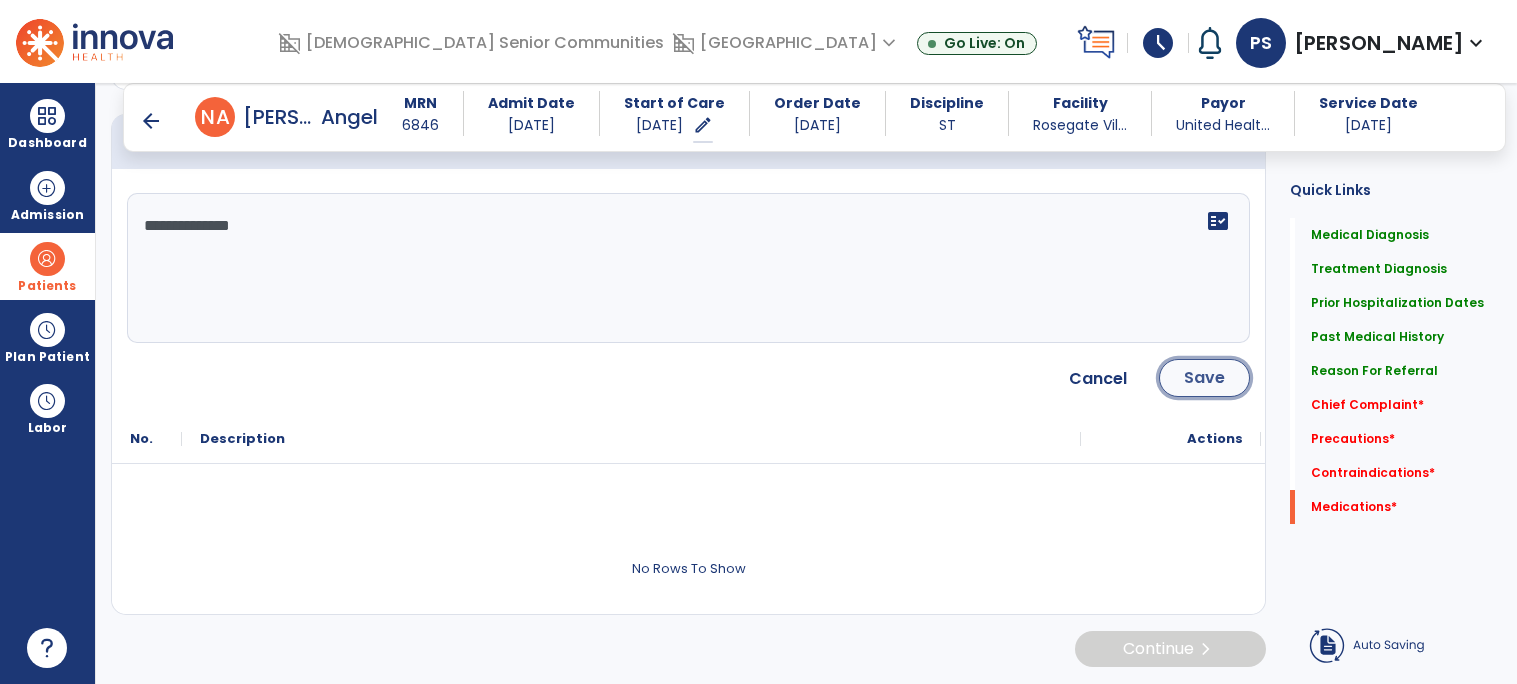 click on "Save" 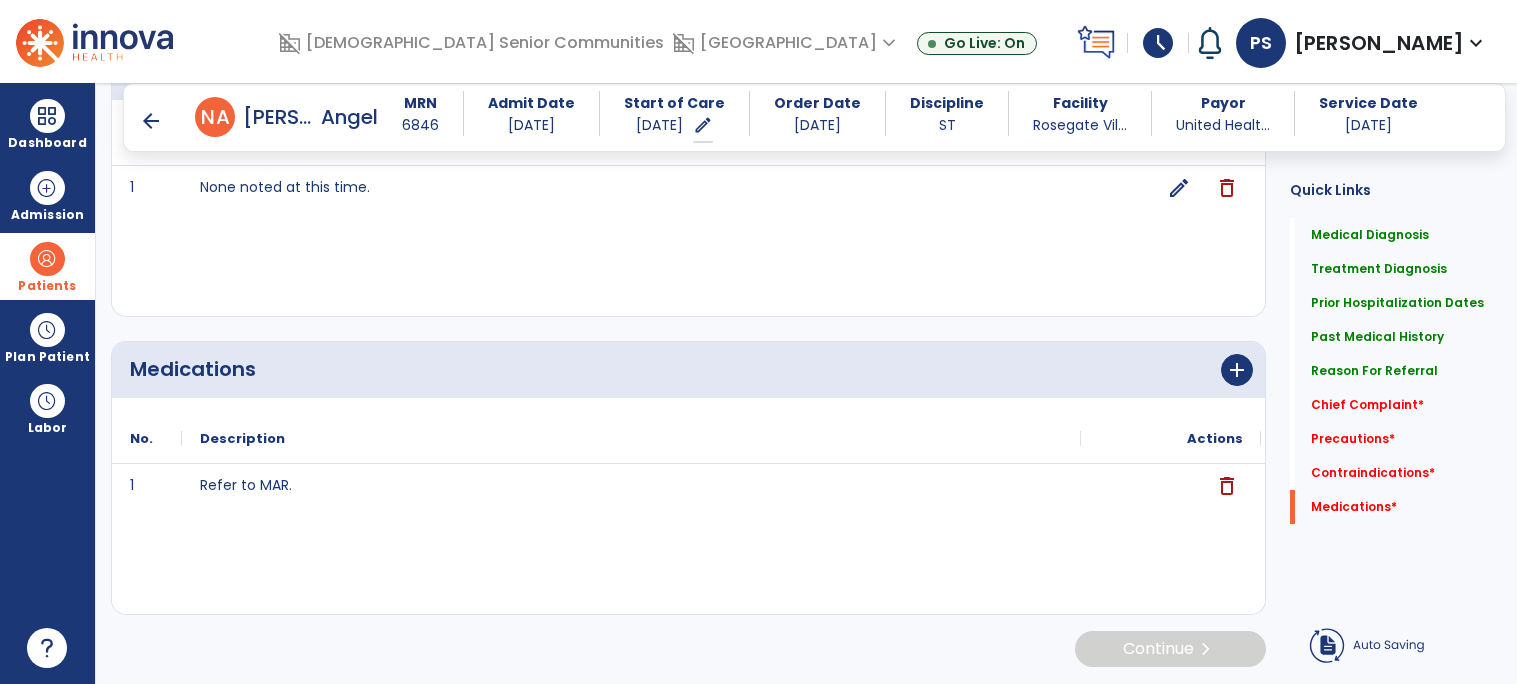 scroll, scrollTop: 2324, scrollLeft: 0, axis: vertical 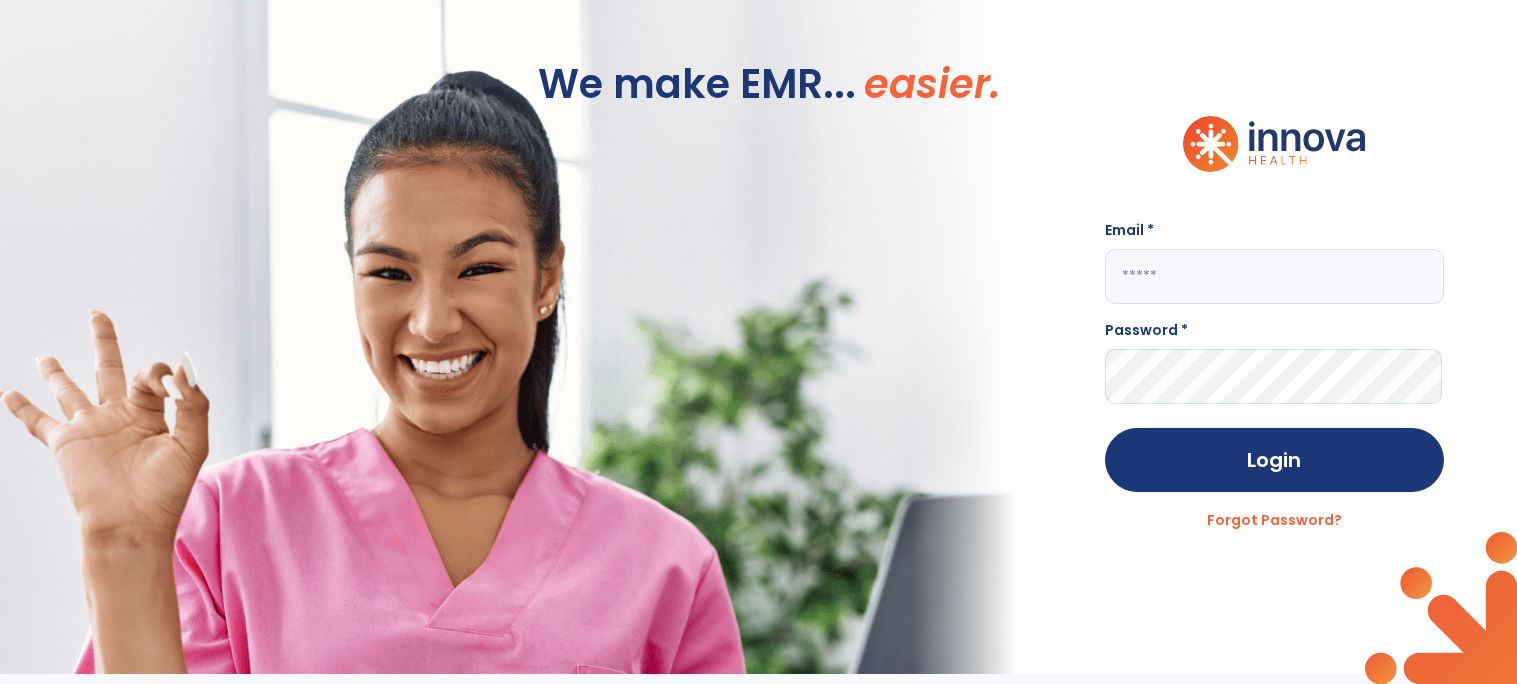 click 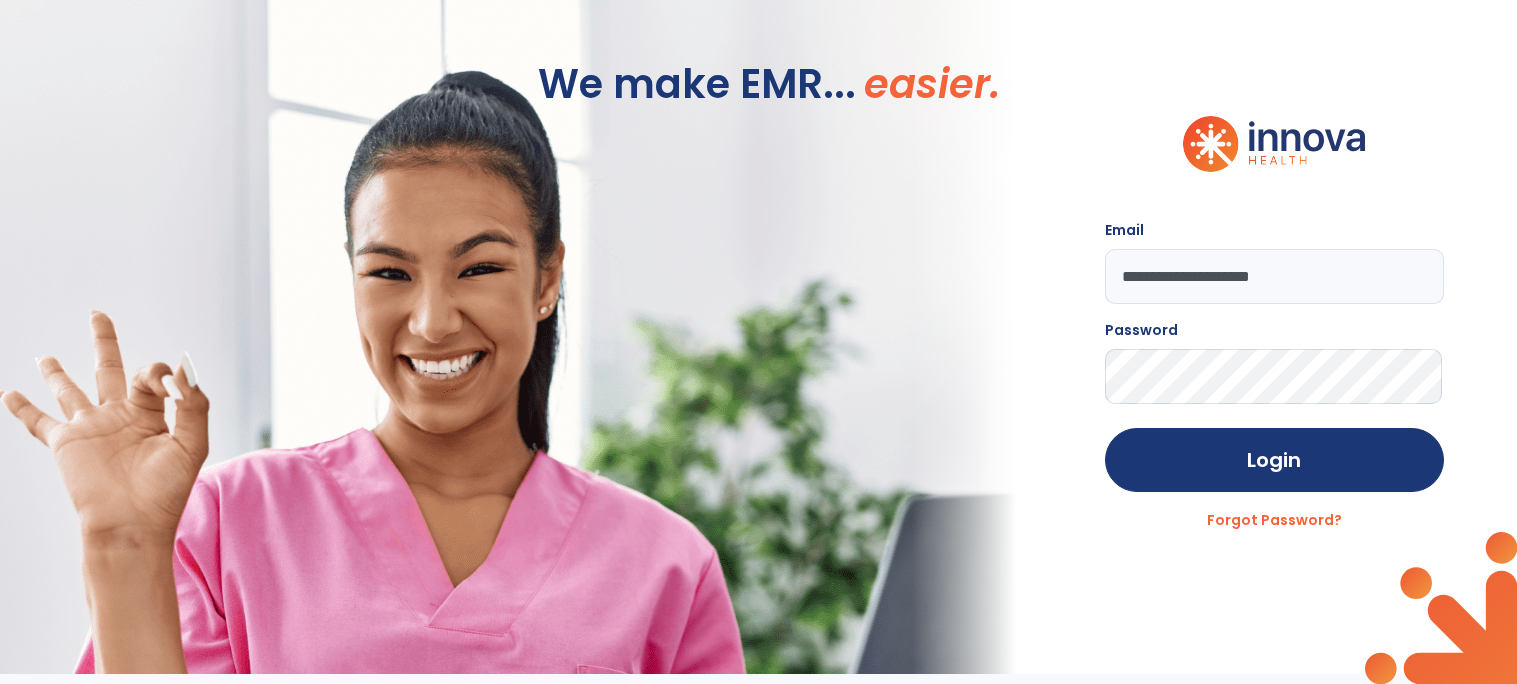 click on "Login" 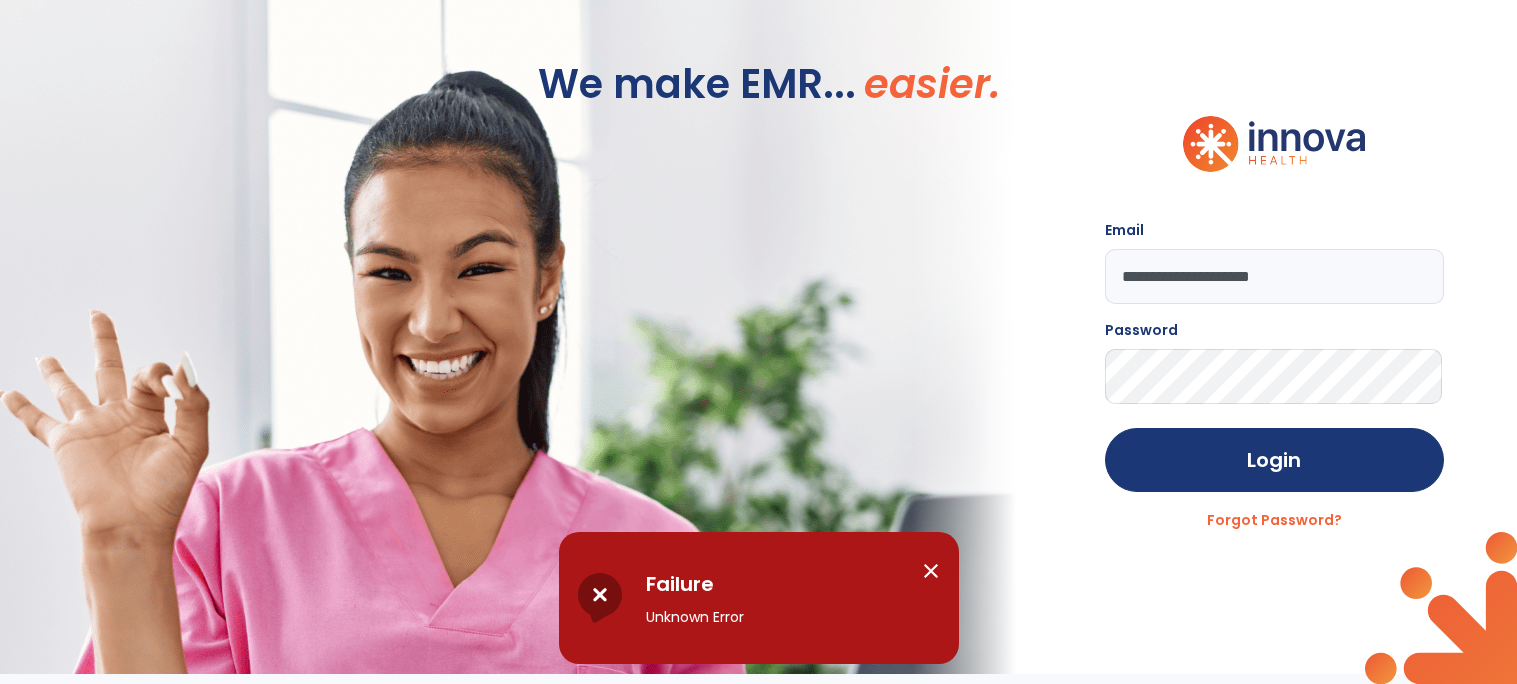click on "Login" 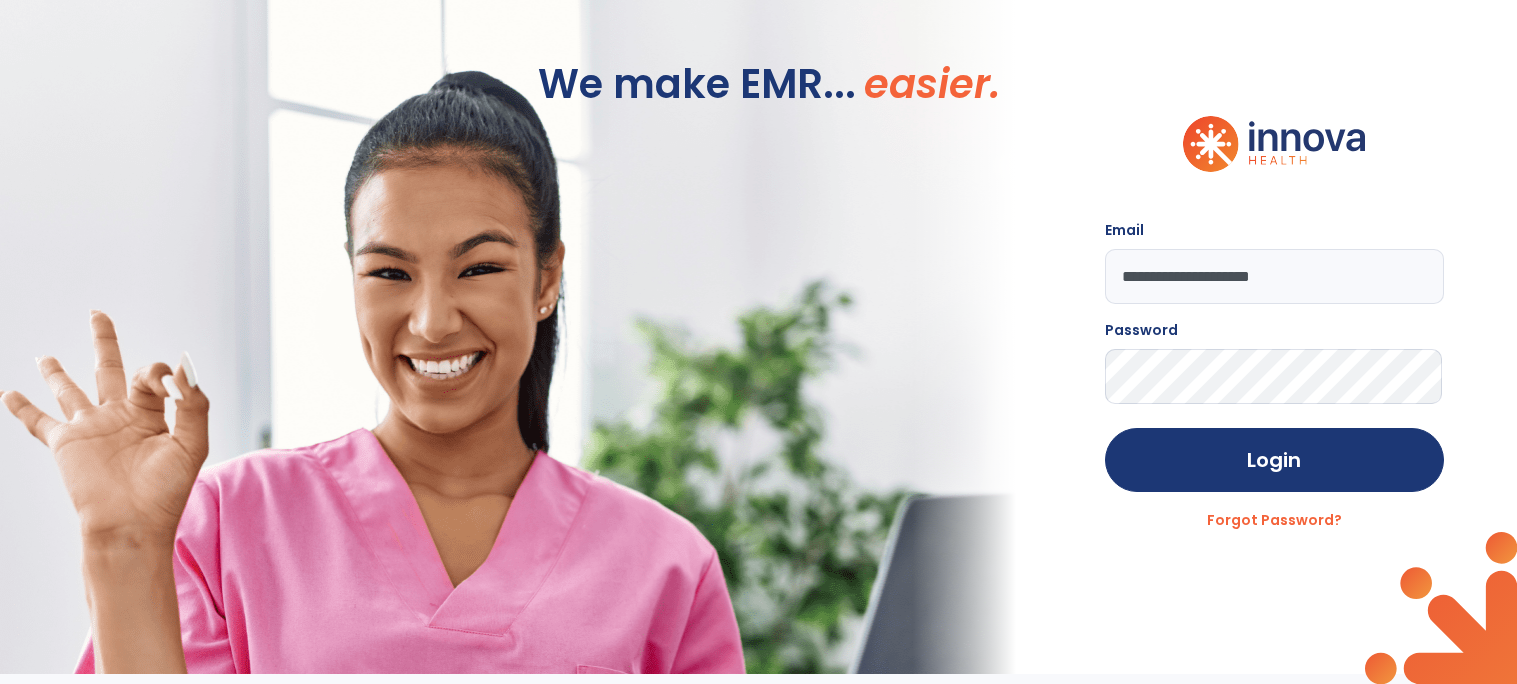 click on "**********" 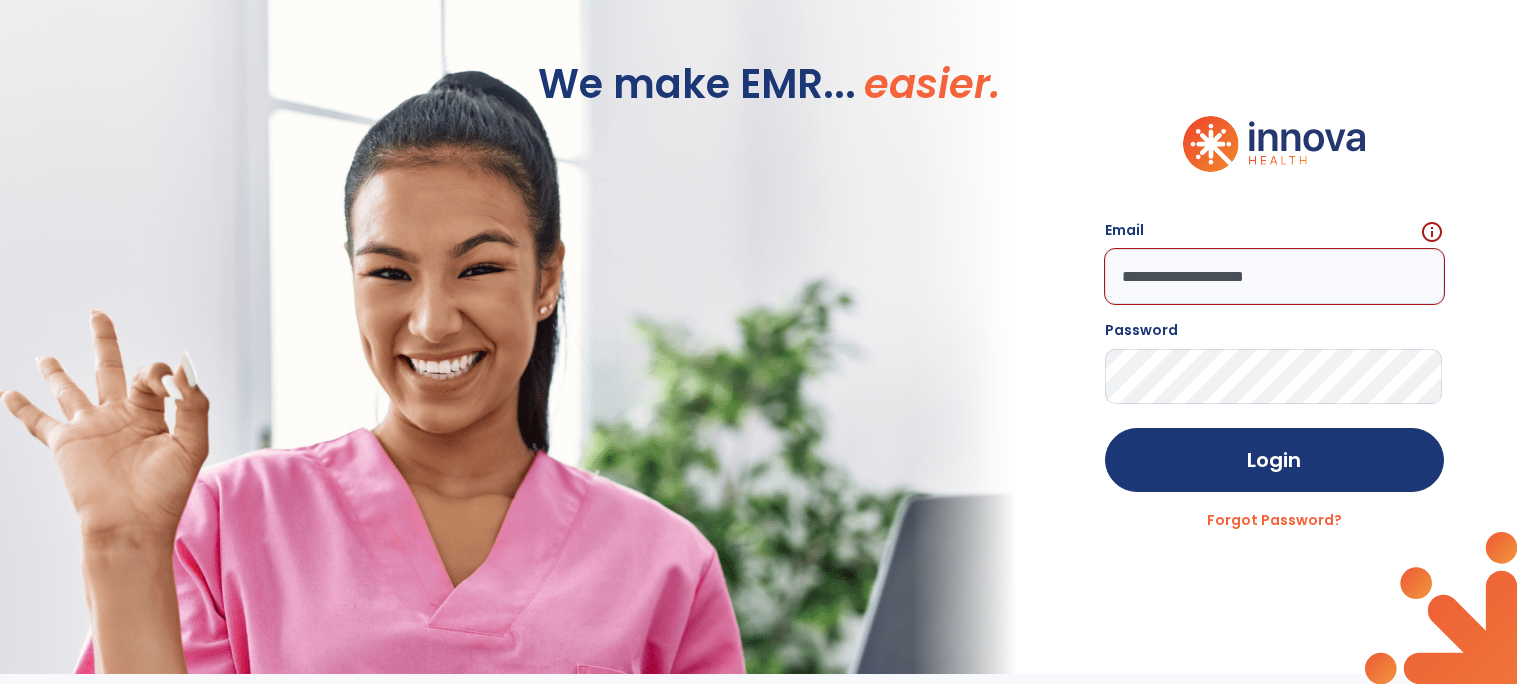 type on "**********" 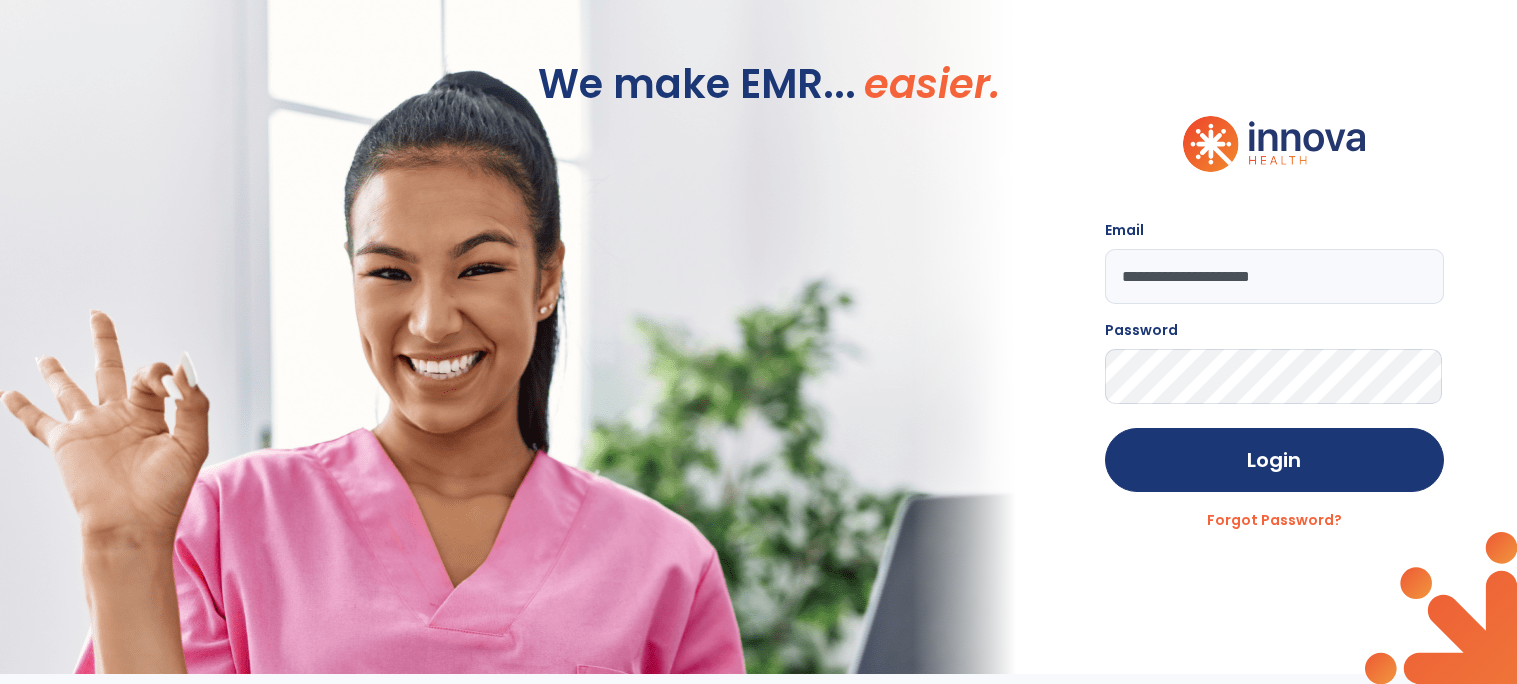 click on "Login" 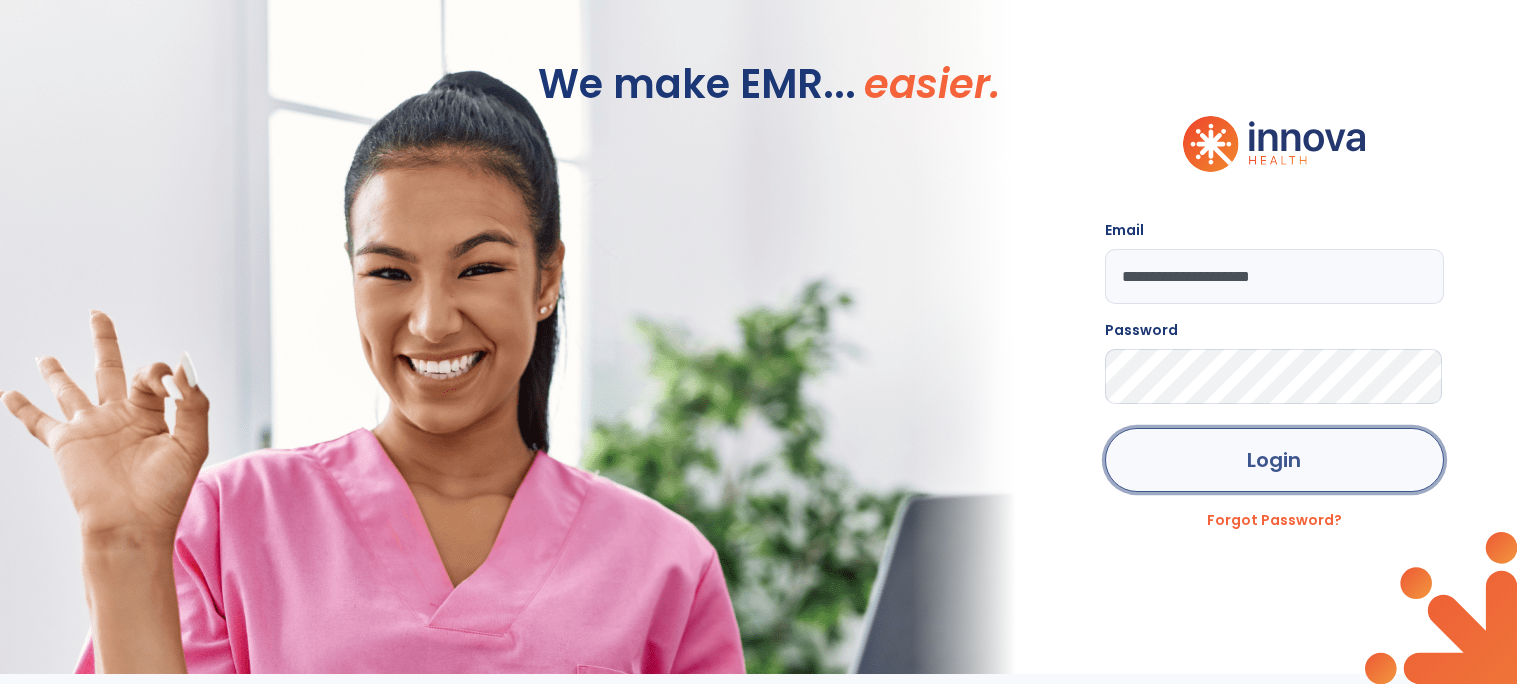 click on "Login" 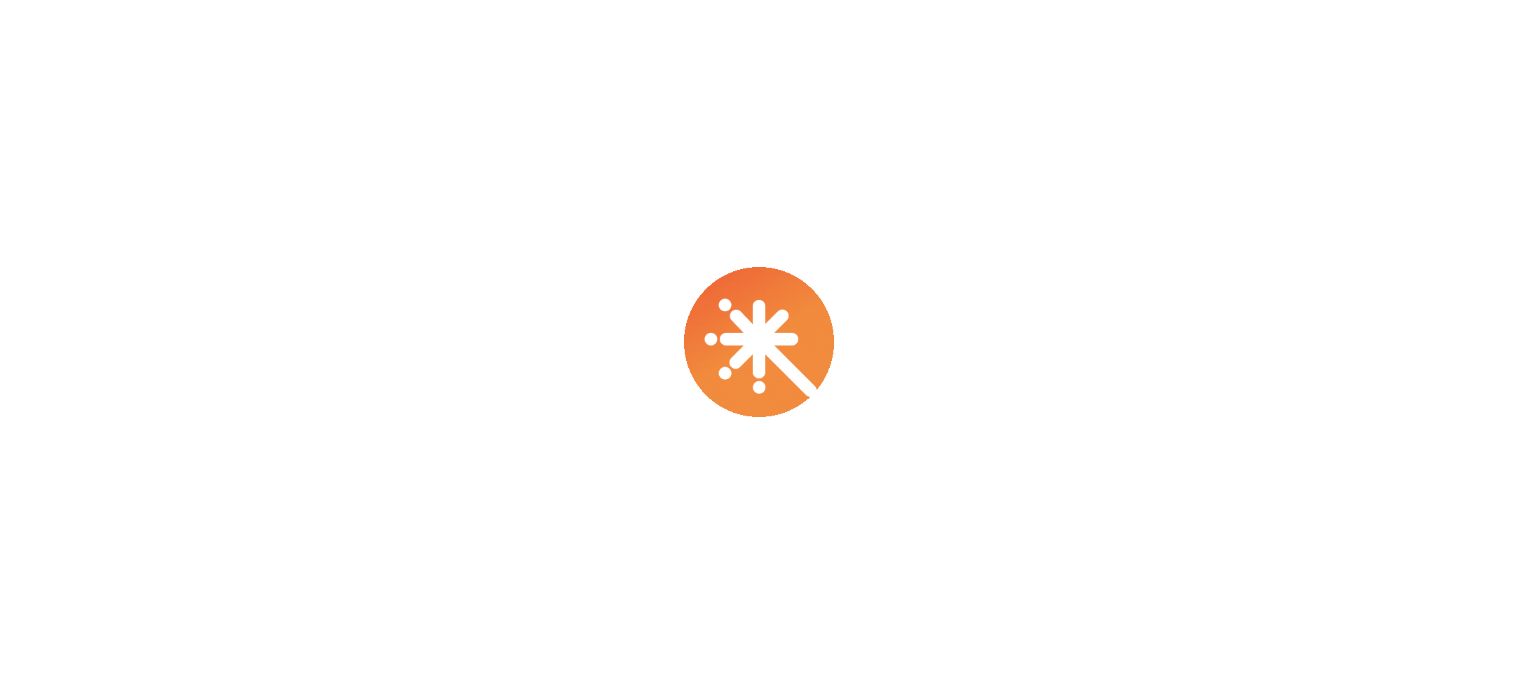 scroll, scrollTop: 0, scrollLeft: 0, axis: both 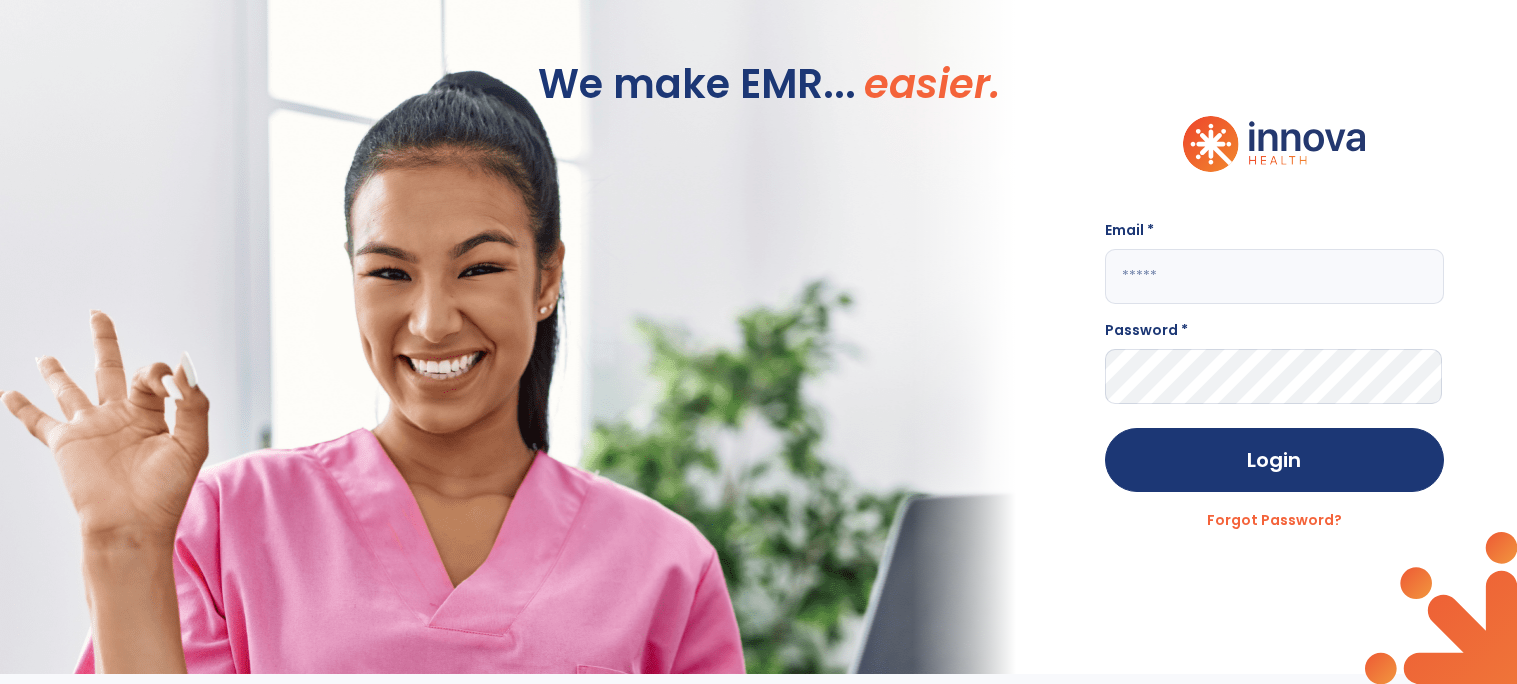 click 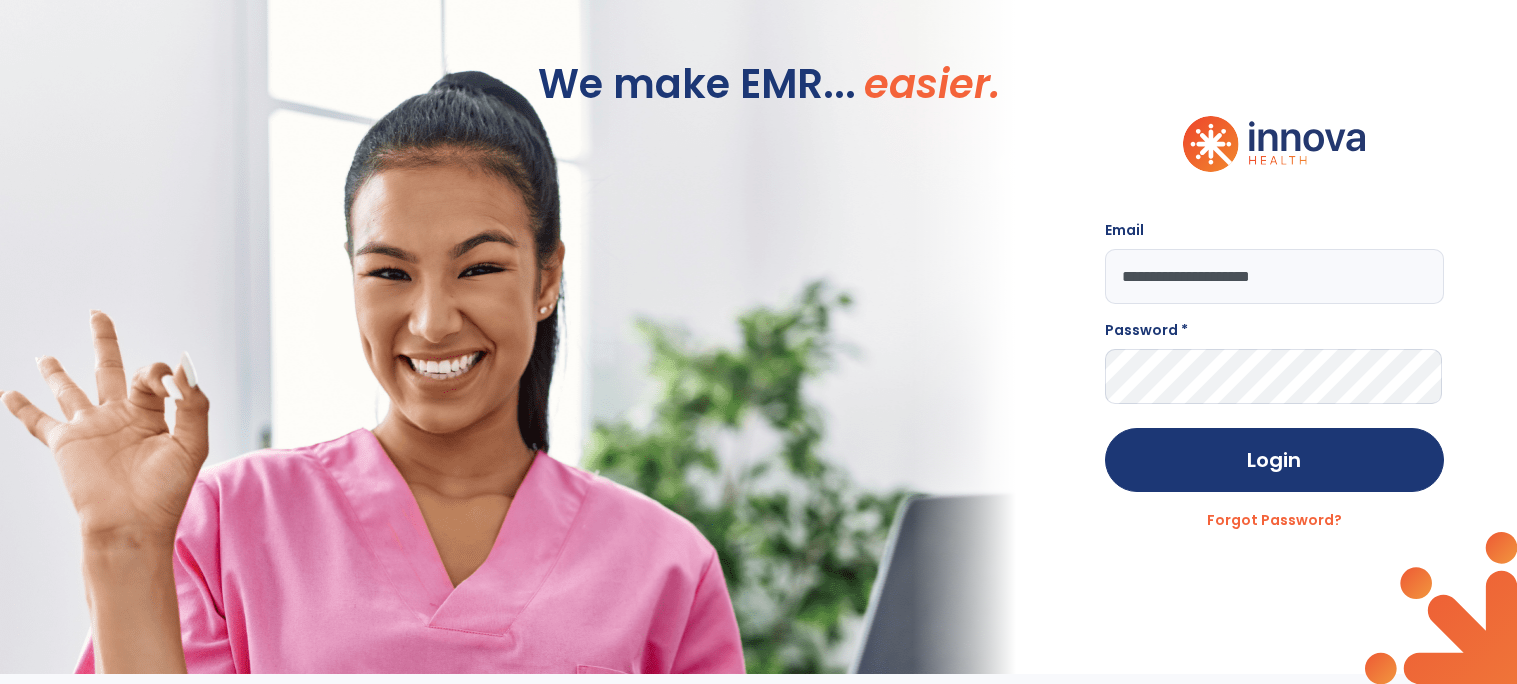 type on "**********" 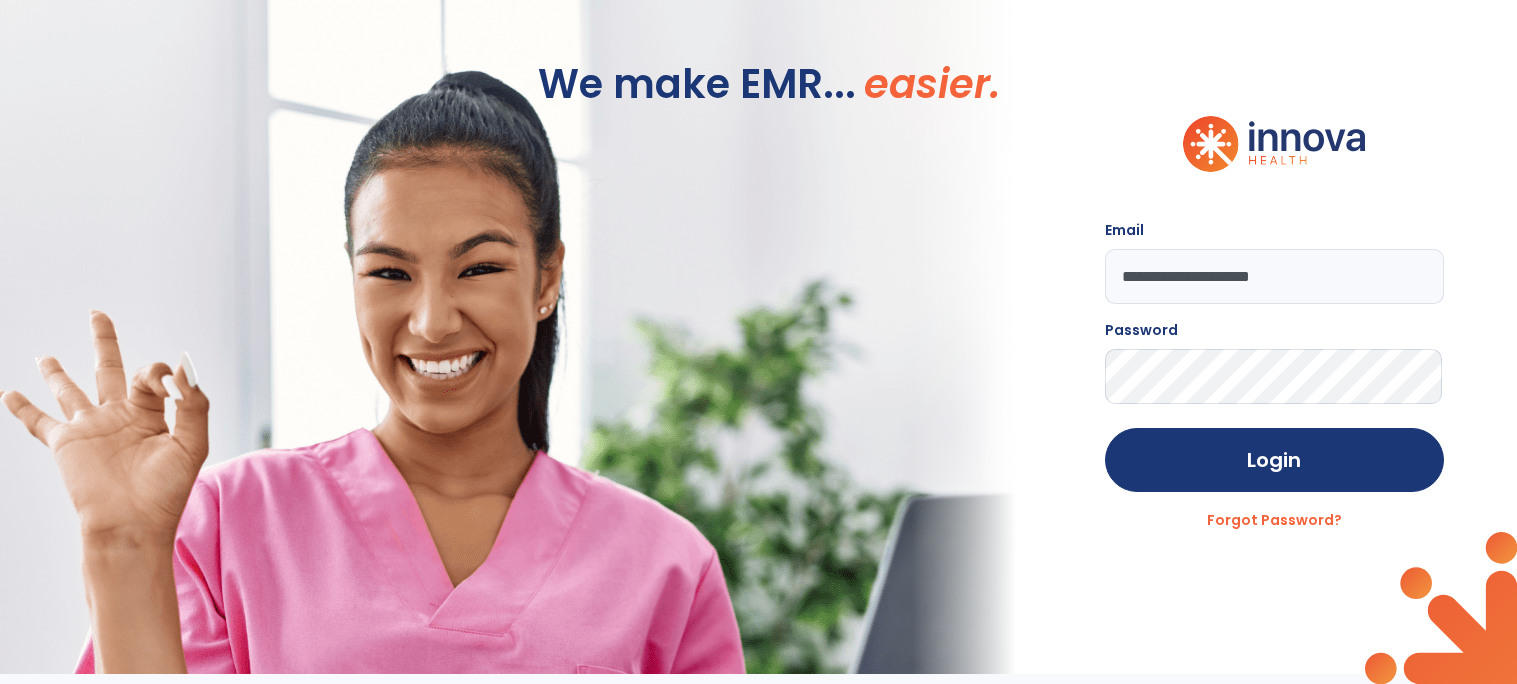 click on "Login" 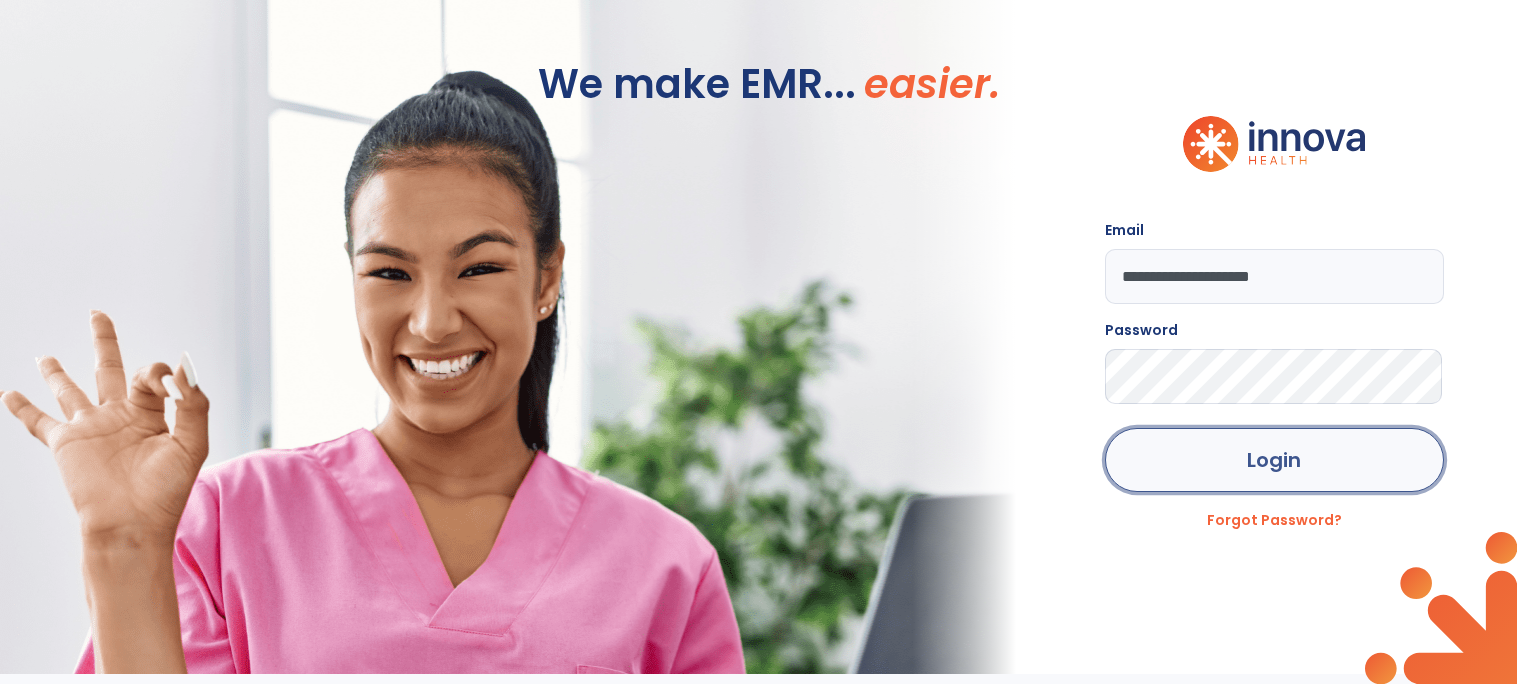 click on "Login" 